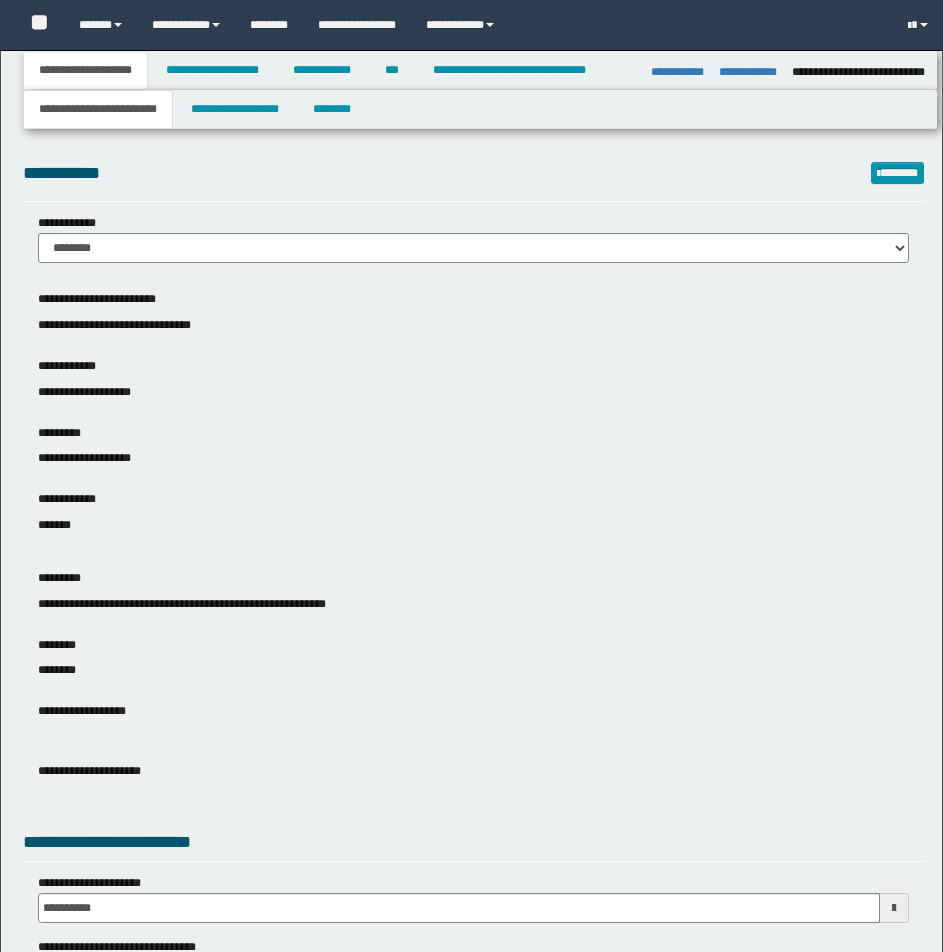 select on "**" 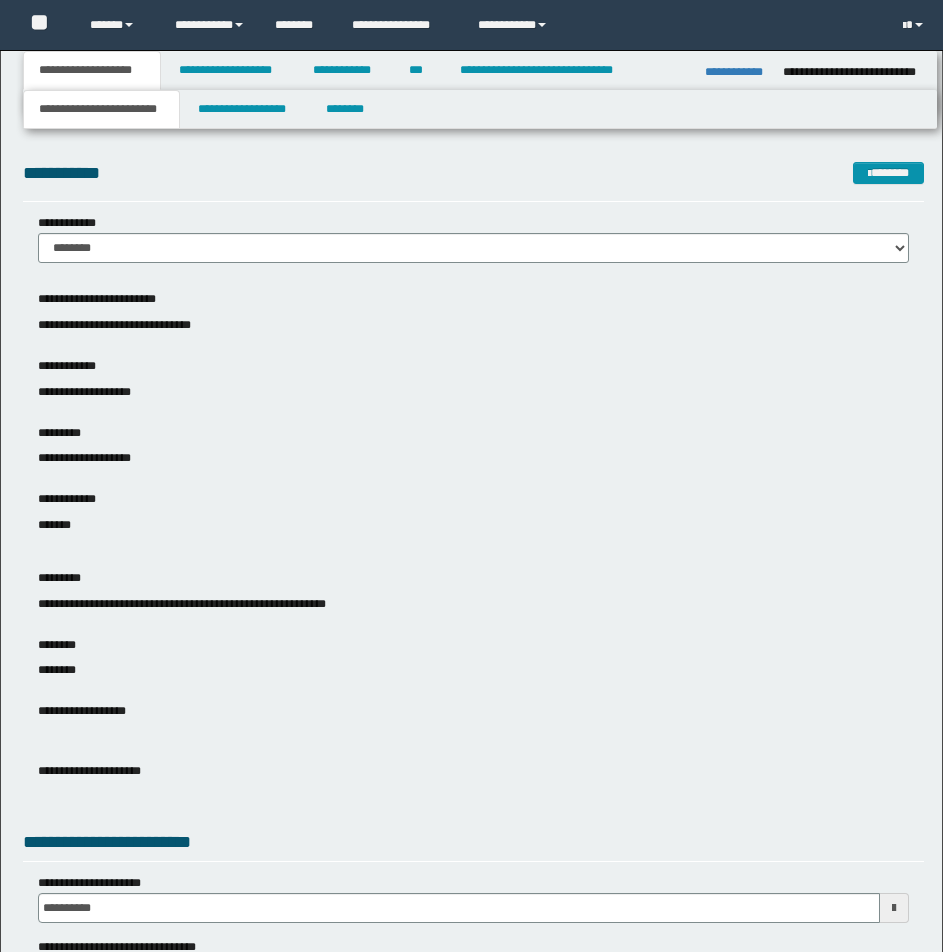 scroll, scrollTop: 0, scrollLeft: 0, axis: both 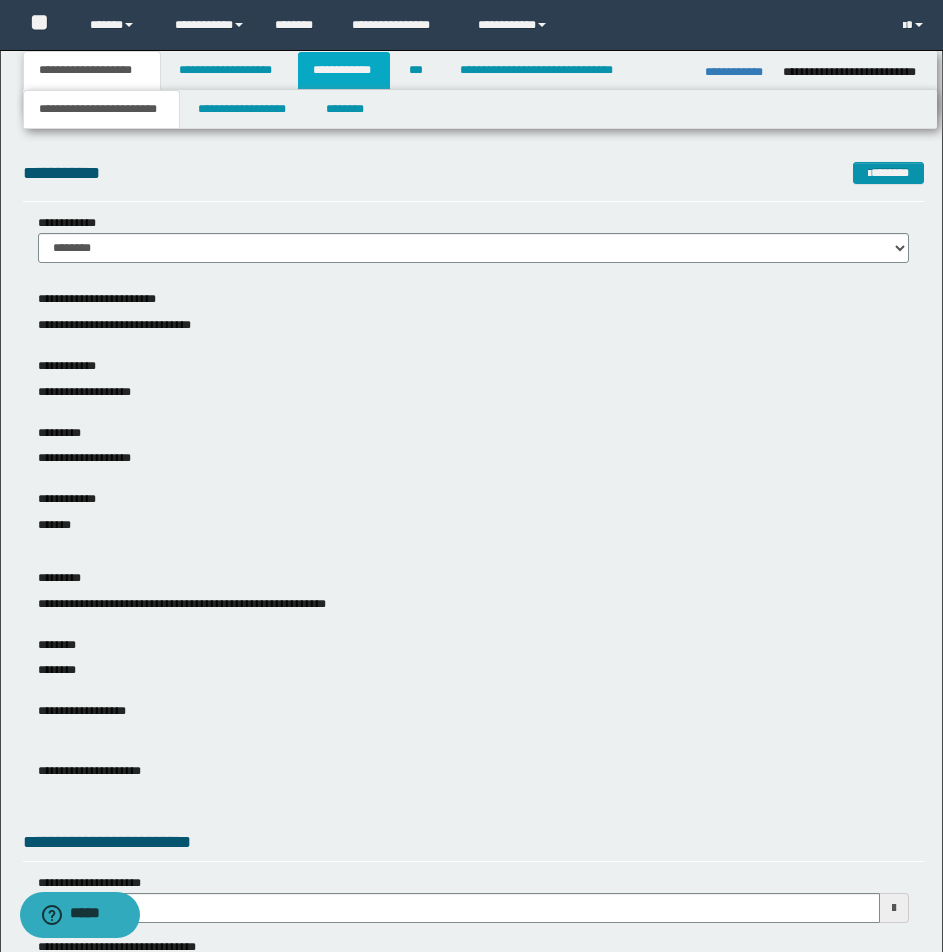 click on "**********" at bounding box center [344, 70] 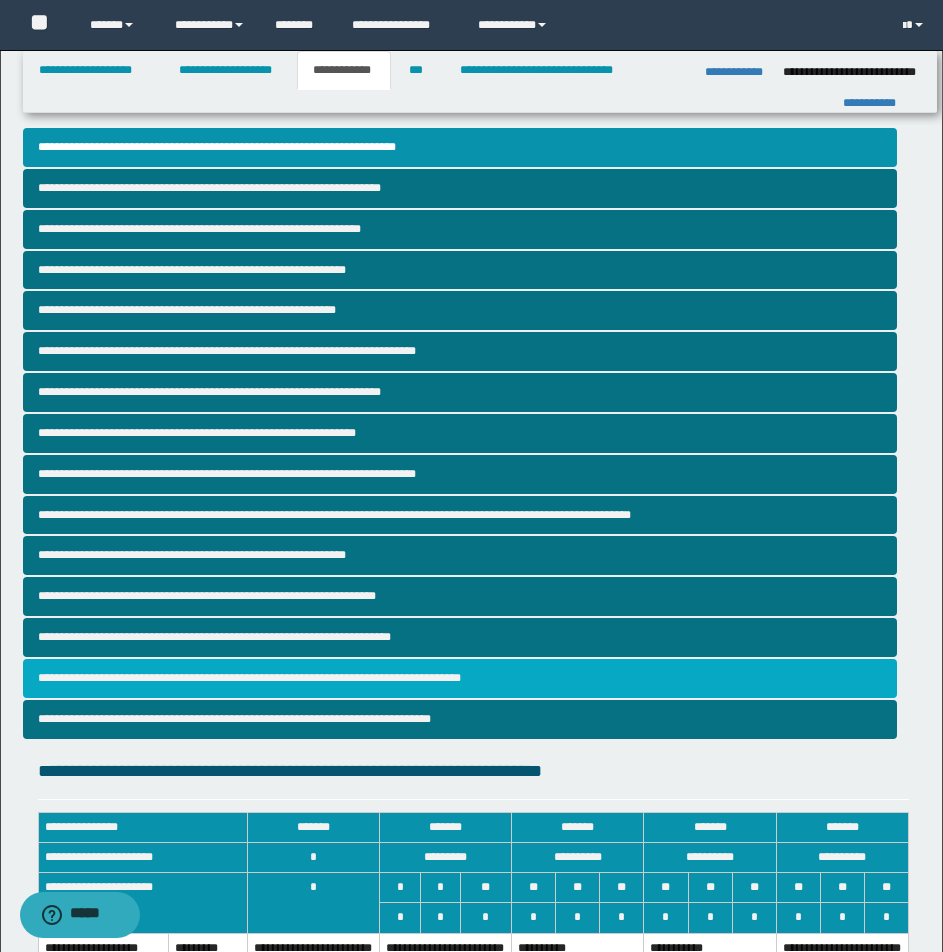click on "**********" at bounding box center (460, 678) 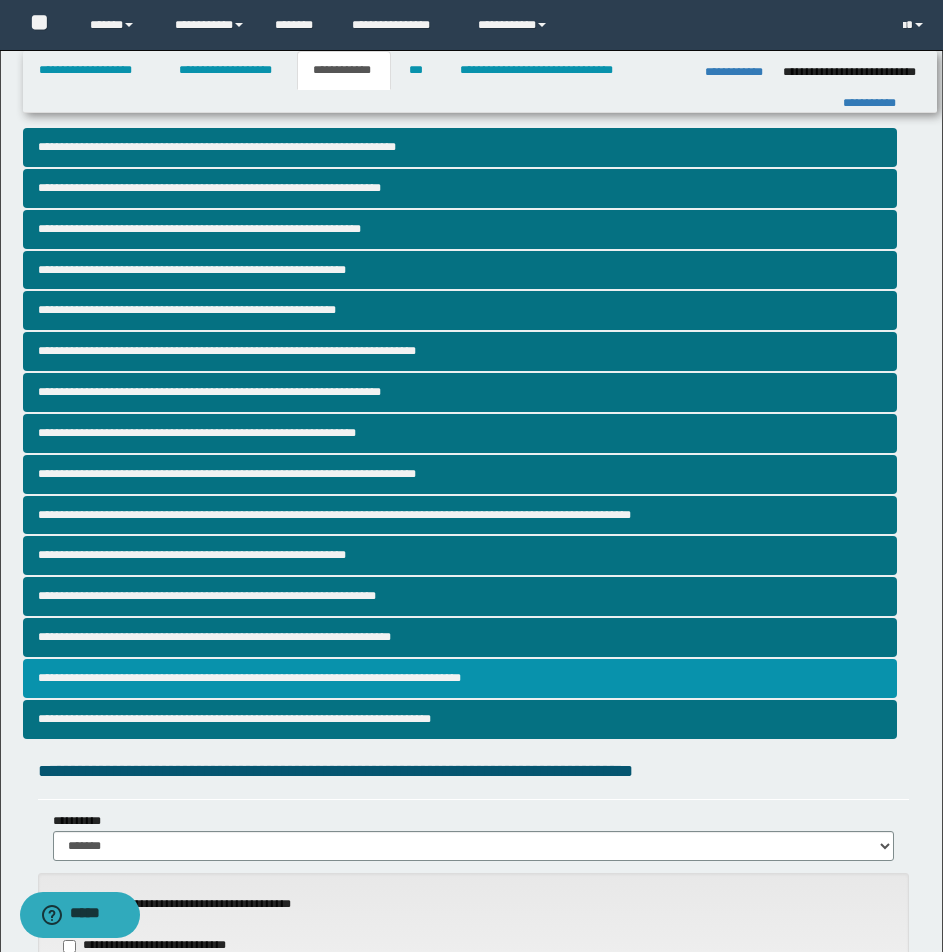scroll, scrollTop: 833, scrollLeft: 0, axis: vertical 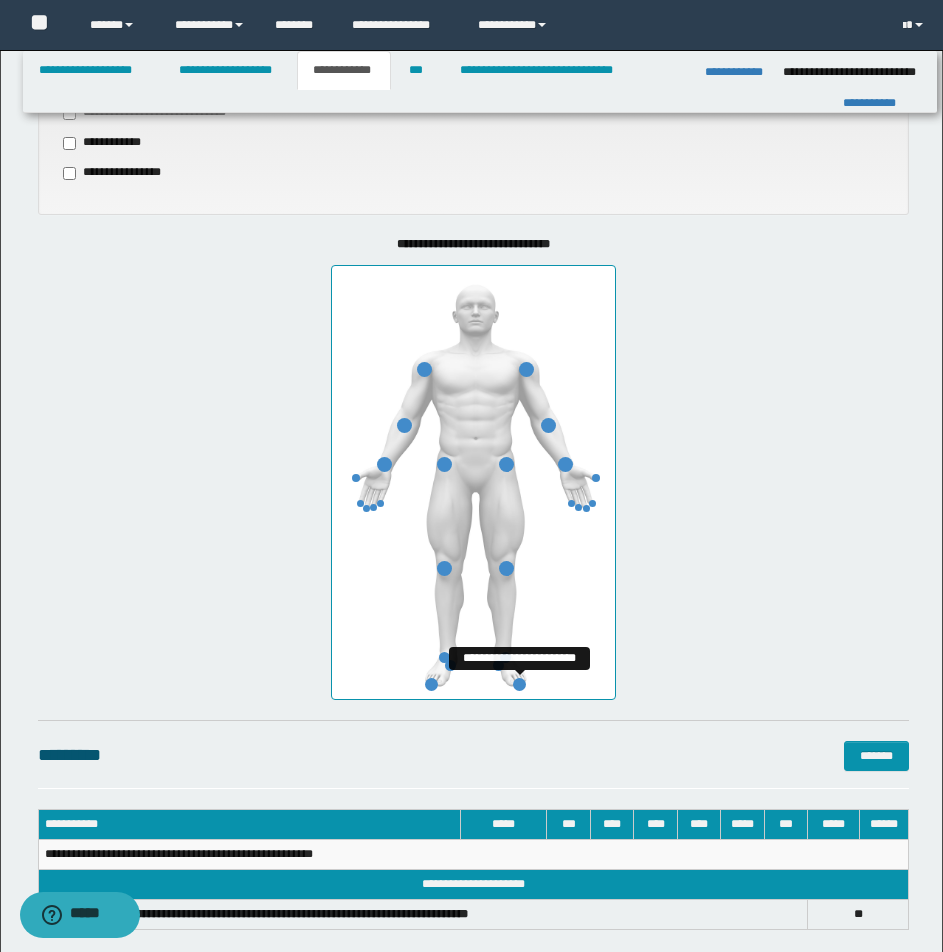 click at bounding box center [519, 684] 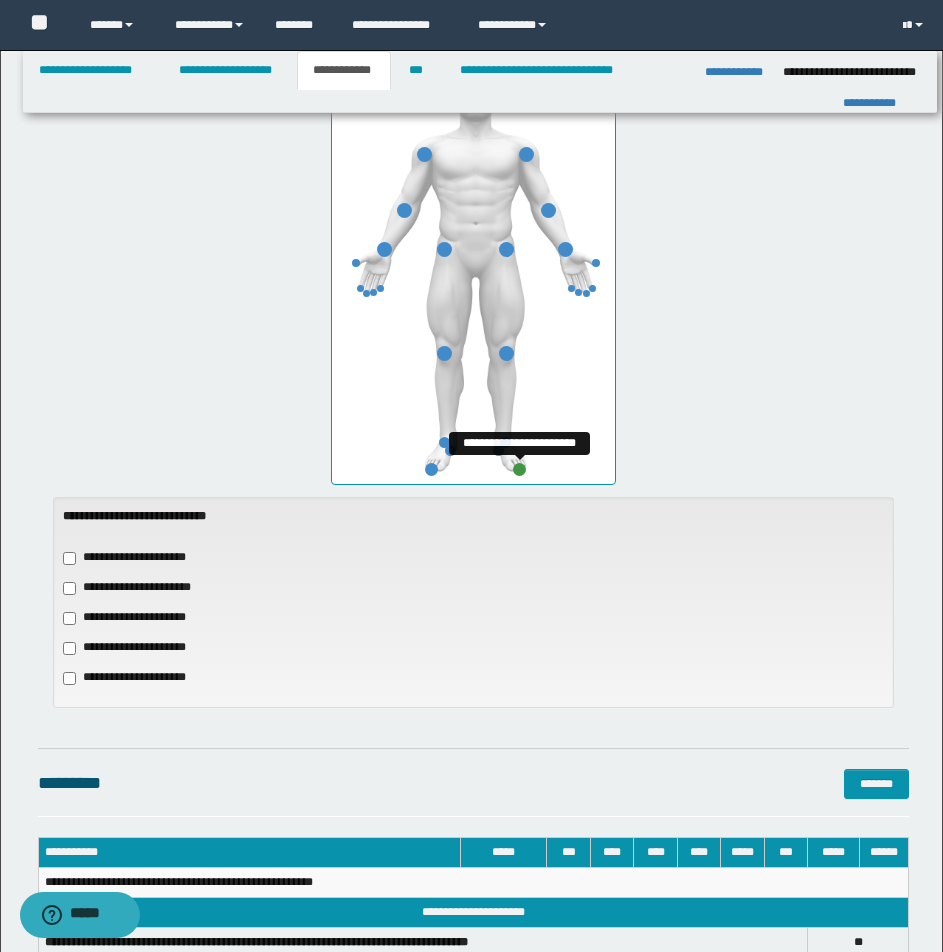 scroll, scrollTop: 1183, scrollLeft: 0, axis: vertical 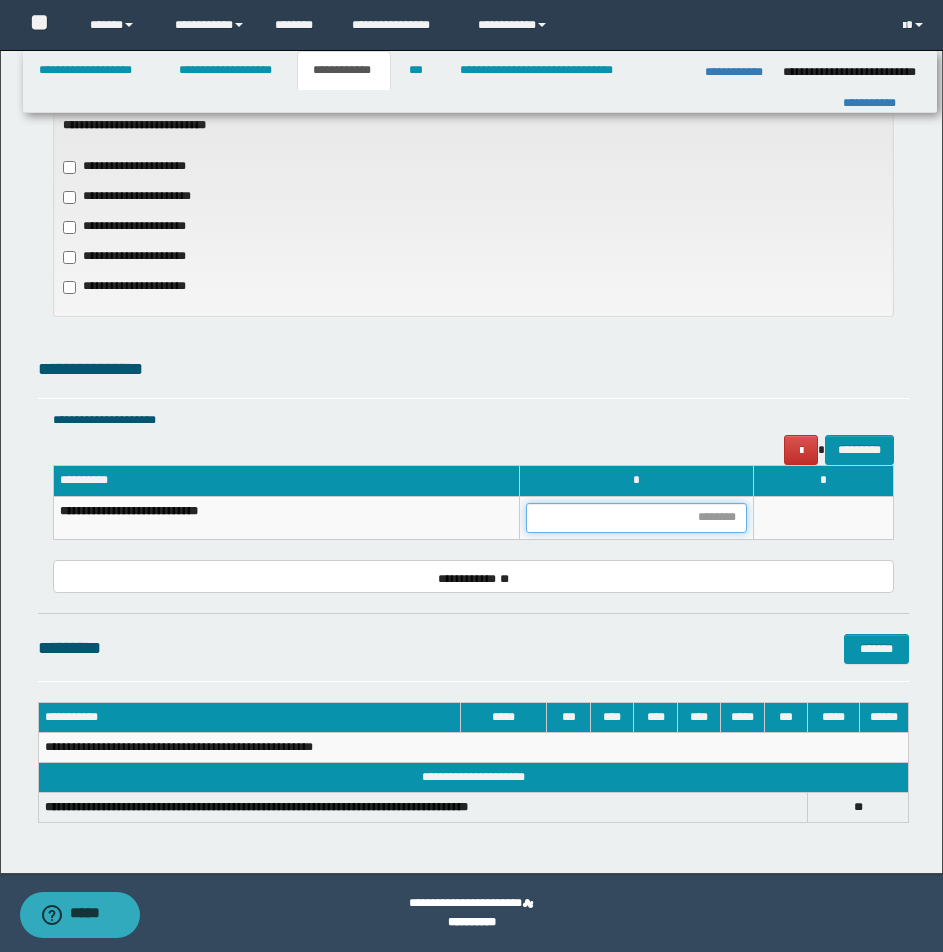 click at bounding box center (636, 518) 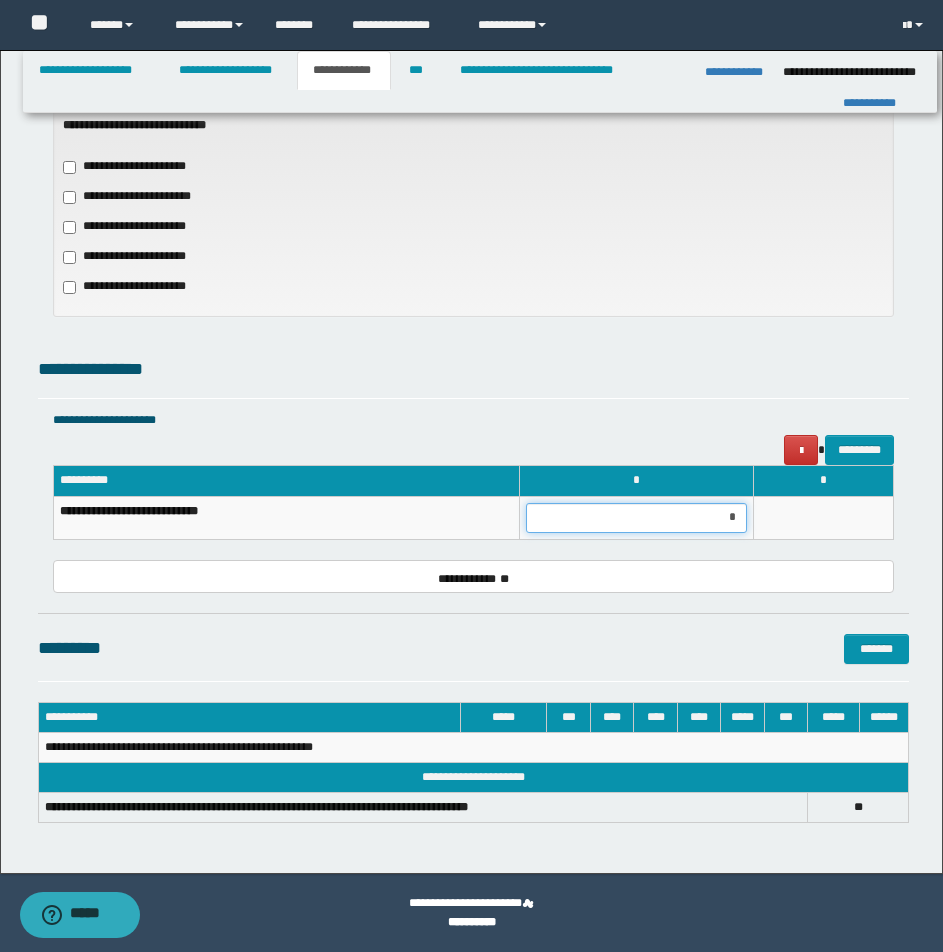 type on "**" 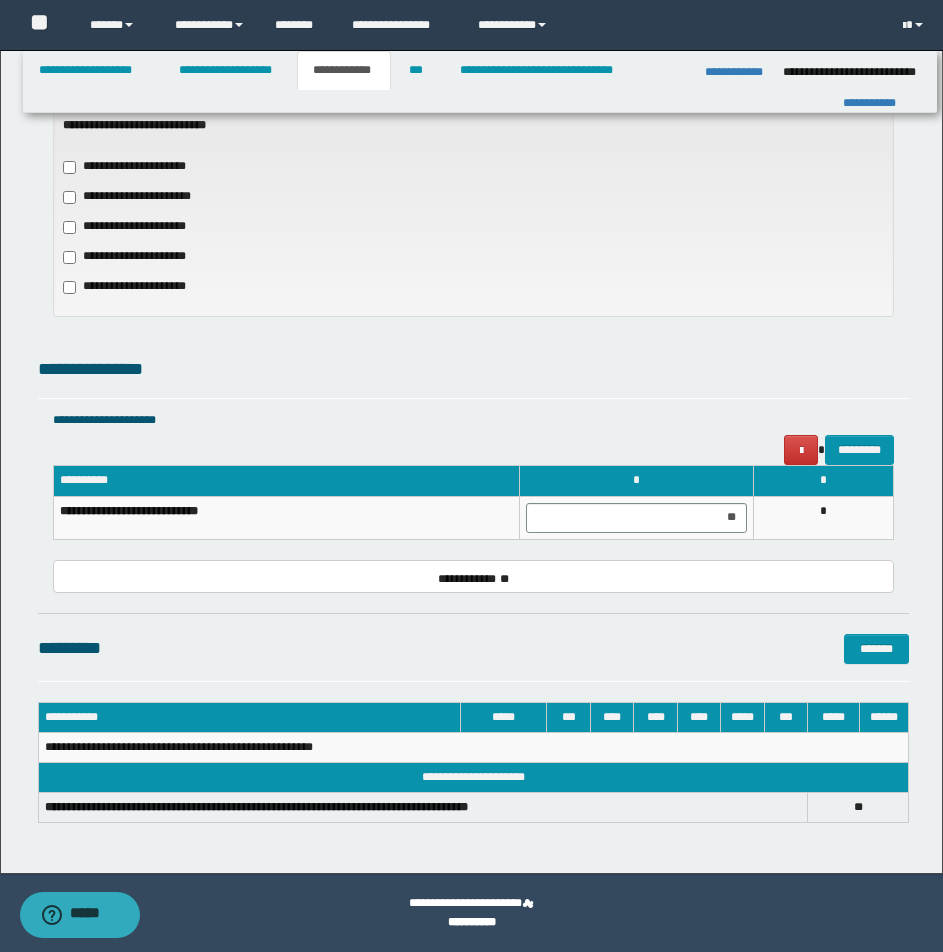 click on "*" at bounding box center (823, 517) 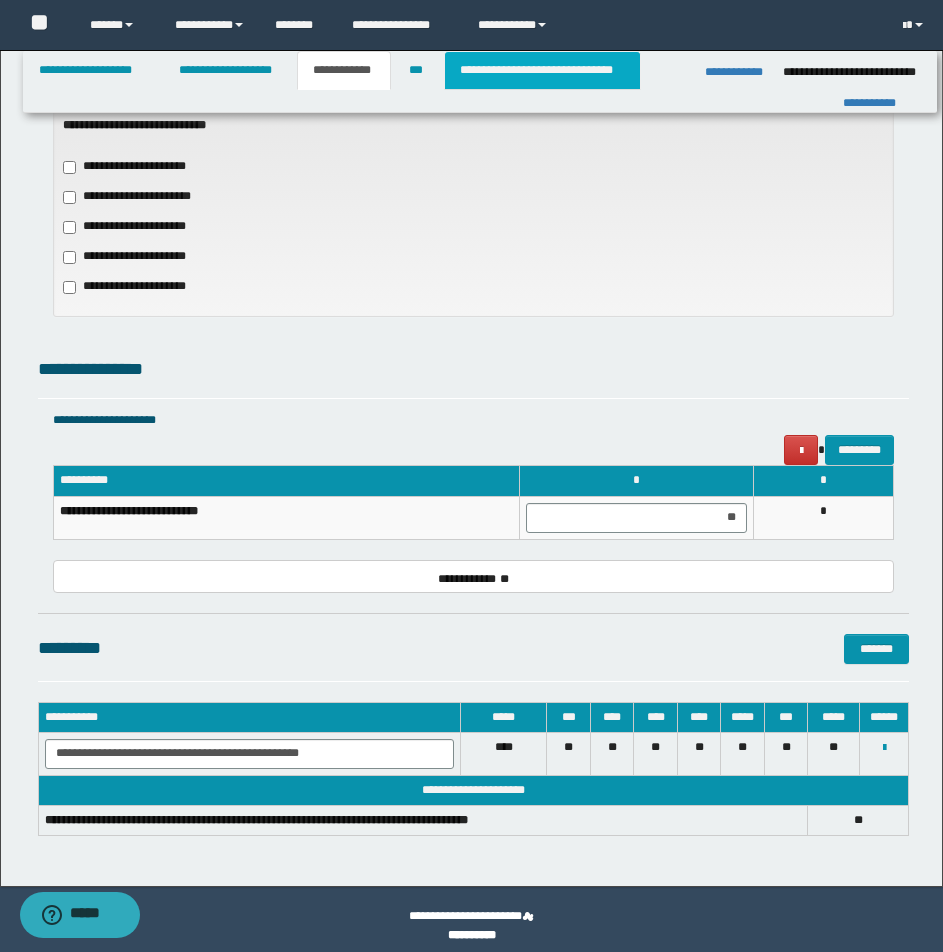 click on "**********" at bounding box center (542, 70) 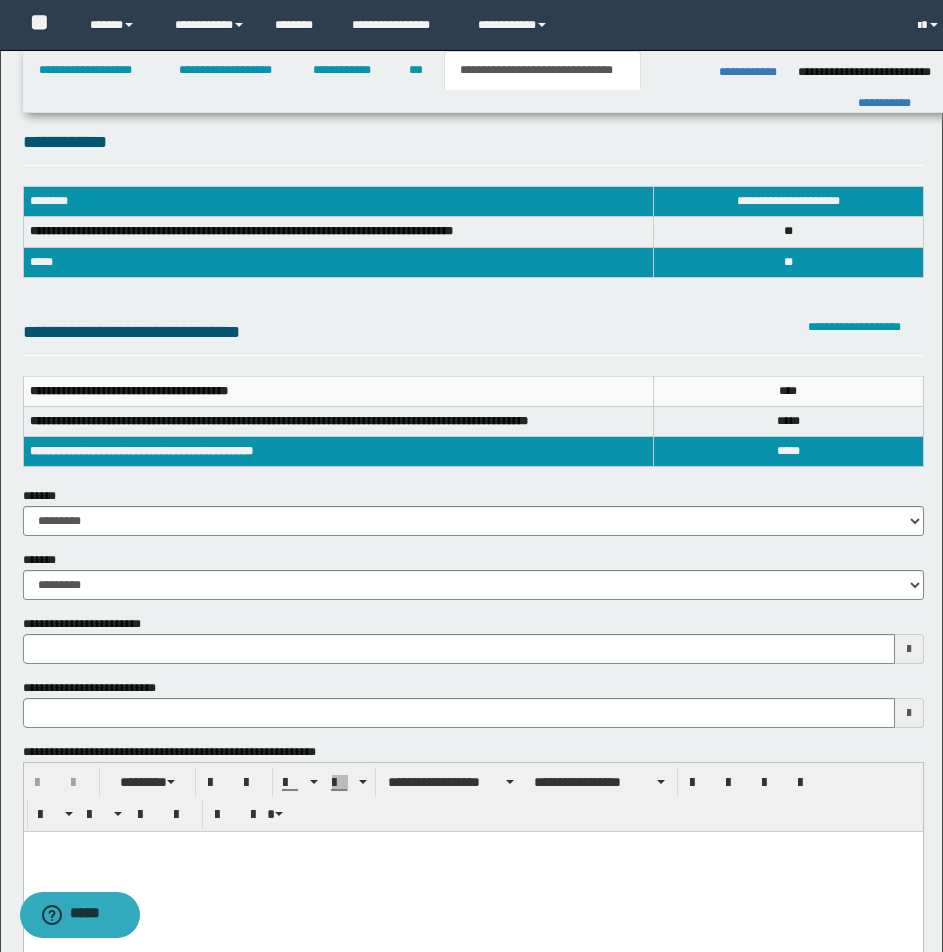 scroll, scrollTop: 0, scrollLeft: 0, axis: both 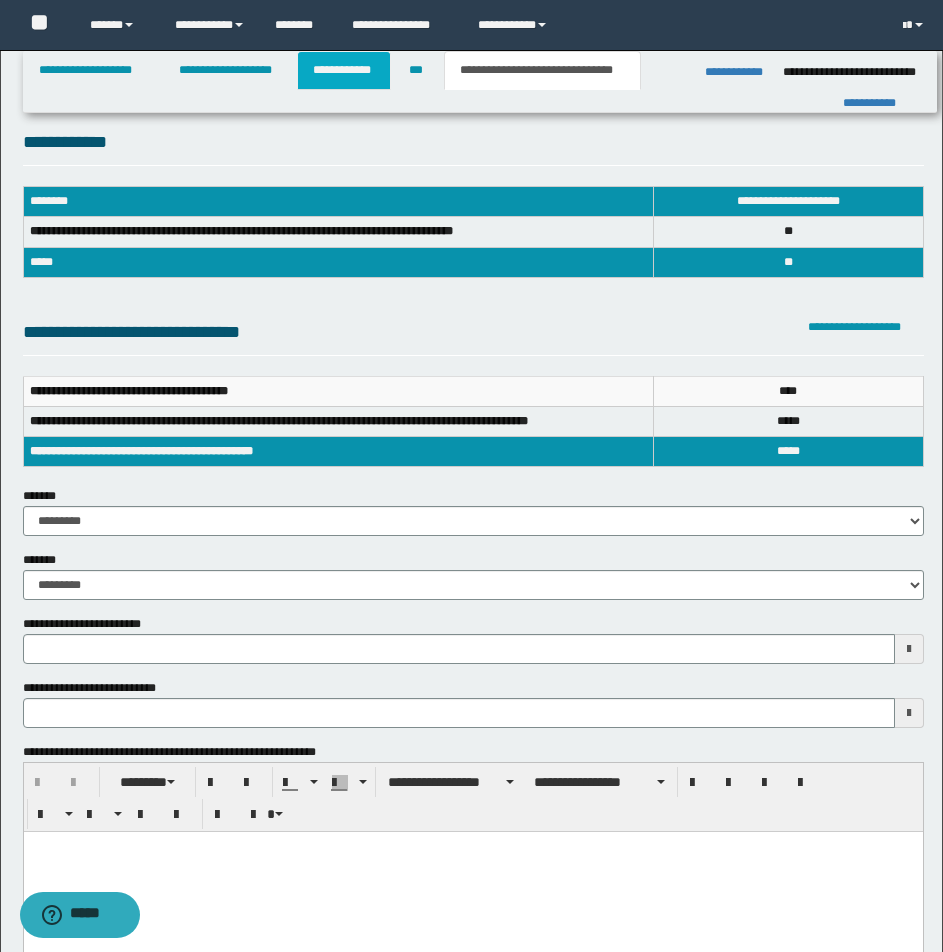 click on "**********" at bounding box center [344, 70] 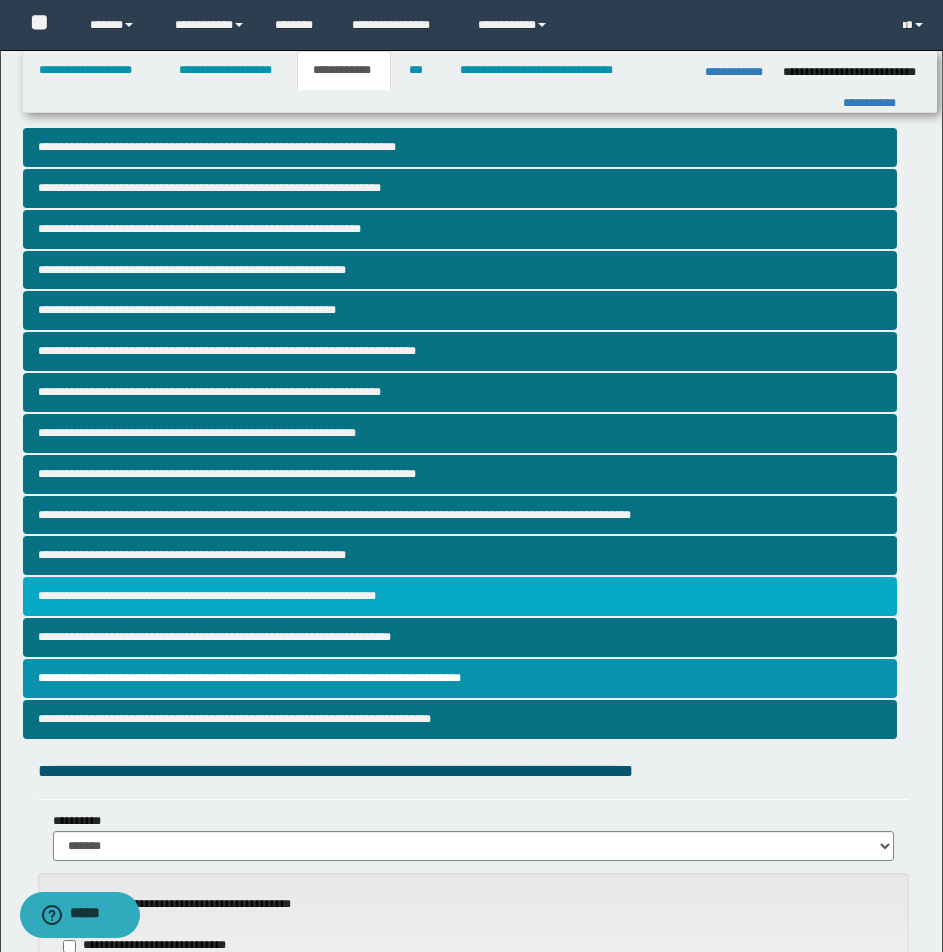 click on "**********" at bounding box center [460, 596] 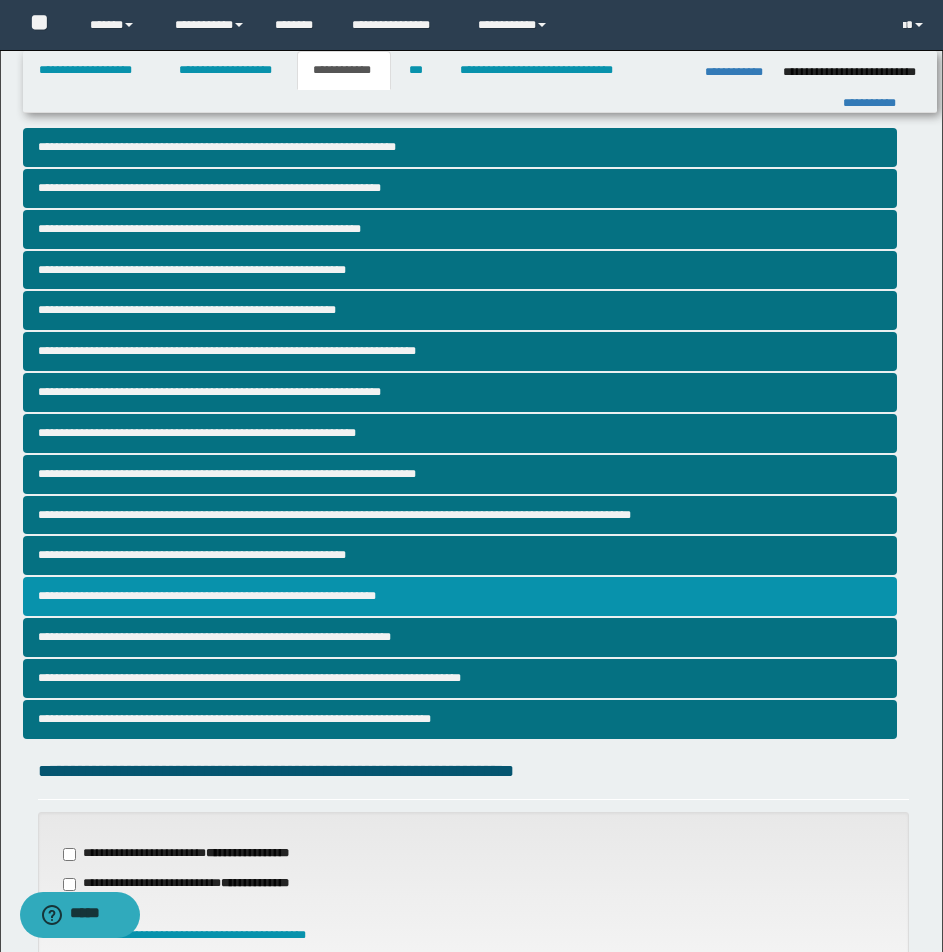 scroll, scrollTop: 406, scrollLeft: 0, axis: vertical 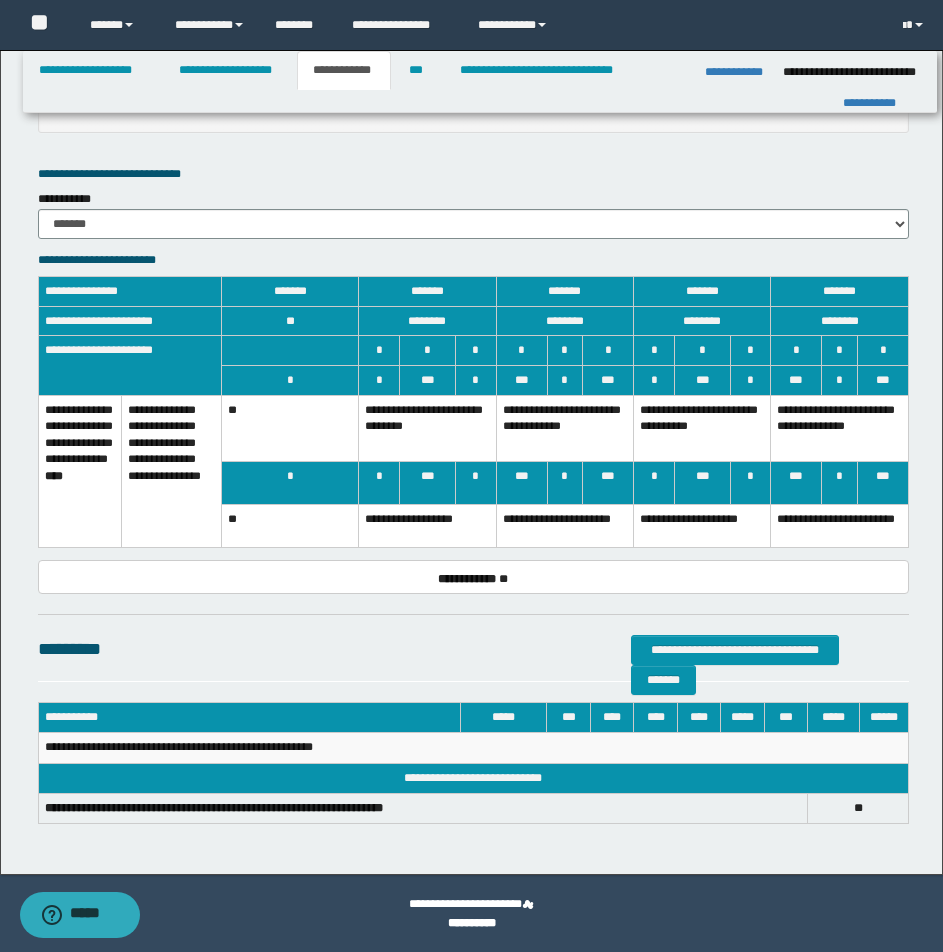 click on "**********" at bounding box center [840, 428] 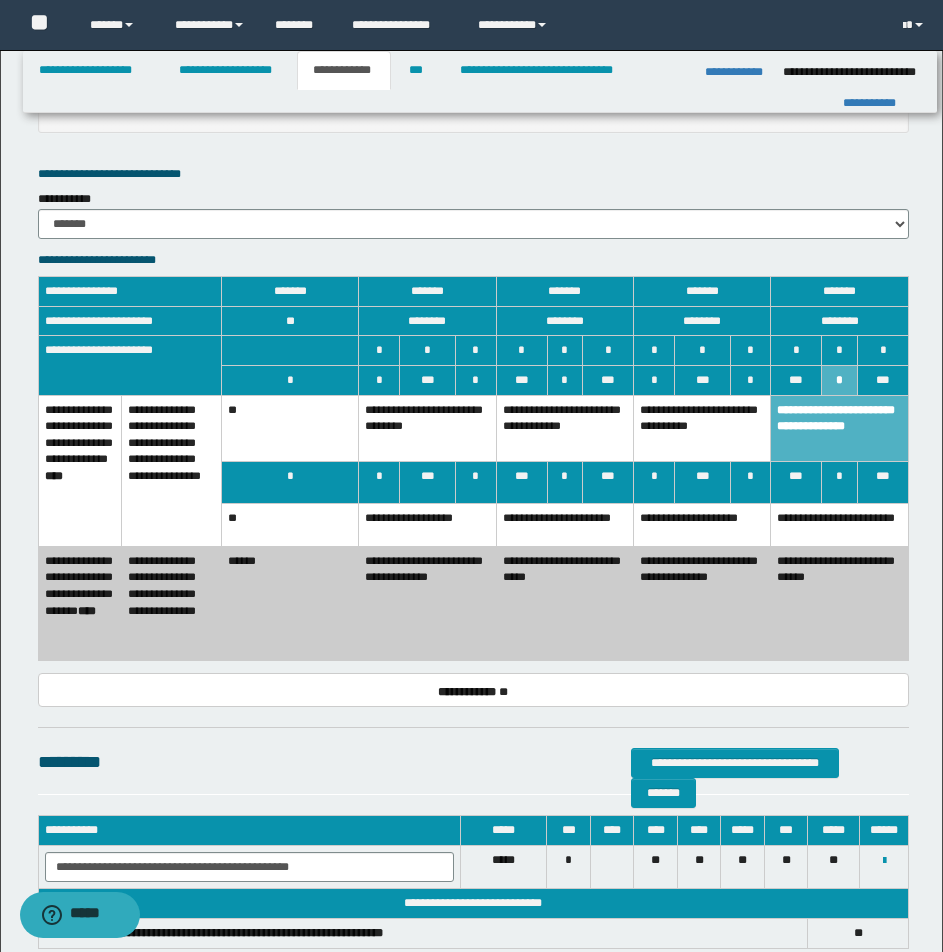 click on "**********" at bounding box center [840, 525] 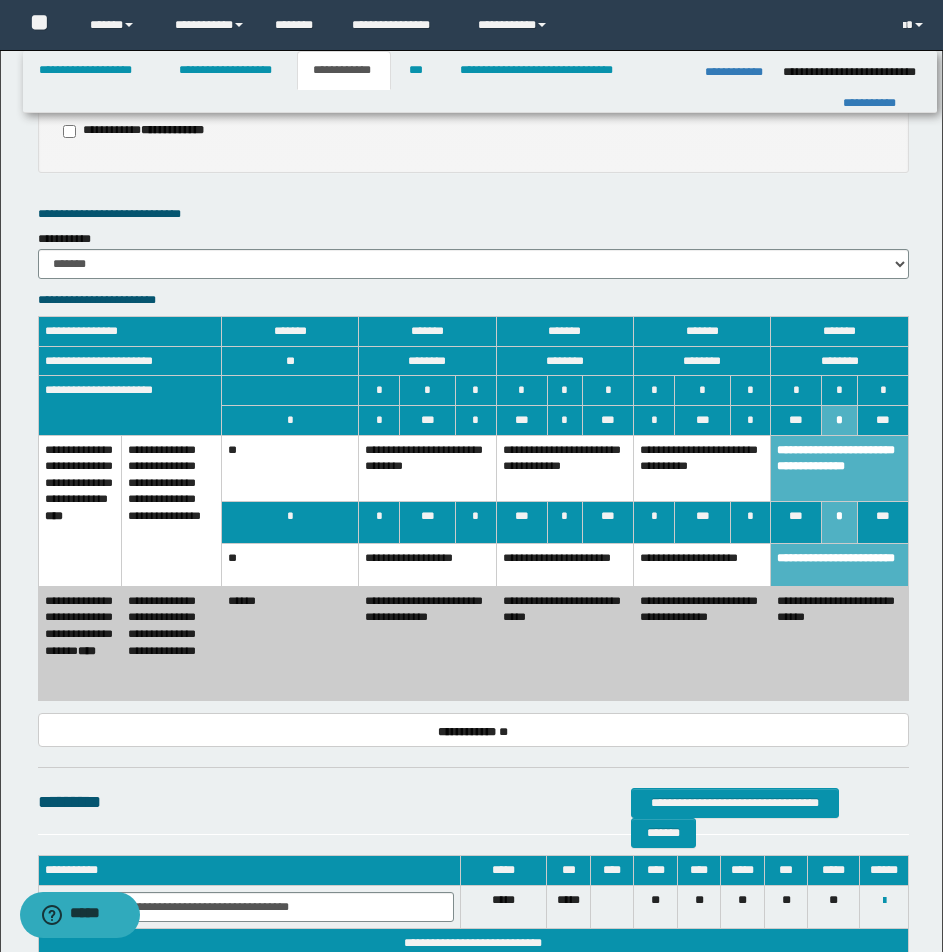 scroll, scrollTop: 2002, scrollLeft: 0, axis: vertical 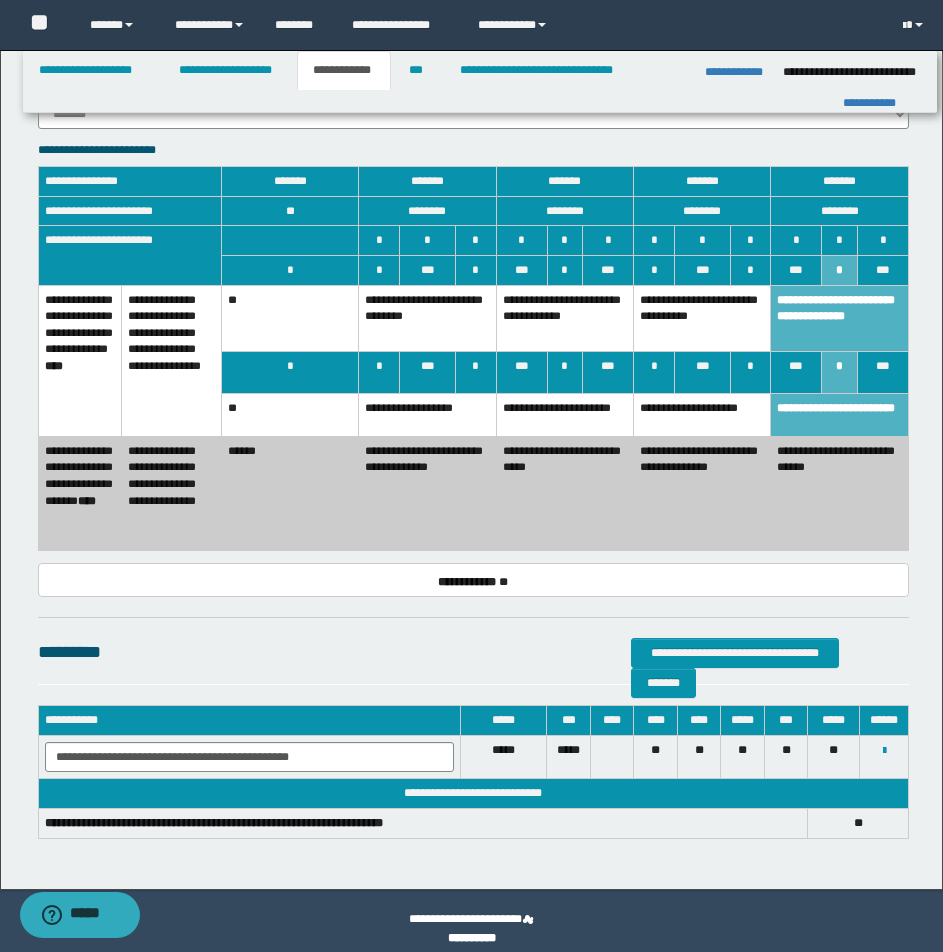 click on "**********" at bounding box center [427, 415] 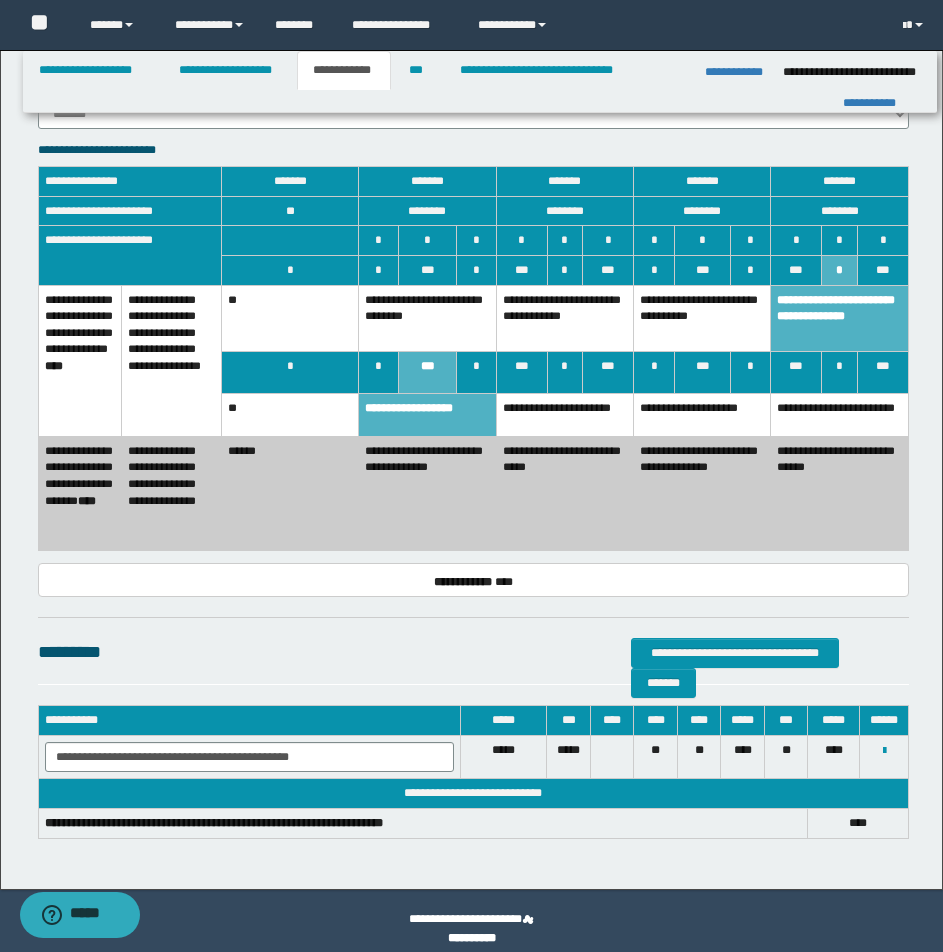 click on "**********" at bounding box center (702, 318) 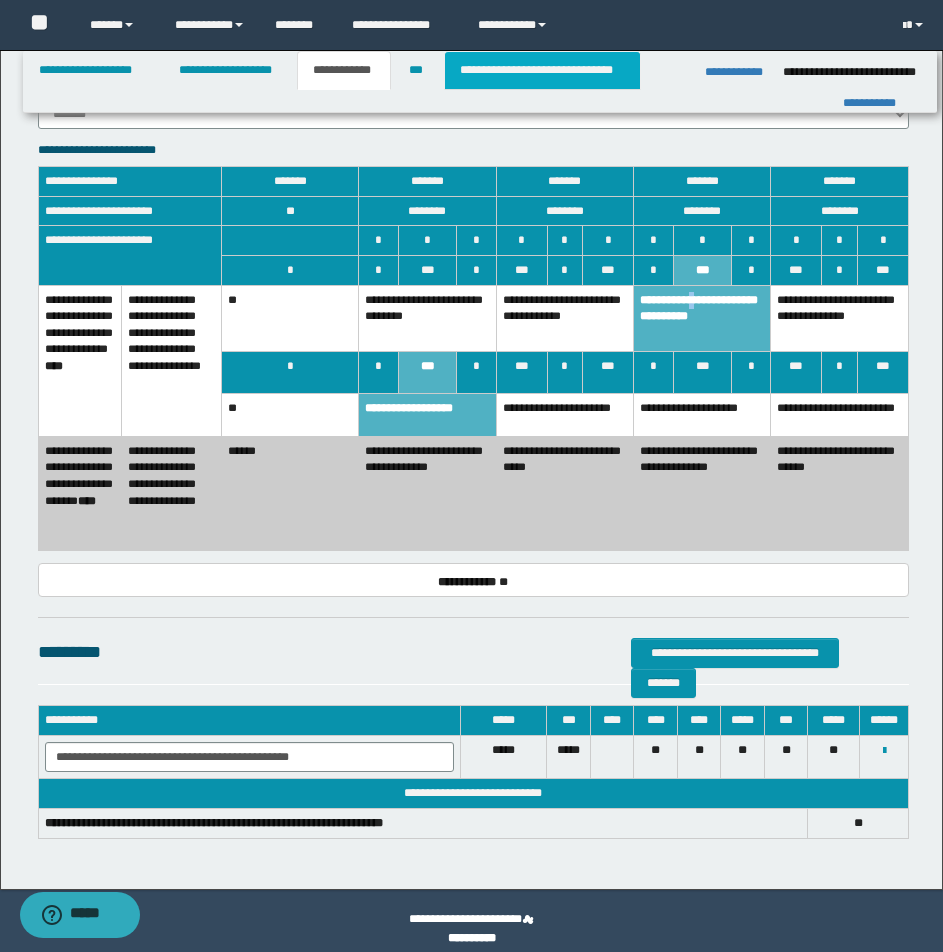 click on "**********" at bounding box center (542, 70) 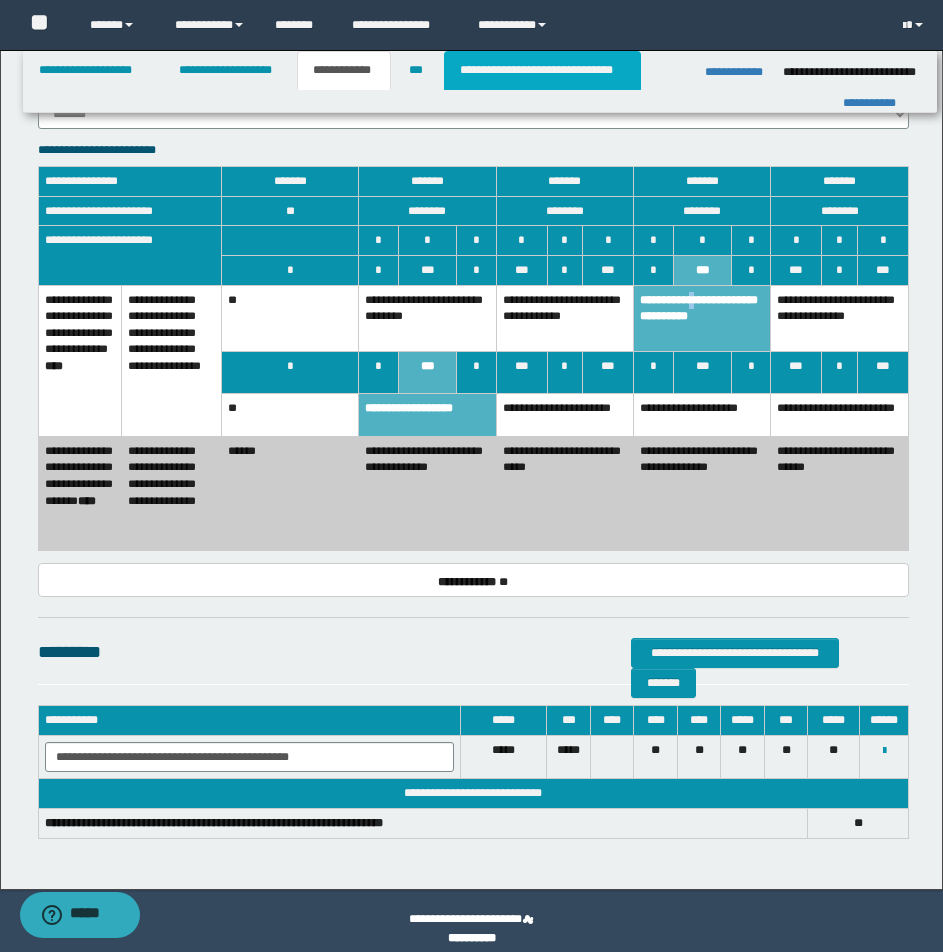 type 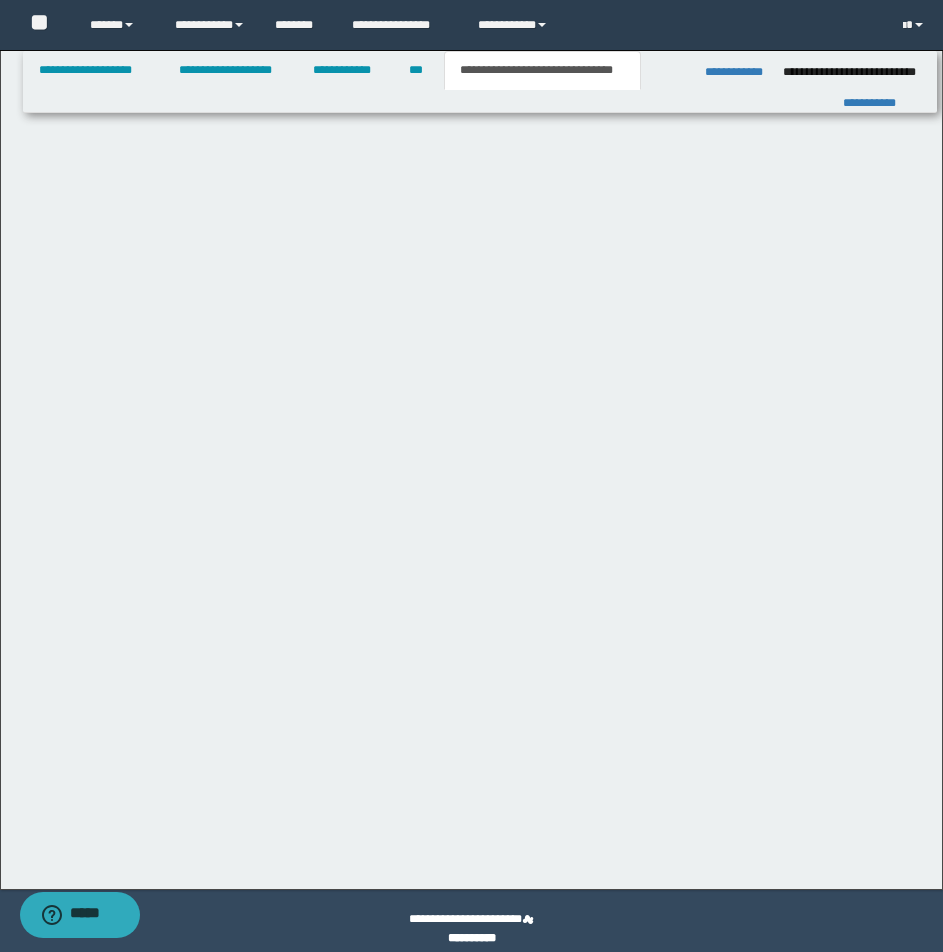 scroll, scrollTop: 1301, scrollLeft: 0, axis: vertical 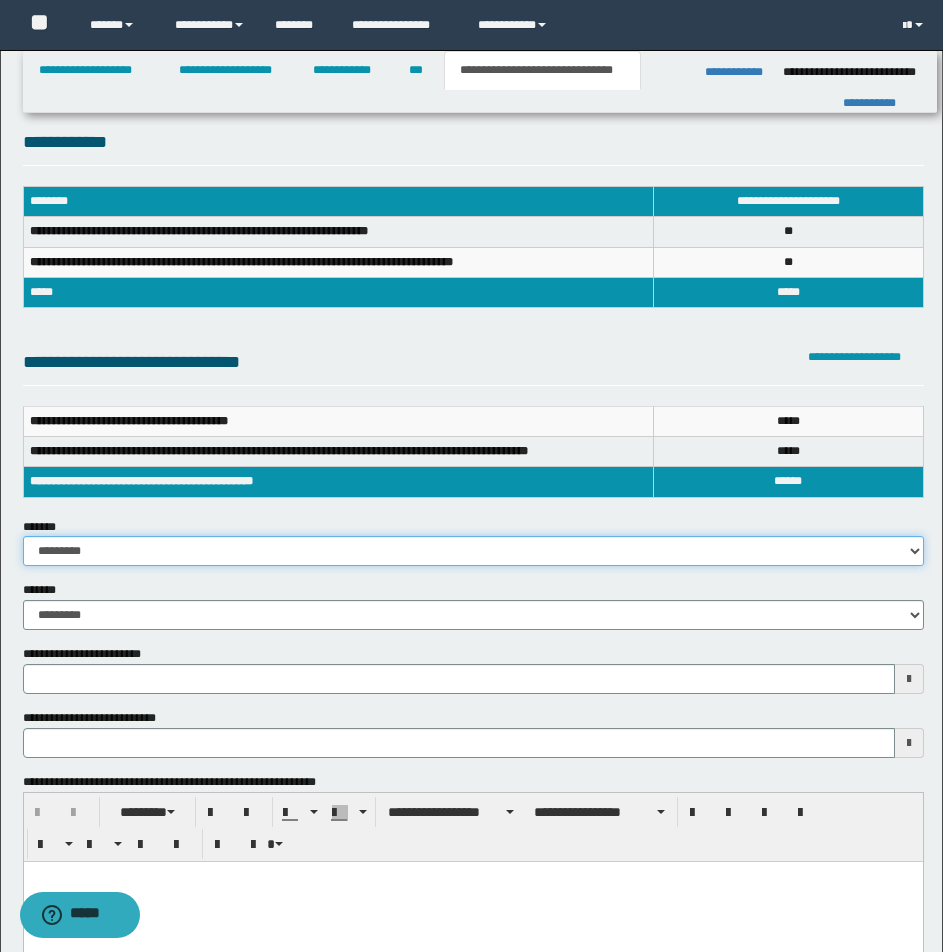 click on "**********" at bounding box center (473, 551) 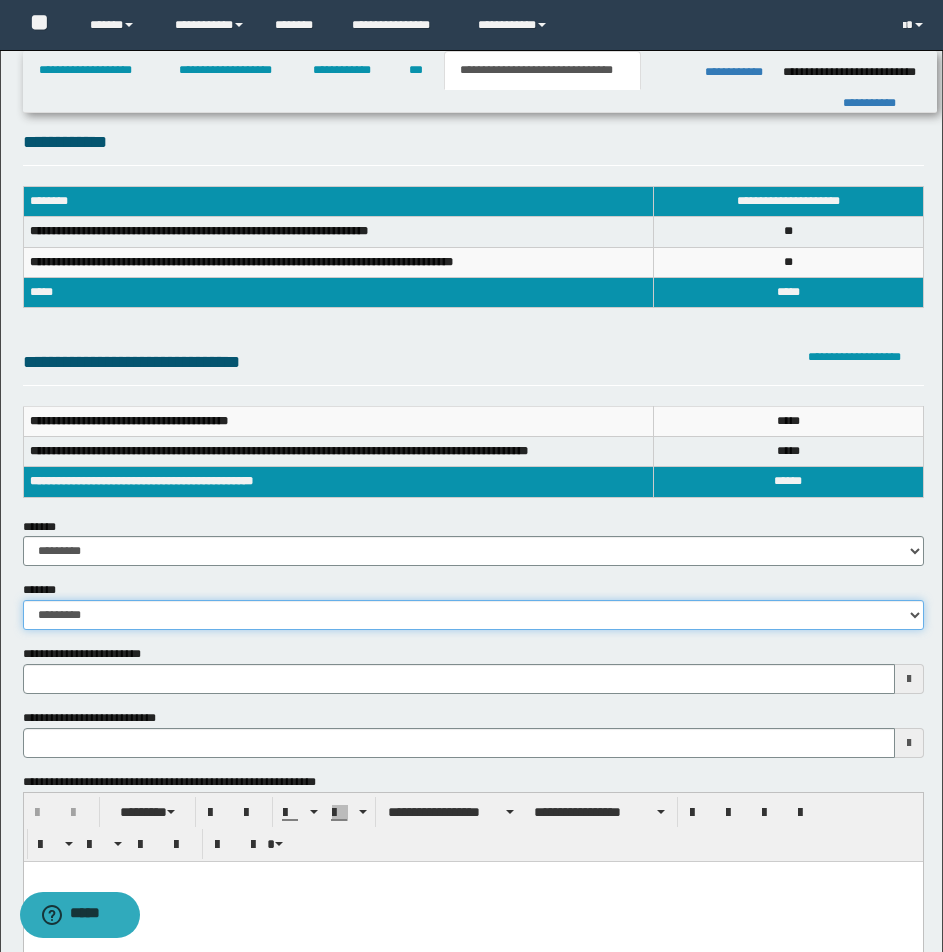 drag, startPoint x: 914, startPoint y: 610, endPoint x: 641, endPoint y: 628, distance: 273.59277 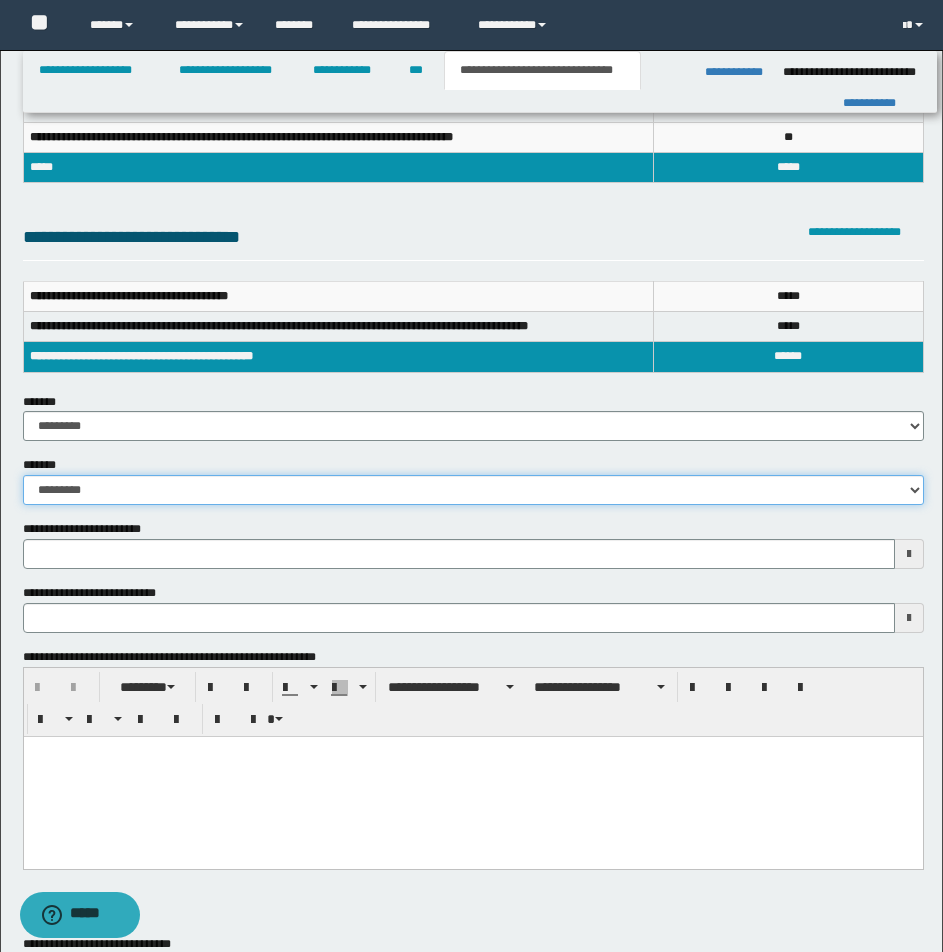 scroll, scrollTop: 280, scrollLeft: 0, axis: vertical 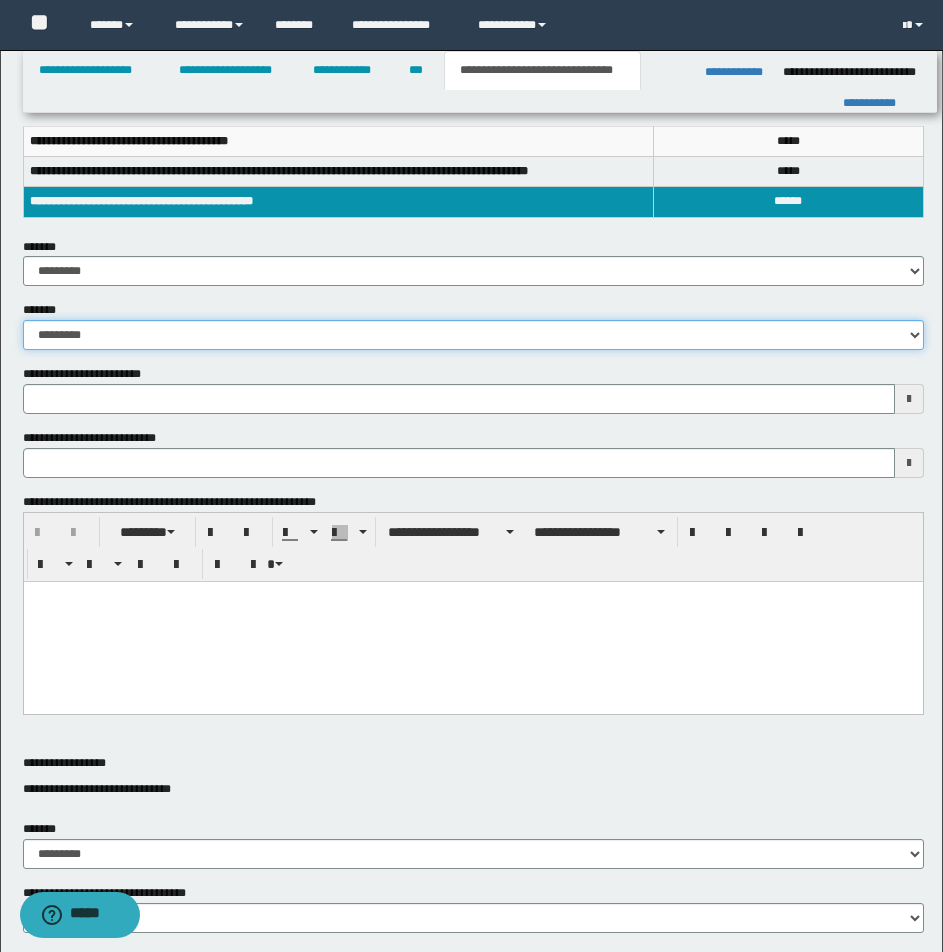 type 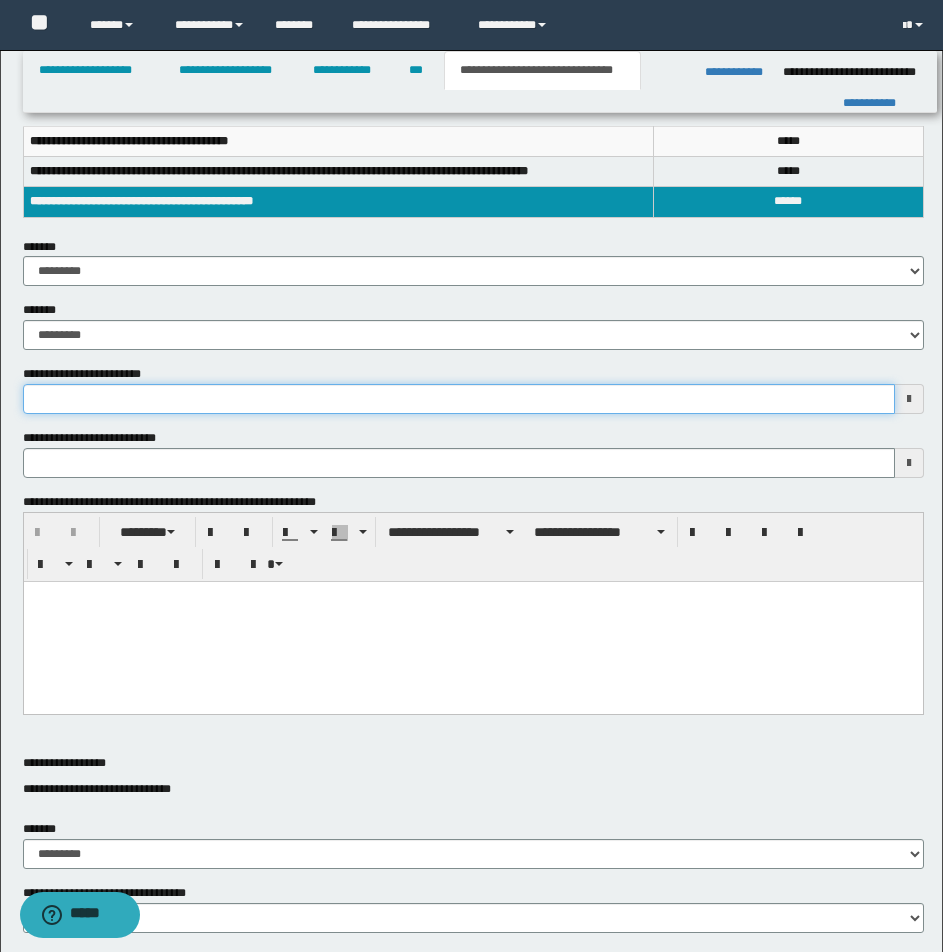 click on "**********" at bounding box center (459, 399) 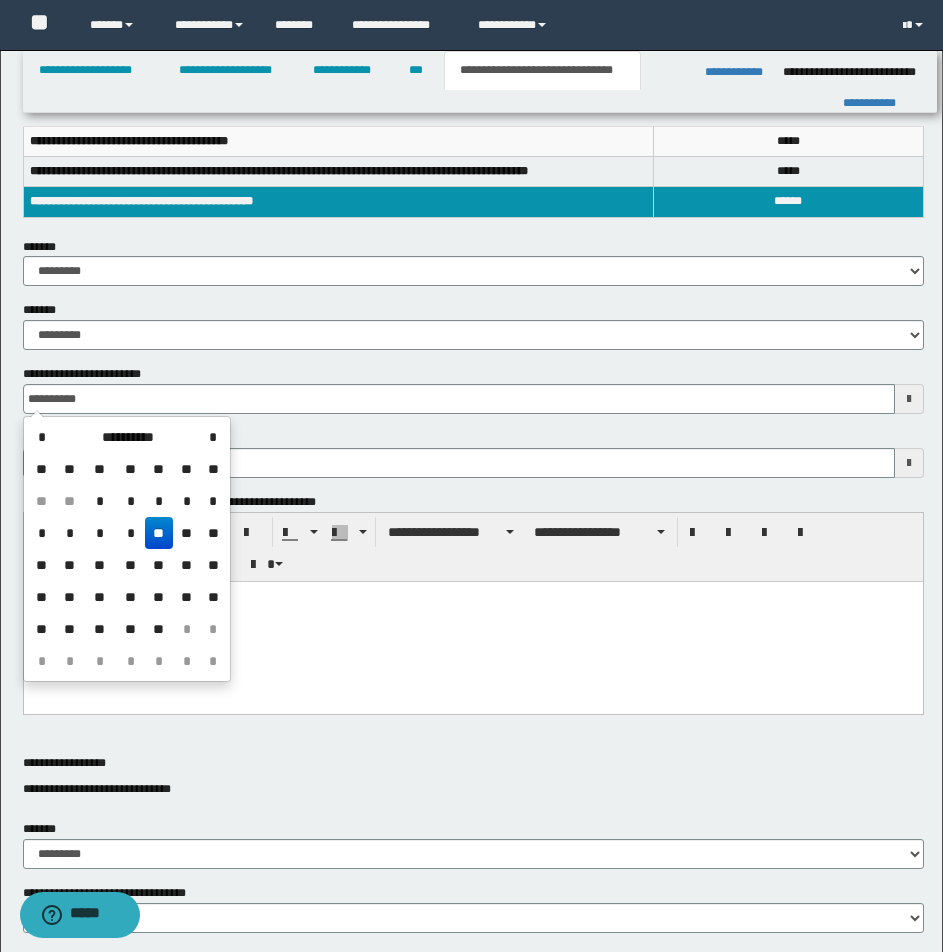 drag, startPoint x: 155, startPoint y: 541, endPoint x: 102, endPoint y: 41, distance: 502.80115 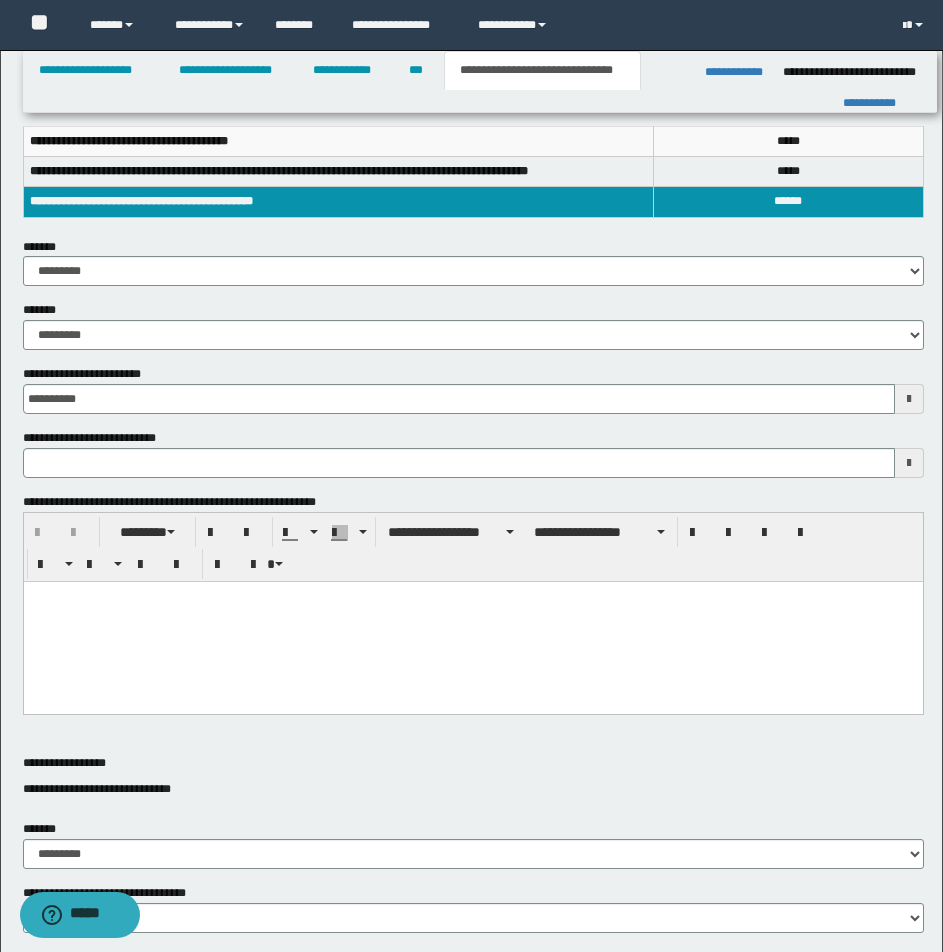 click at bounding box center [472, 621] 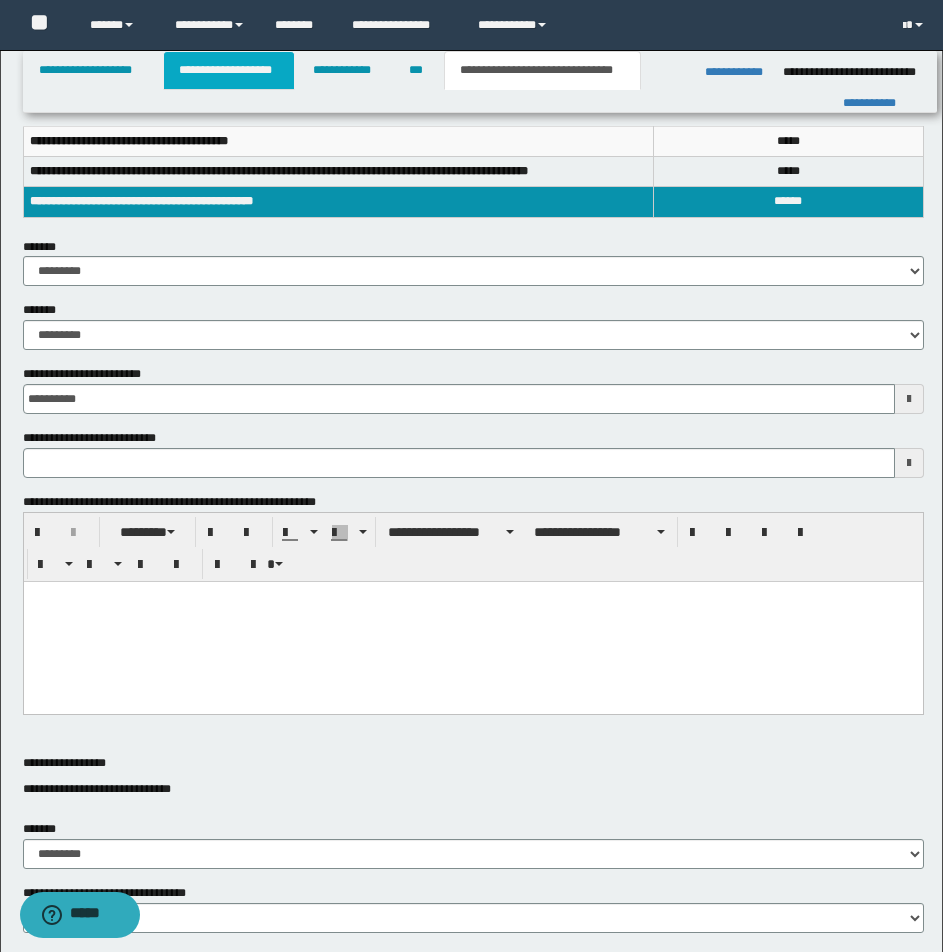click on "**********" at bounding box center (229, 70) 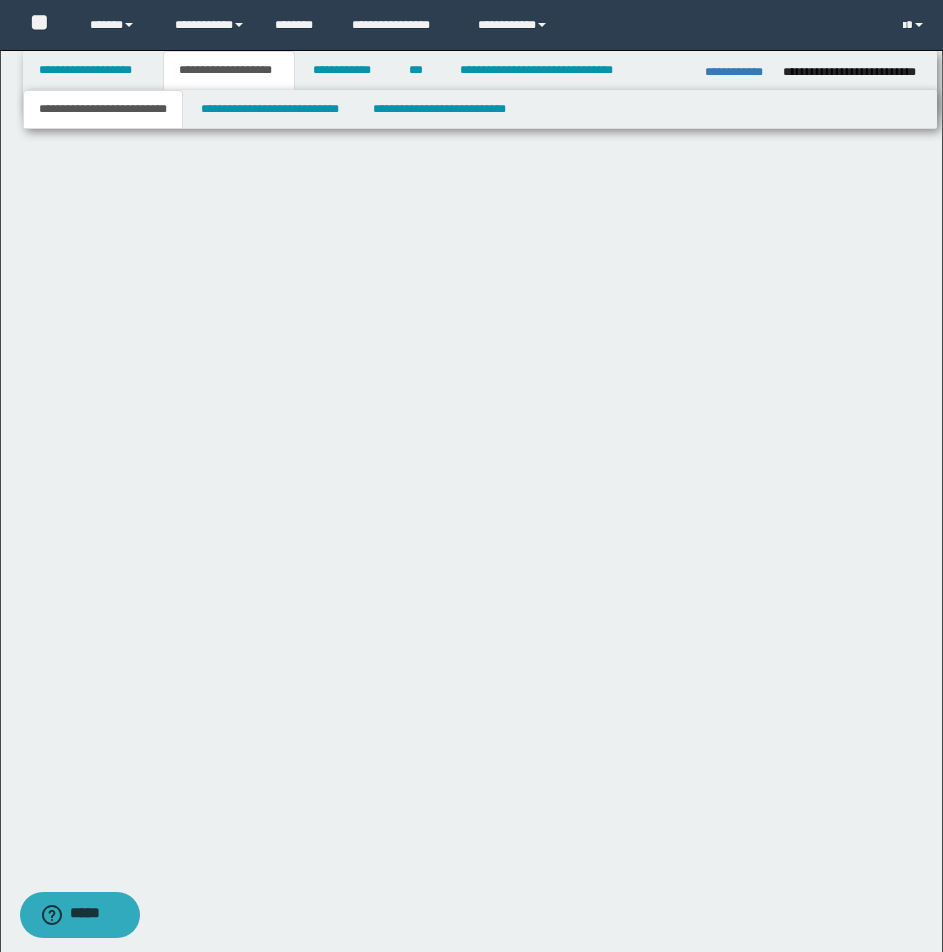 scroll, scrollTop: 0, scrollLeft: 0, axis: both 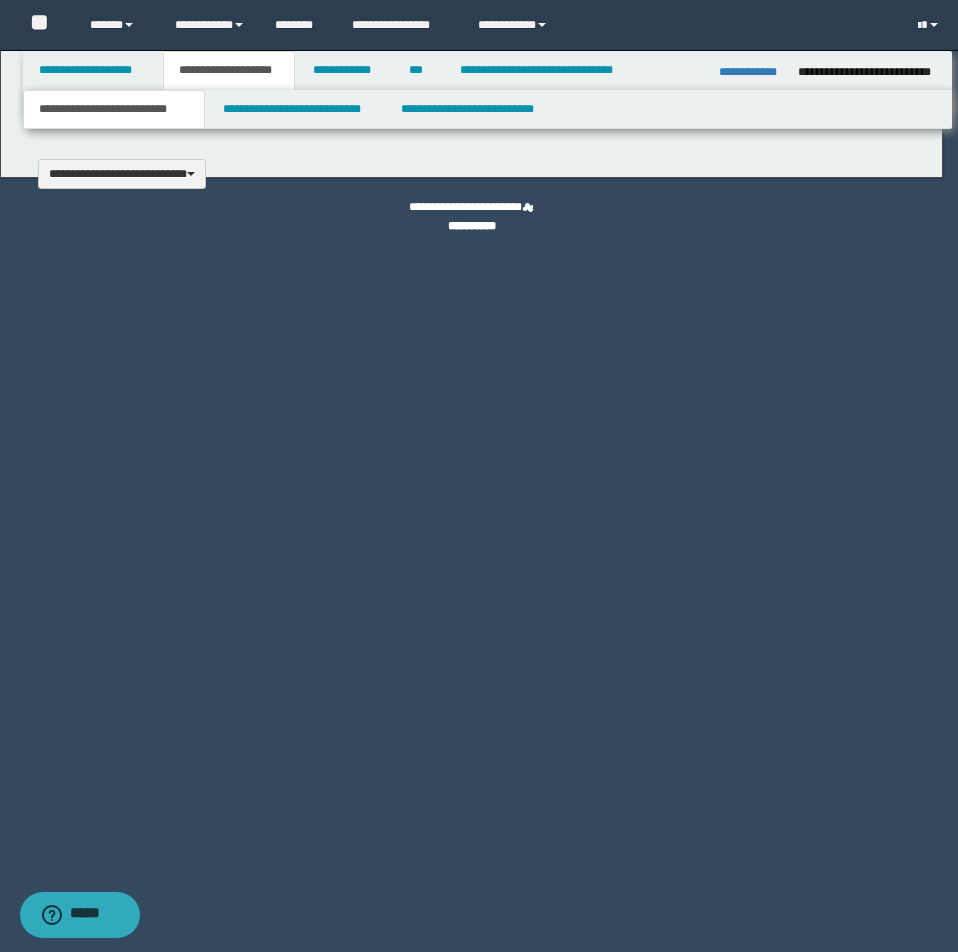 type 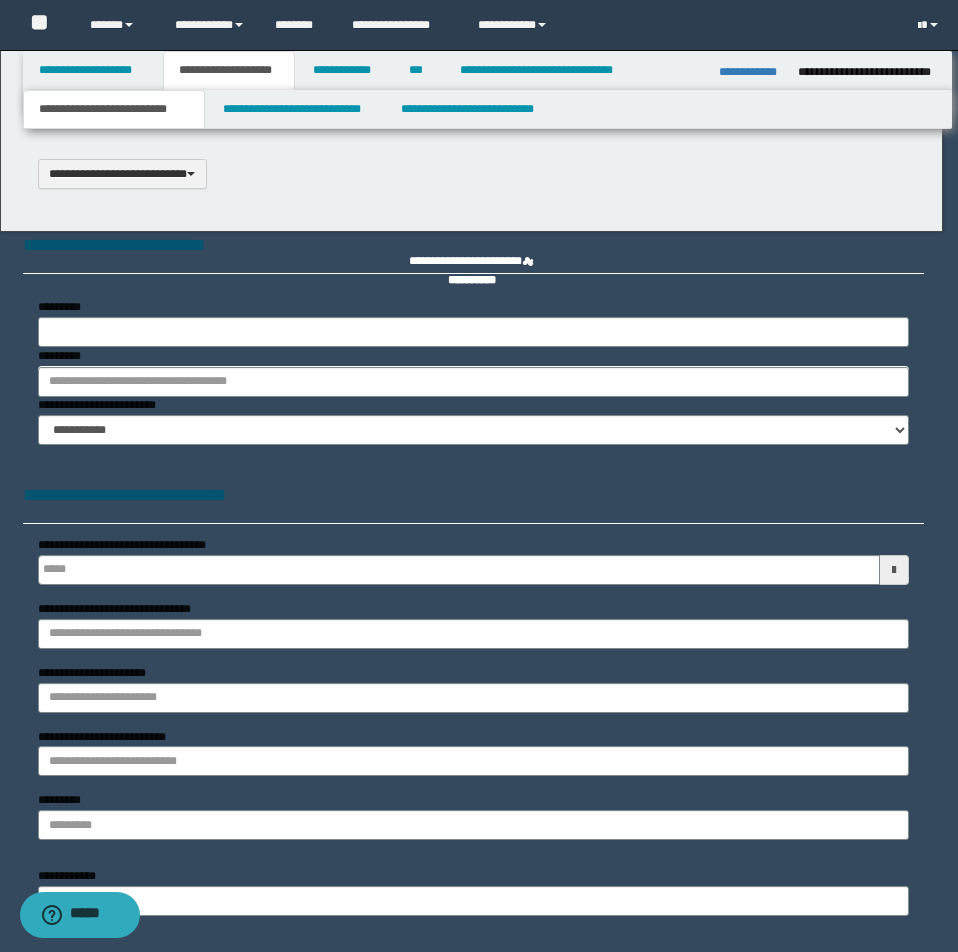 select on "*" 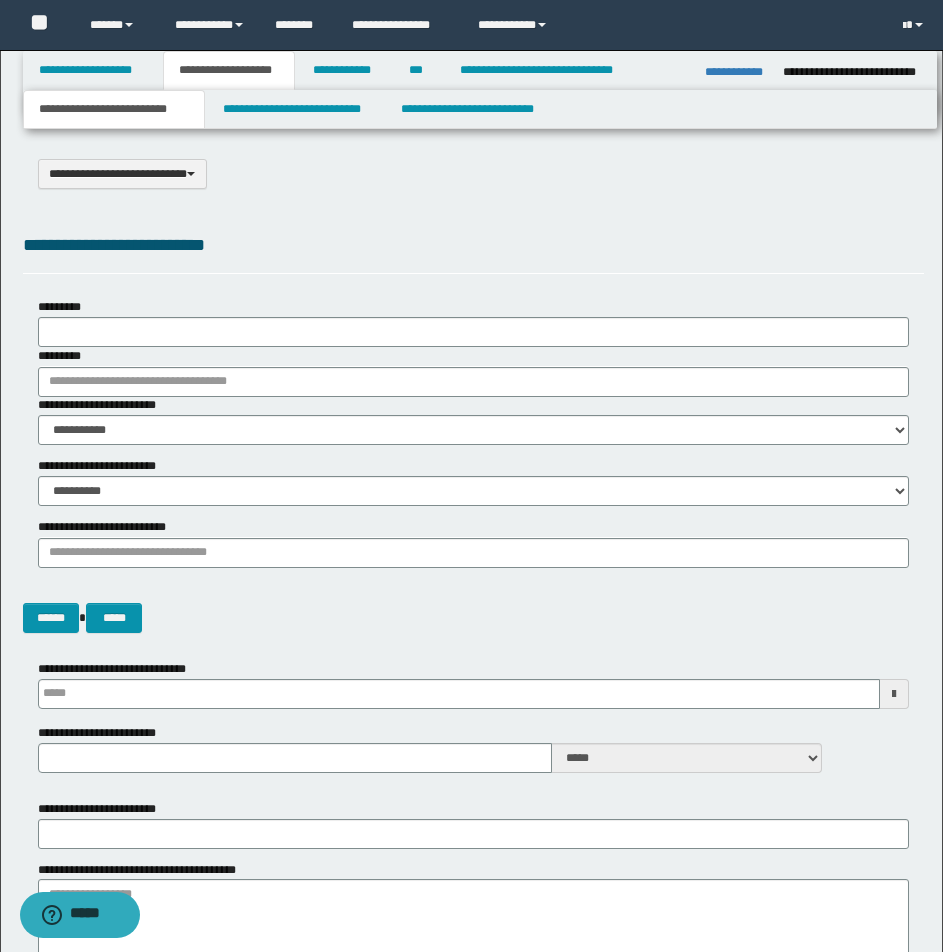 scroll, scrollTop: 0, scrollLeft: 0, axis: both 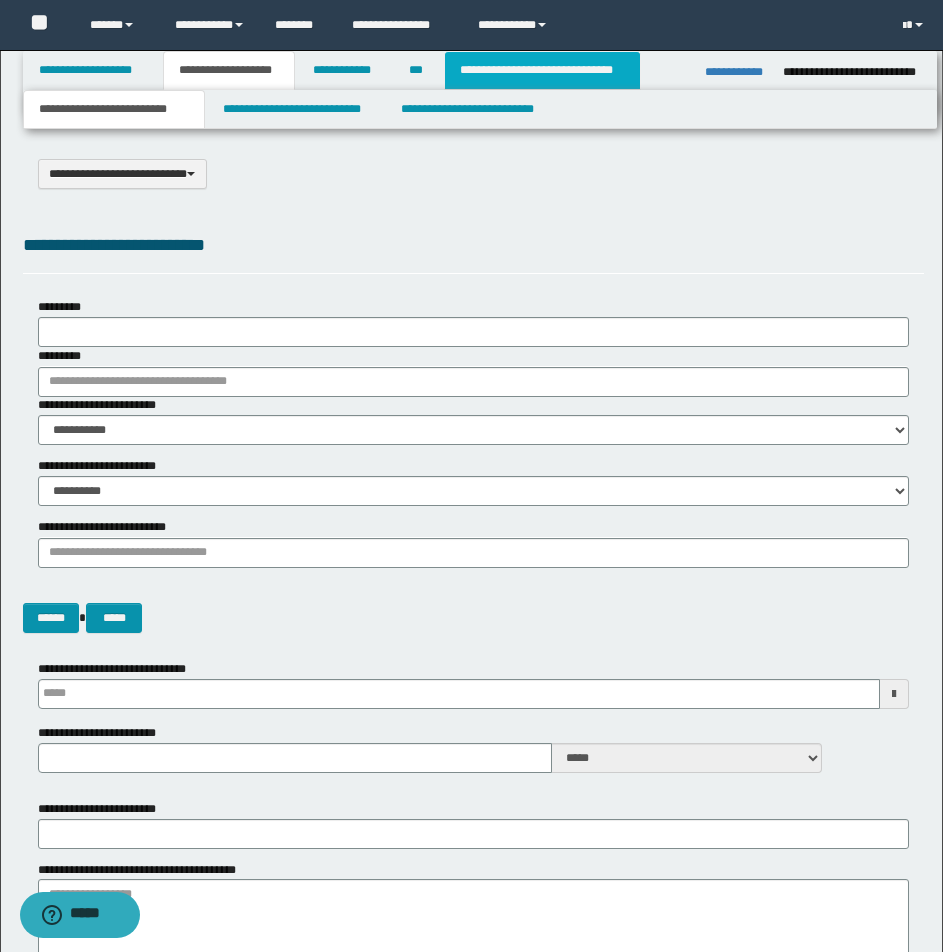 click on "**********" at bounding box center [542, 70] 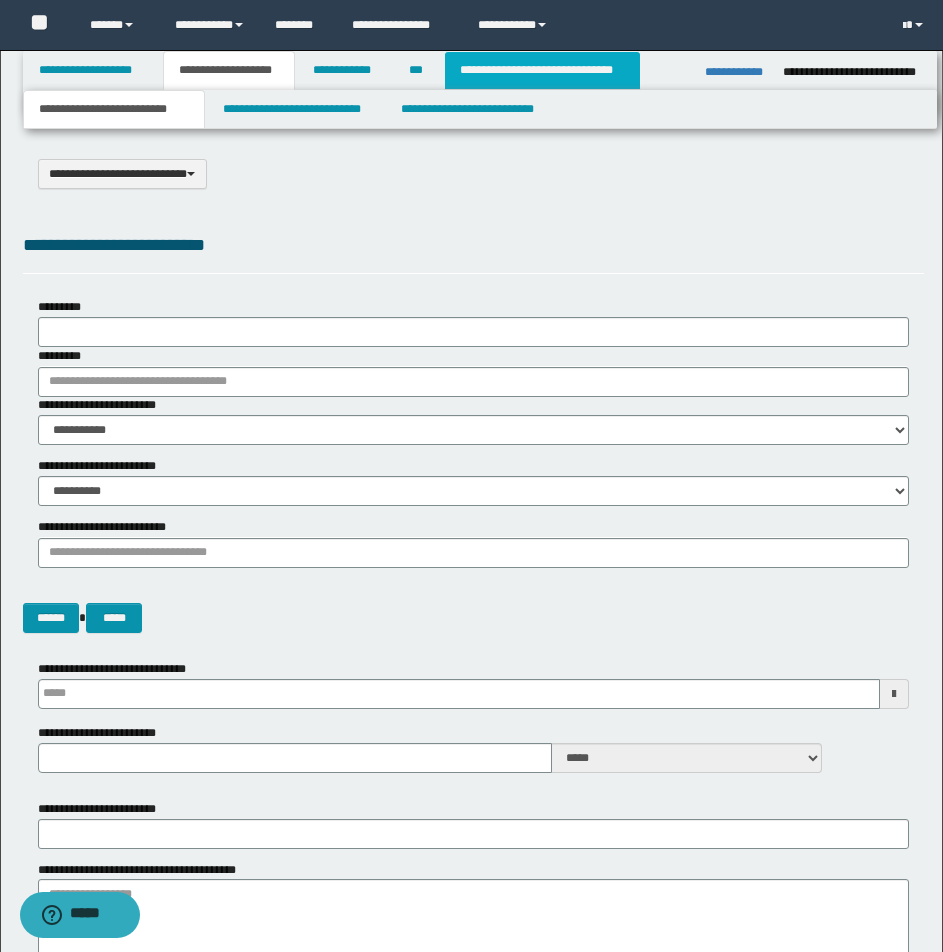 type 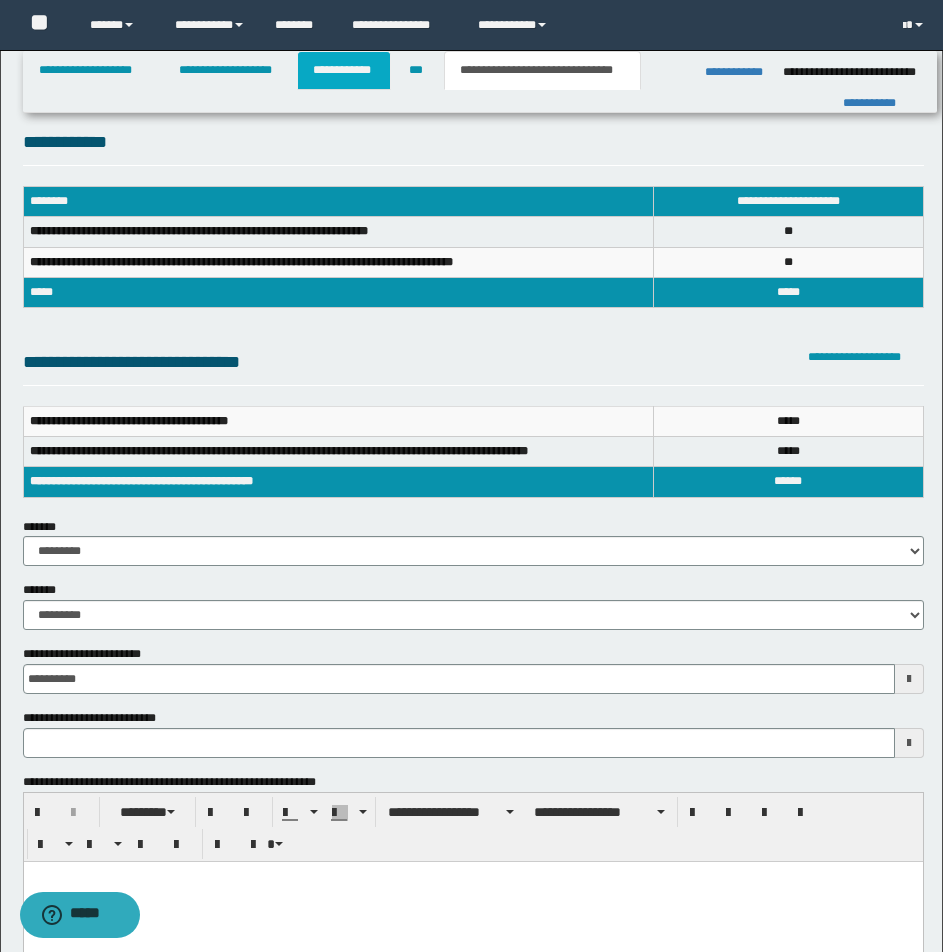 click on "**********" at bounding box center (344, 70) 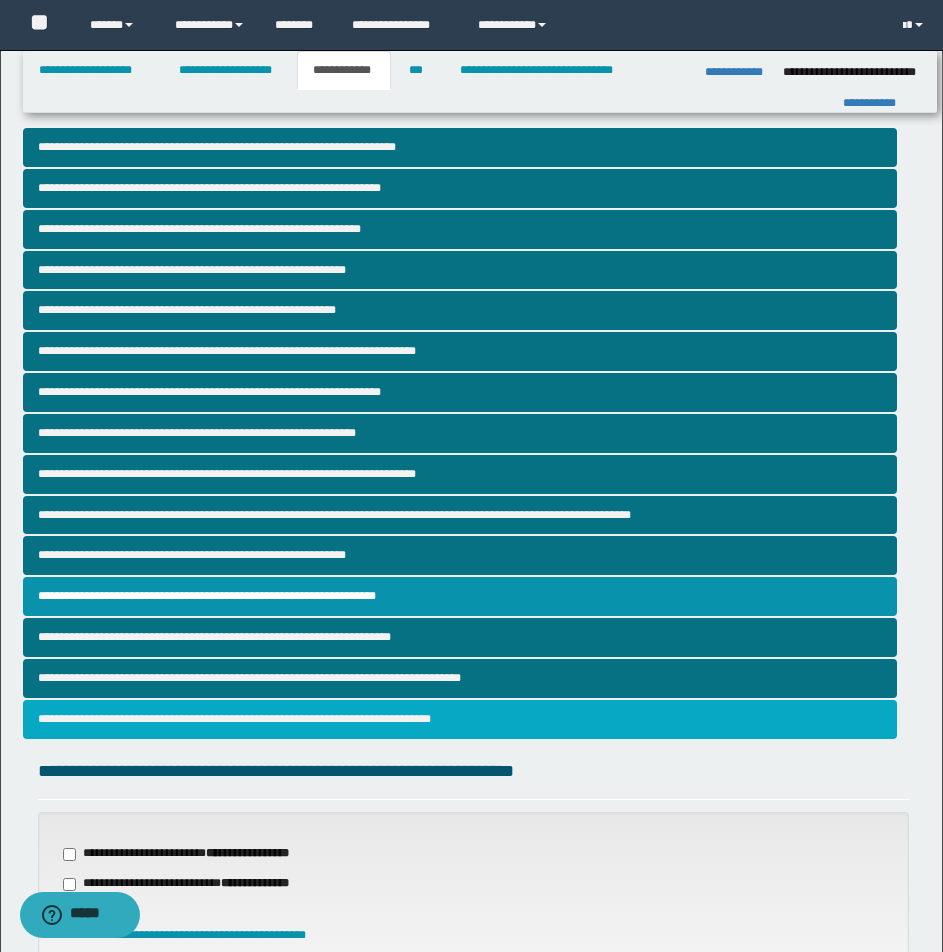 click on "**********" at bounding box center (460, 719) 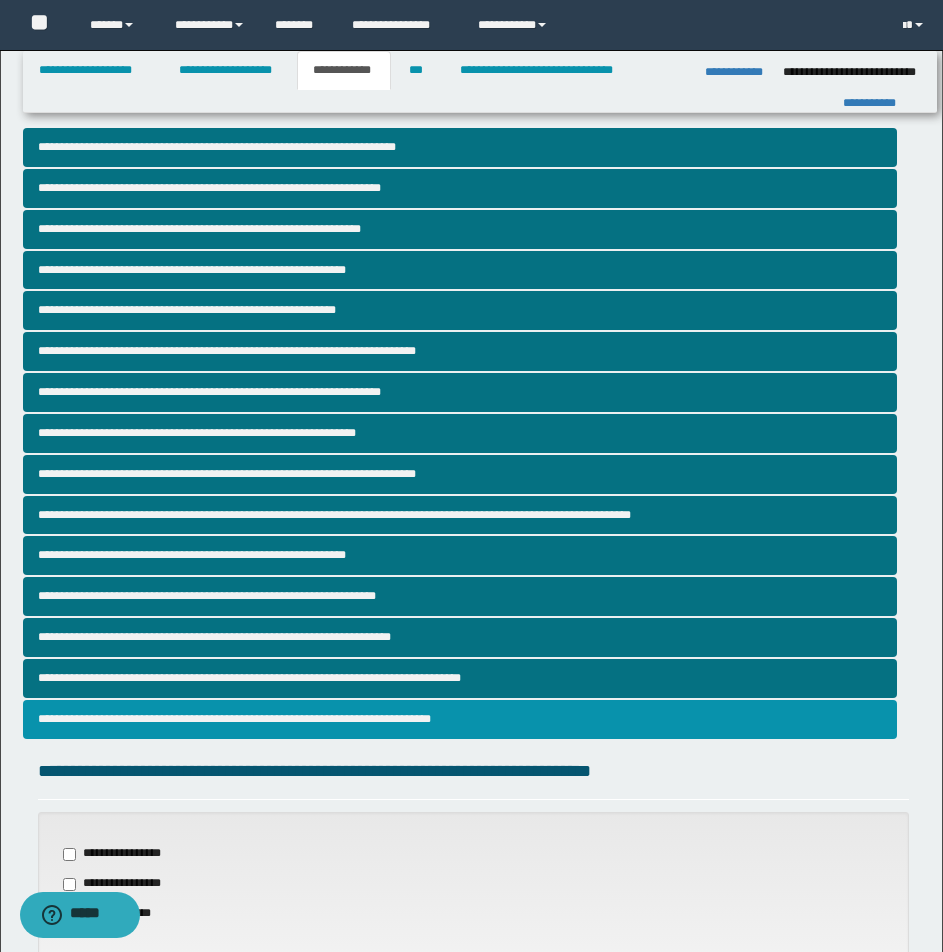 scroll, scrollTop: 414, scrollLeft: 0, axis: vertical 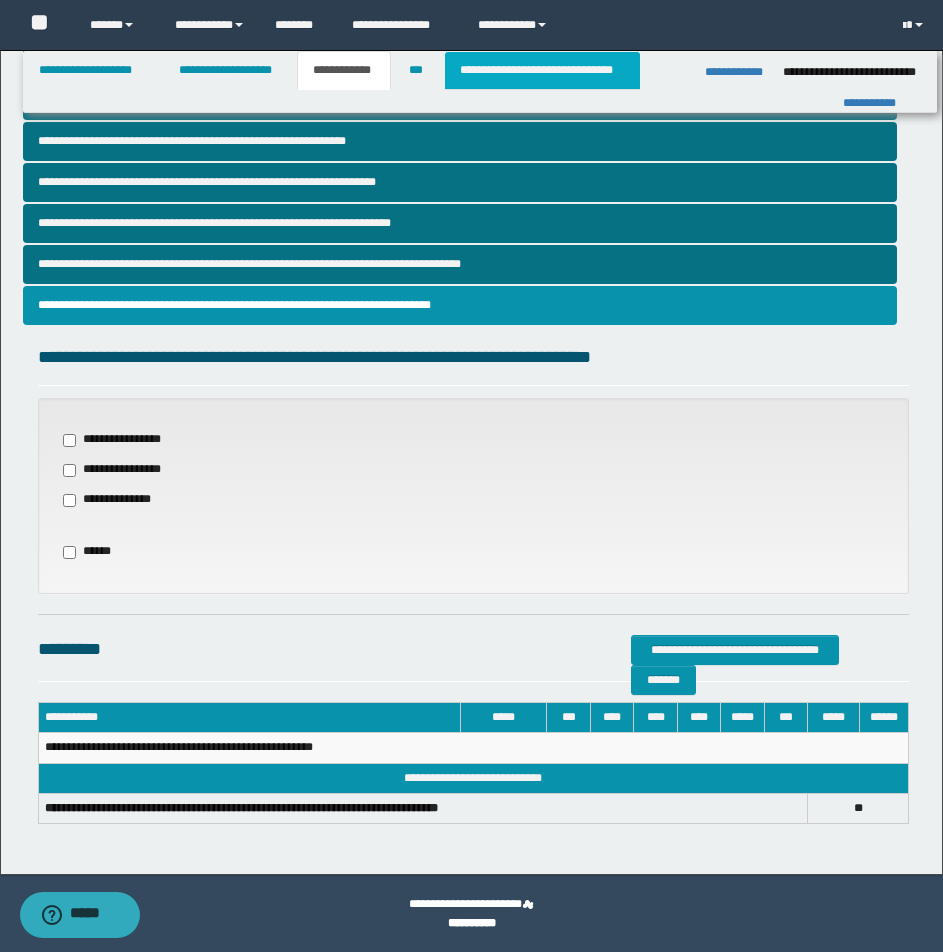click on "**********" at bounding box center [542, 70] 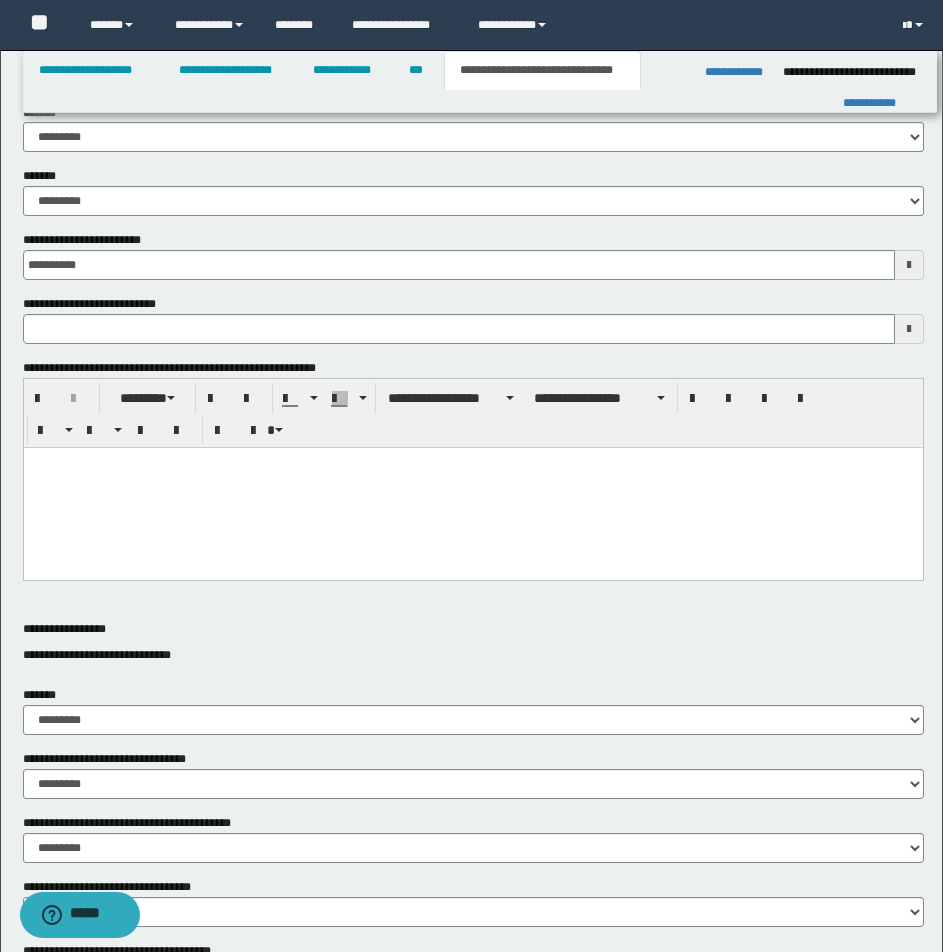 type 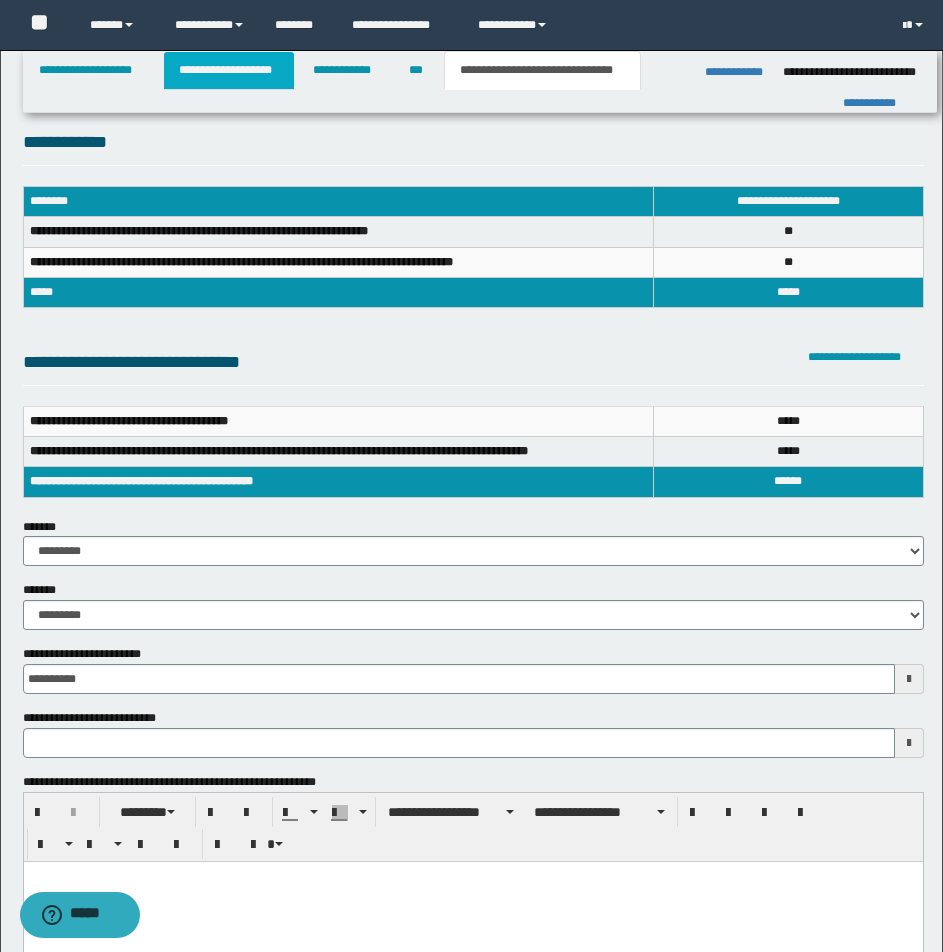 click on "**********" at bounding box center (229, 70) 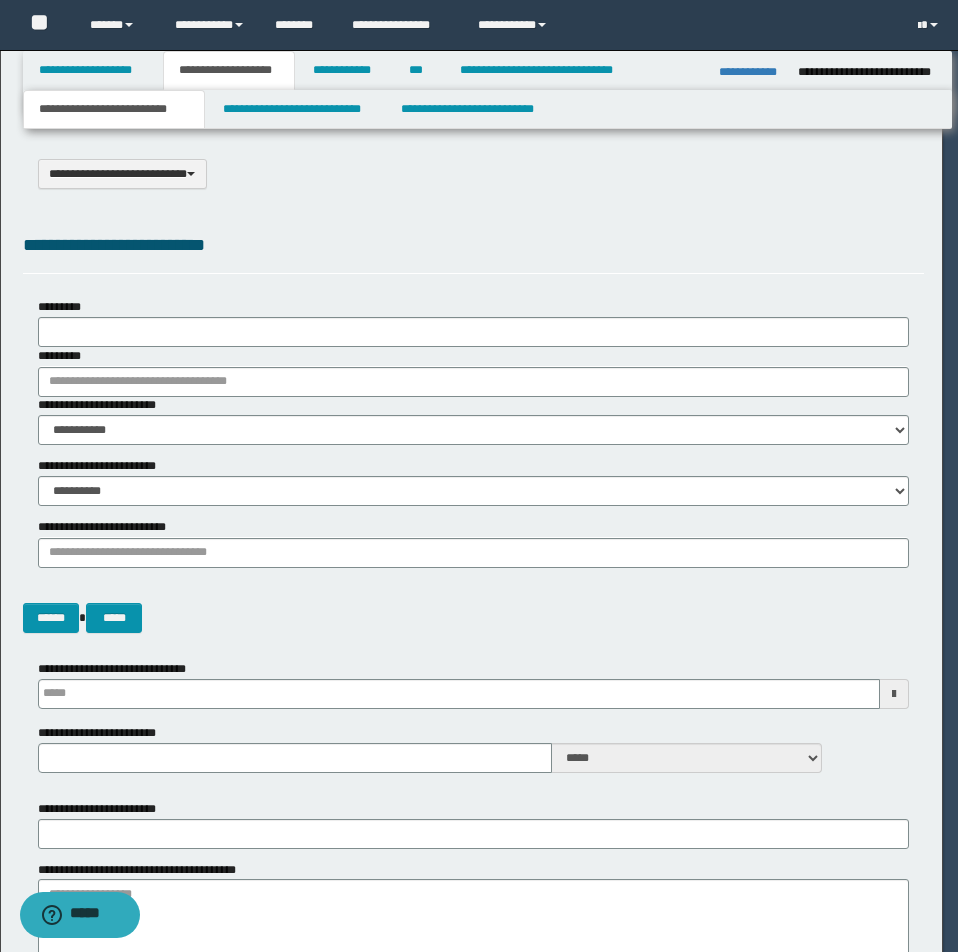 type 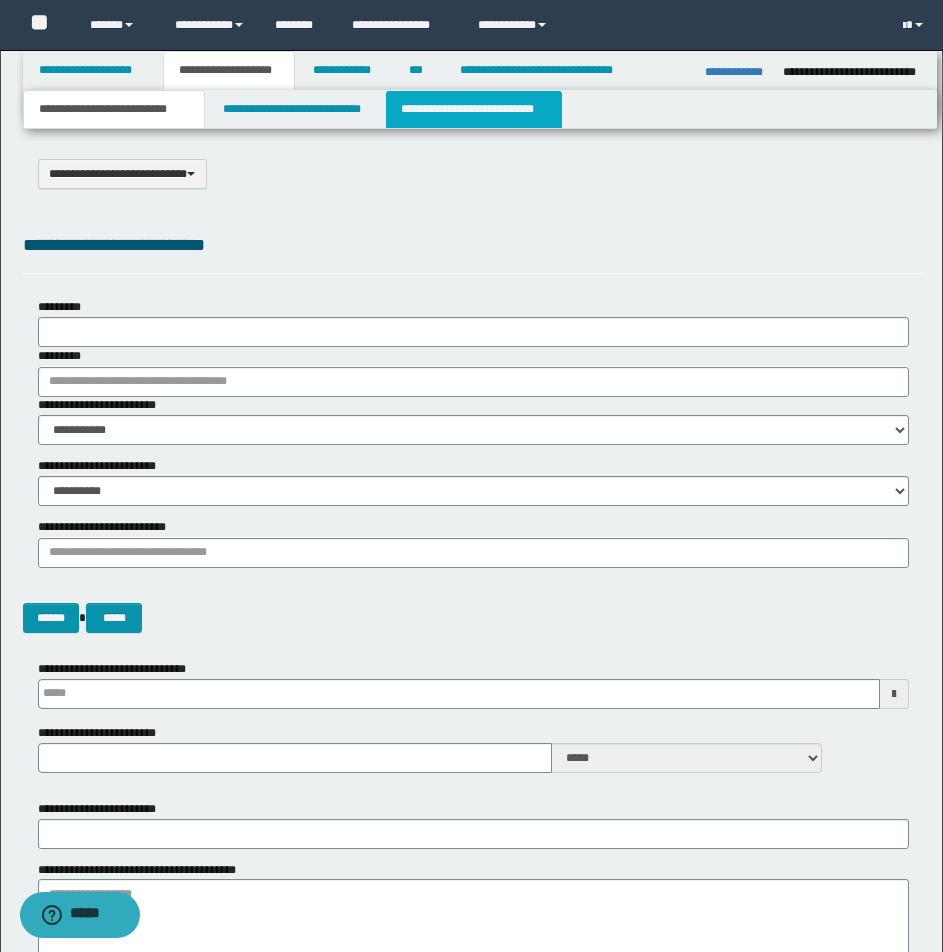 click on "**********" at bounding box center [474, 109] 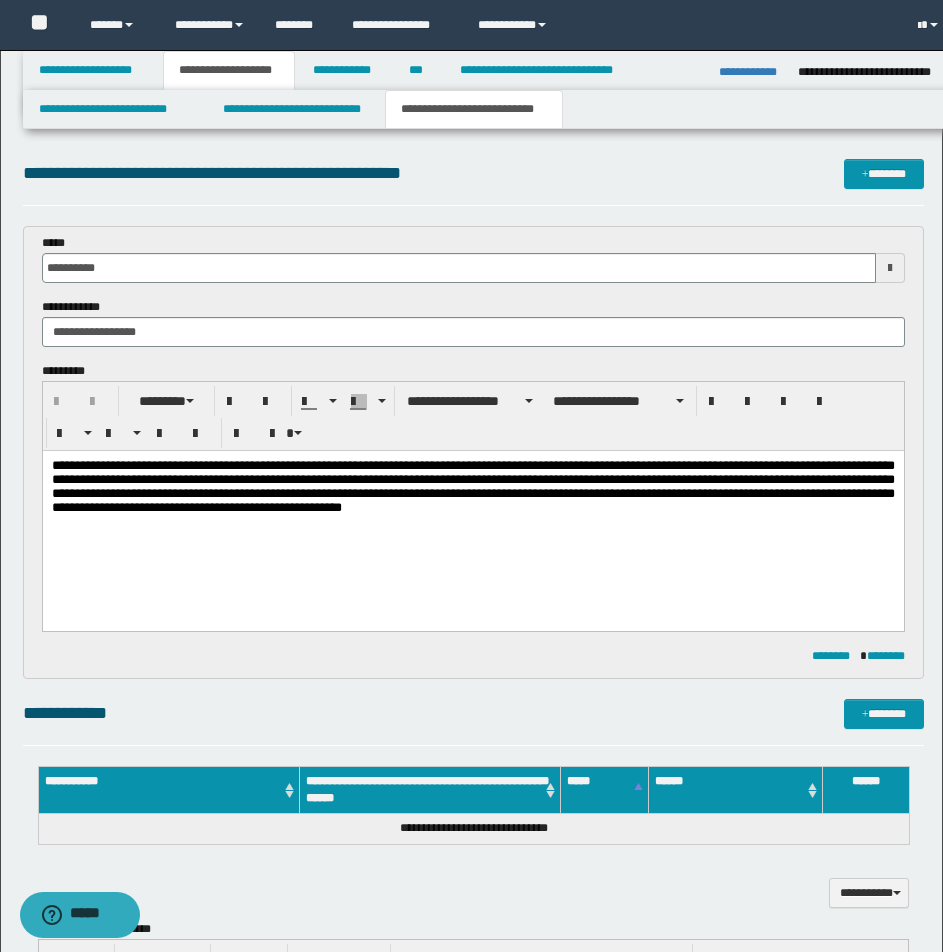 scroll, scrollTop: 0, scrollLeft: 0, axis: both 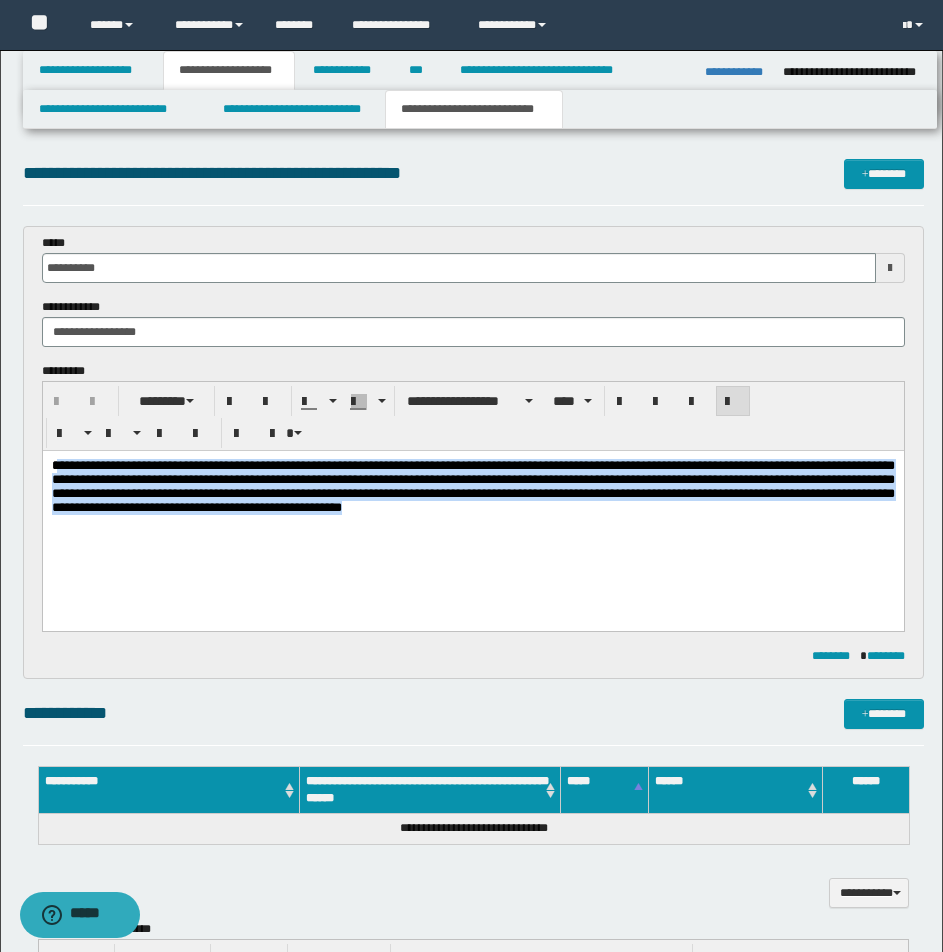 drag, startPoint x: 55, startPoint y: 465, endPoint x: 635, endPoint y: 552, distance: 586.4887 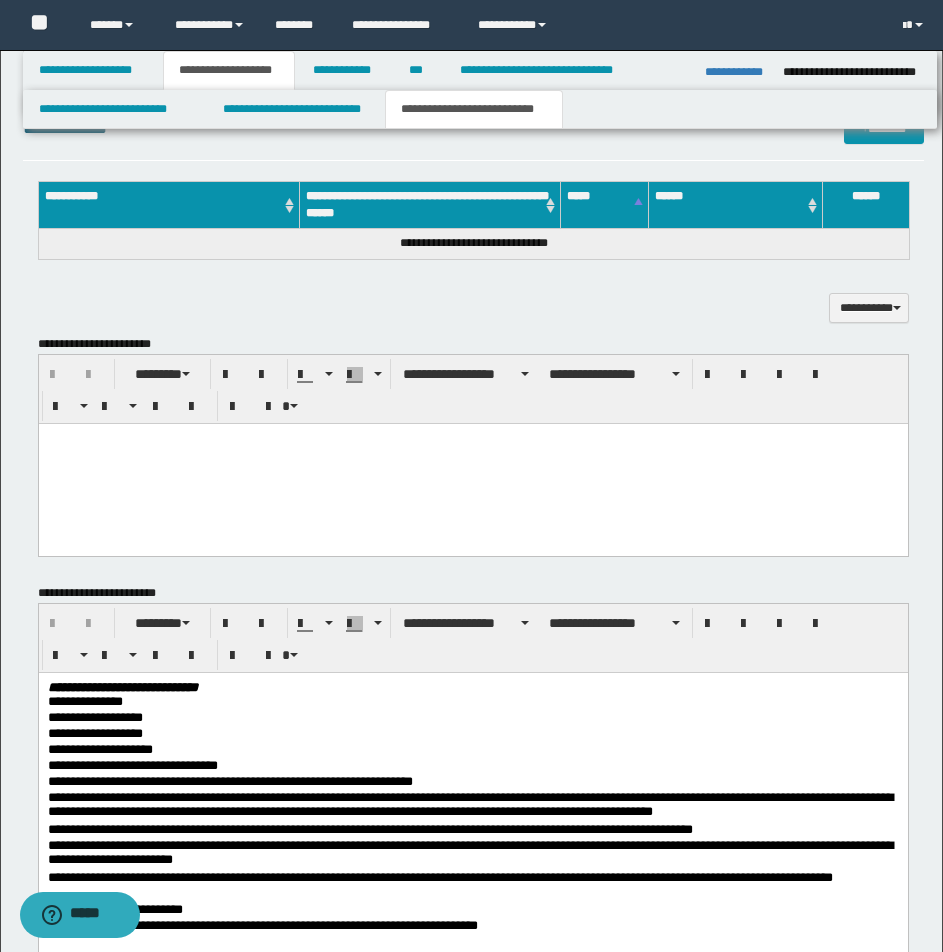 scroll, scrollTop: 740, scrollLeft: 0, axis: vertical 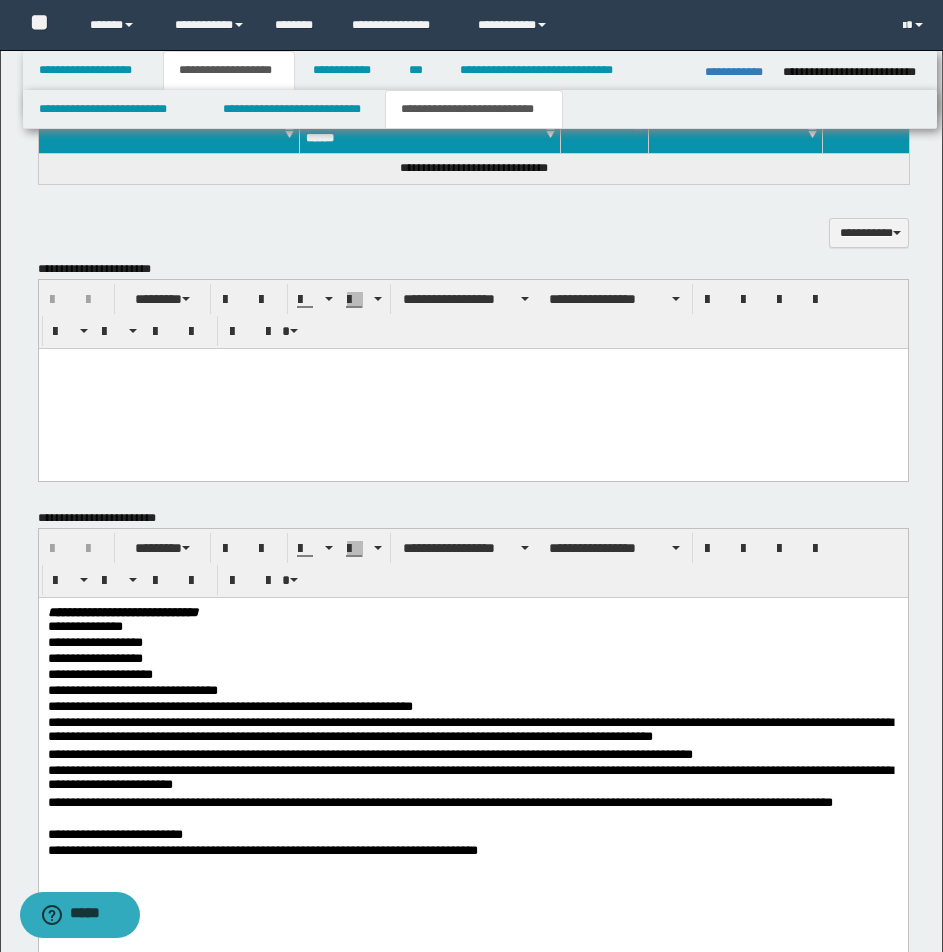 click at bounding box center (472, 363) 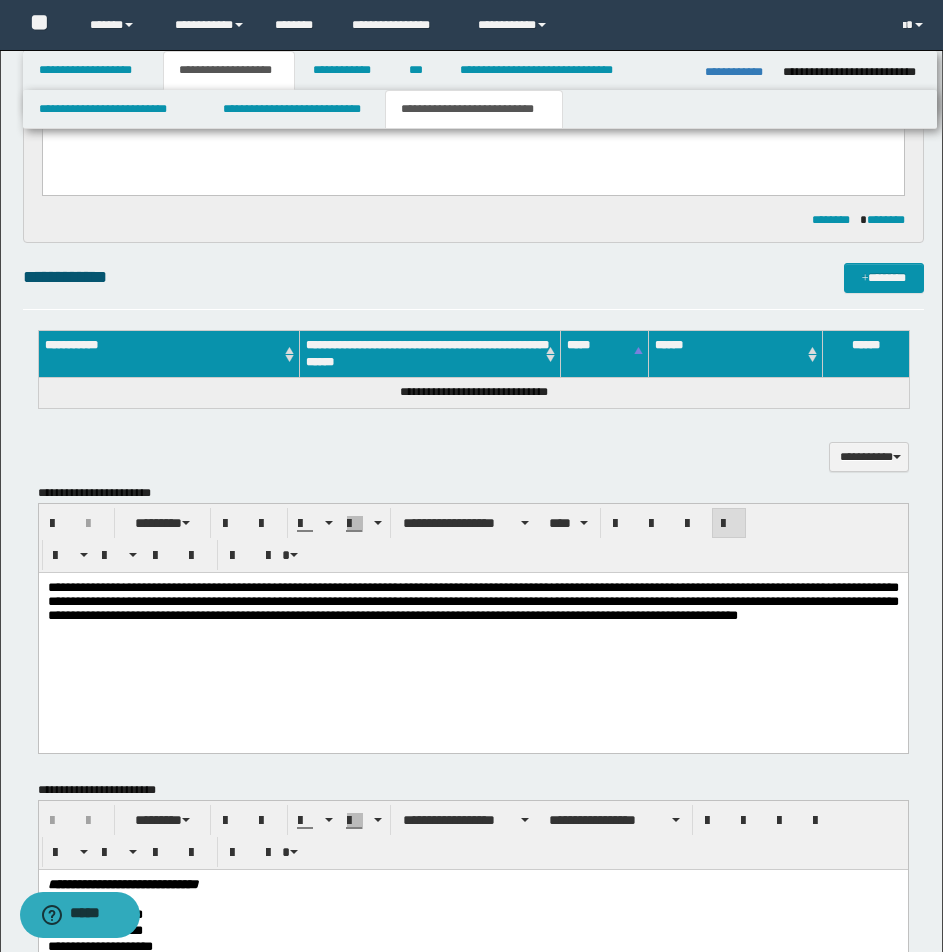 scroll, scrollTop: 500, scrollLeft: 0, axis: vertical 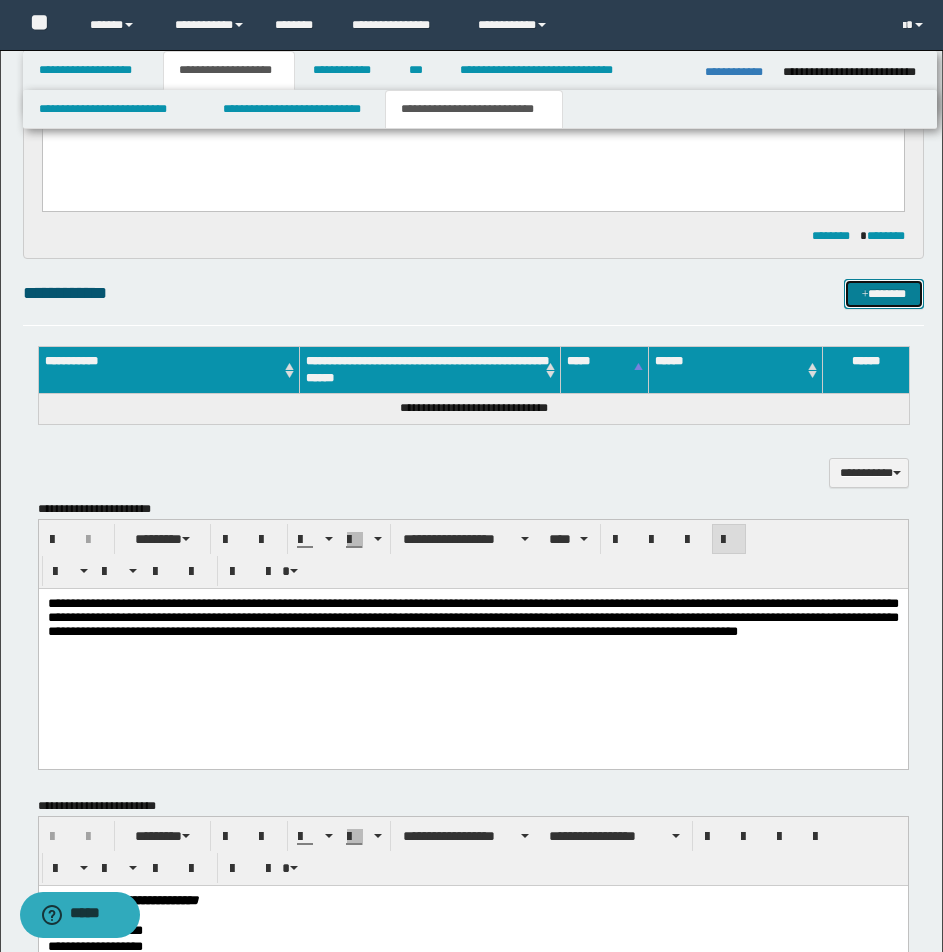 click on "*******" at bounding box center [884, 294] 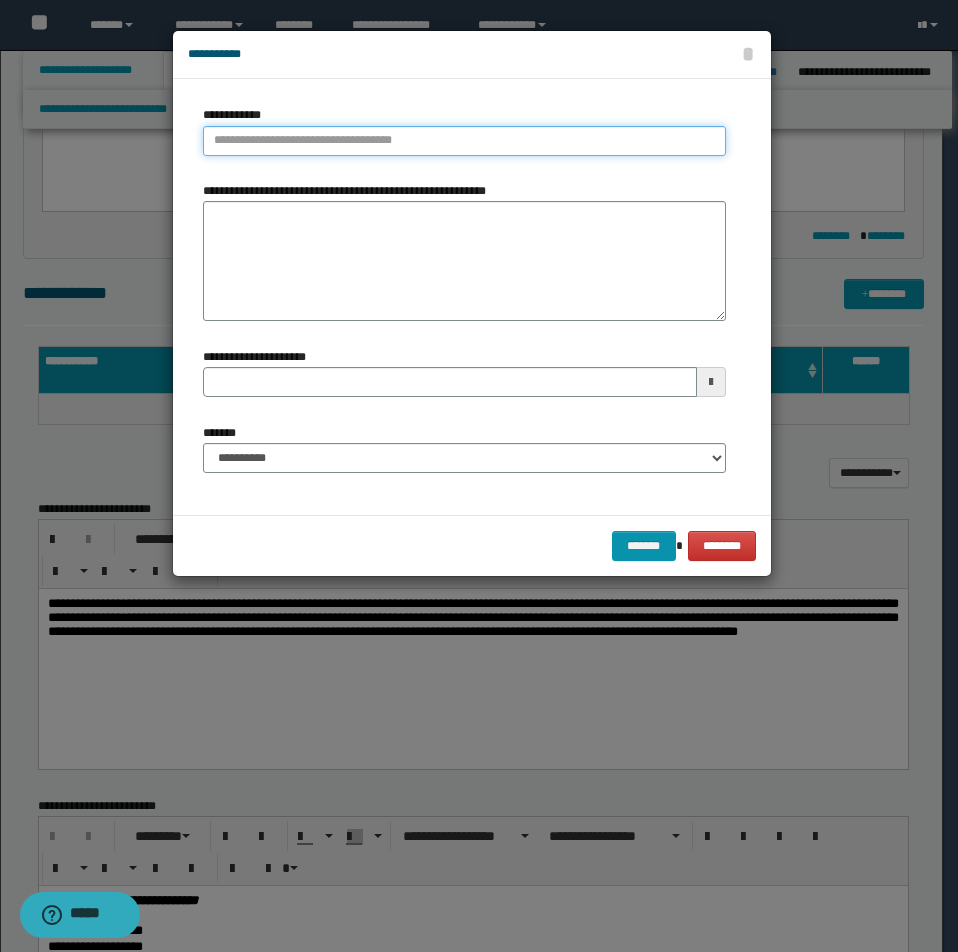 click on "**********" at bounding box center [464, 141] 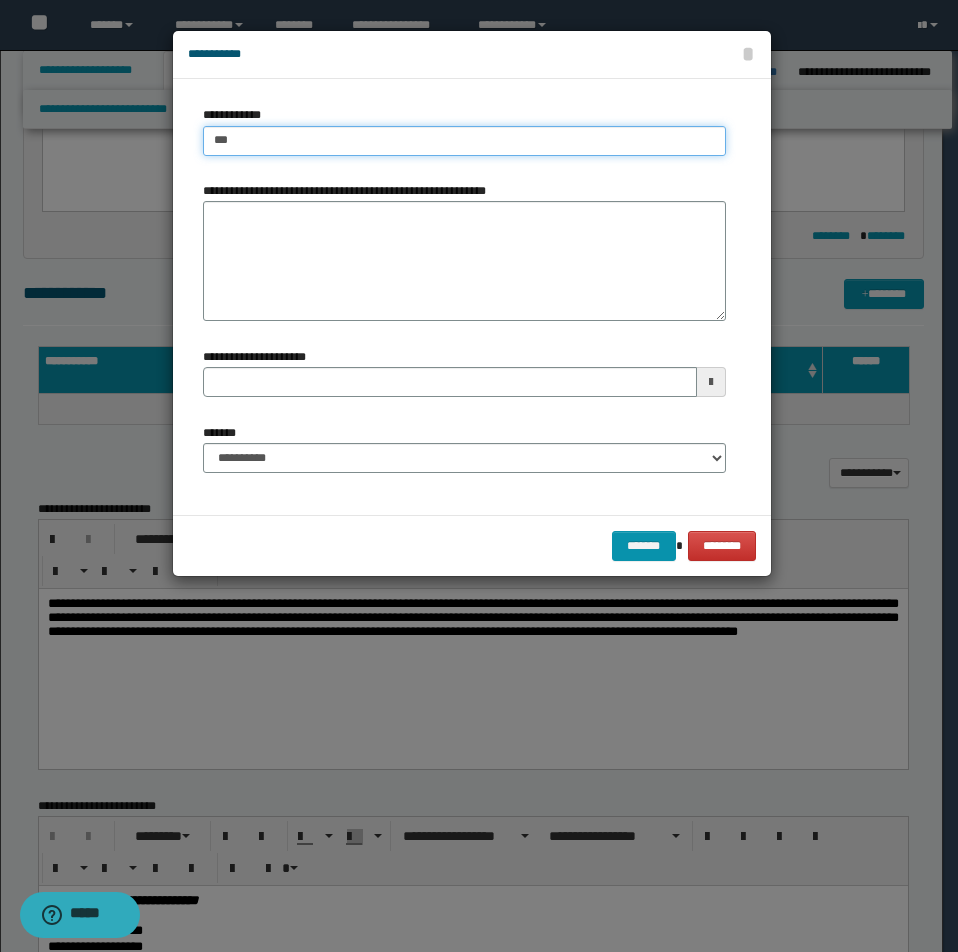 type on "****" 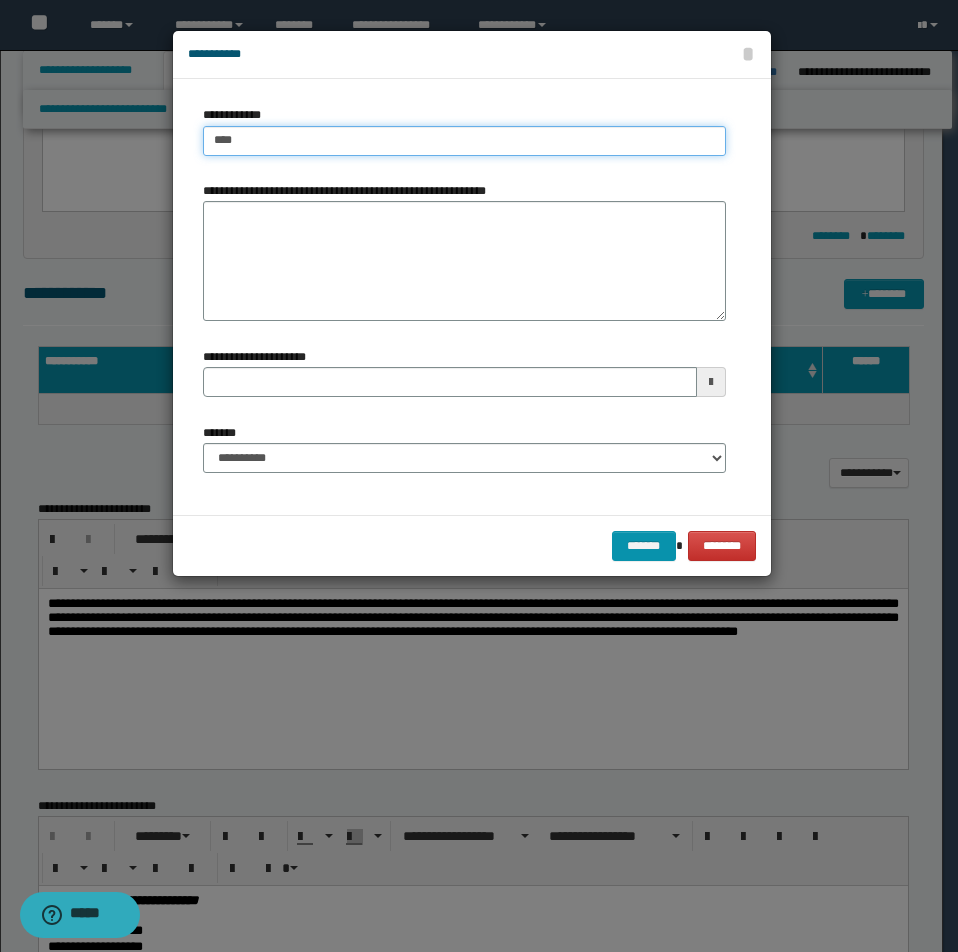 type on "****" 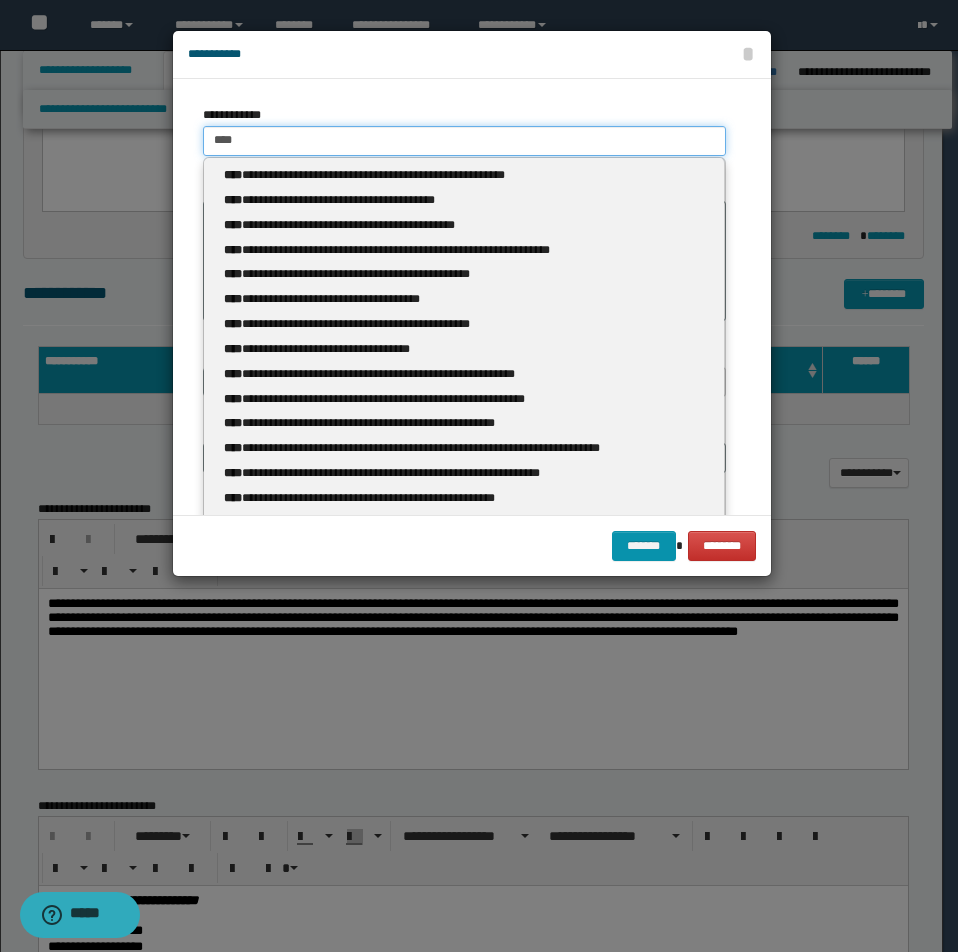 type 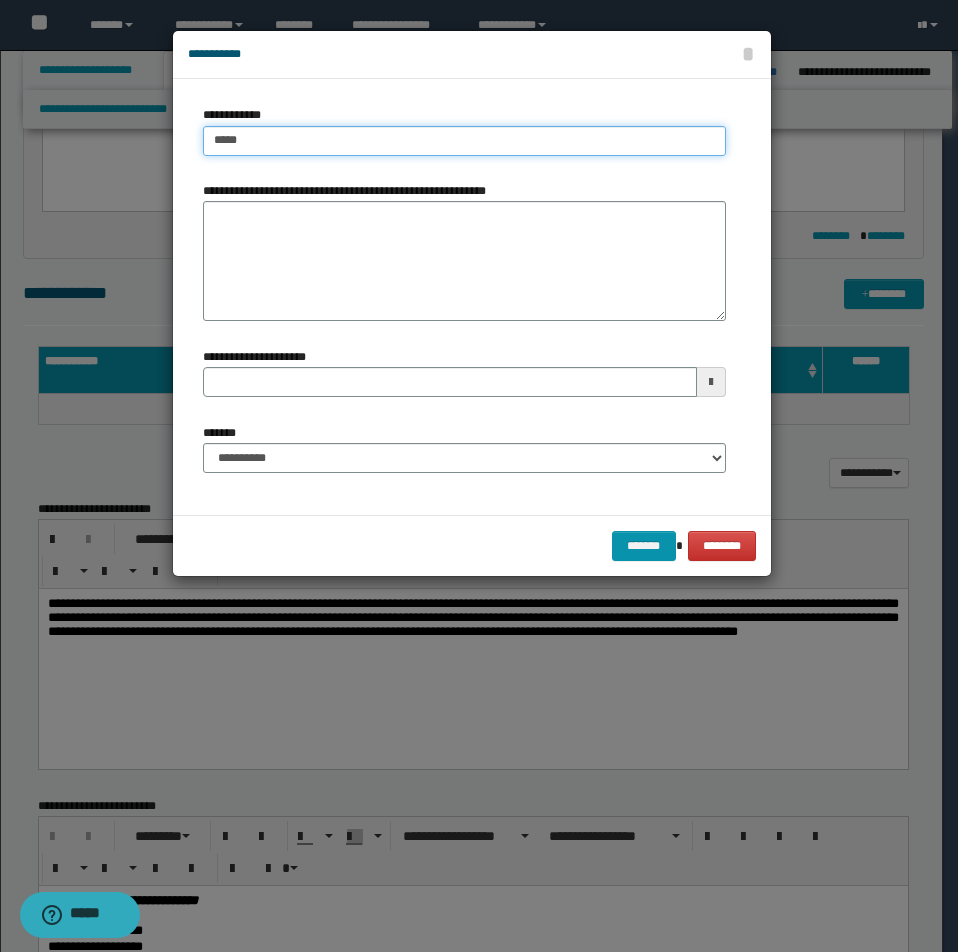type on "*****" 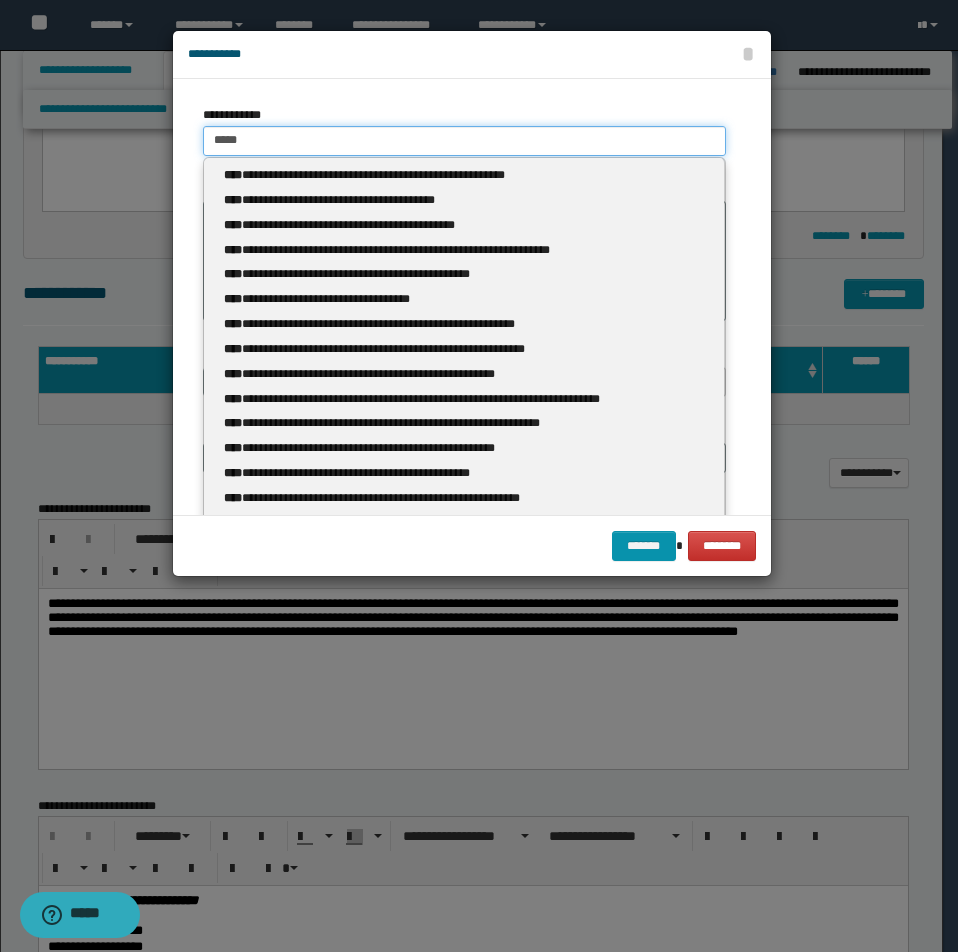 type 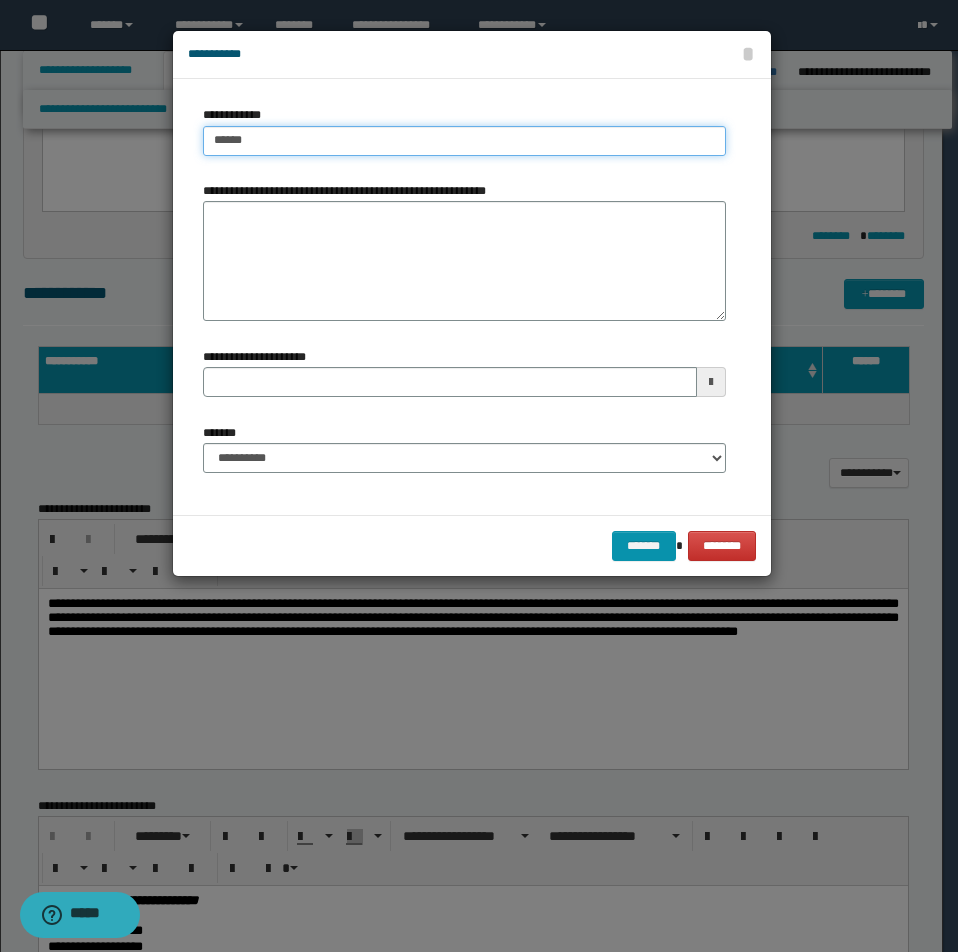 type on "**********" 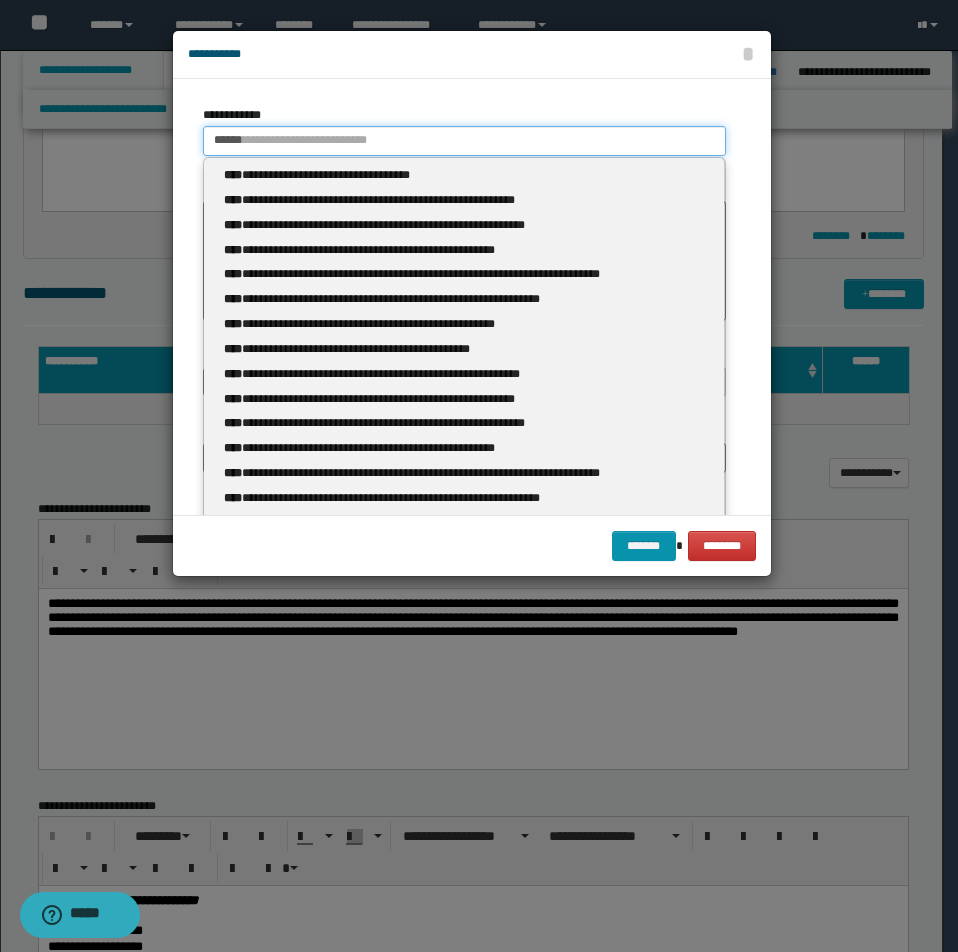 type 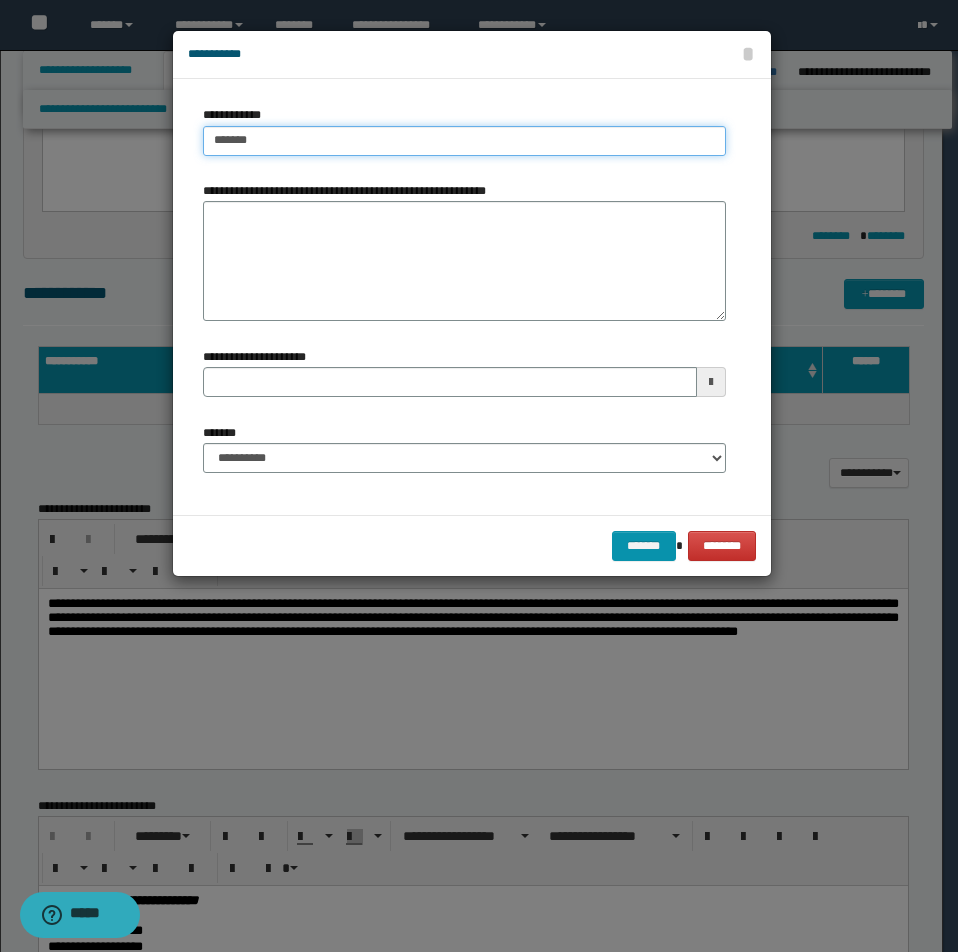 type on "**********" 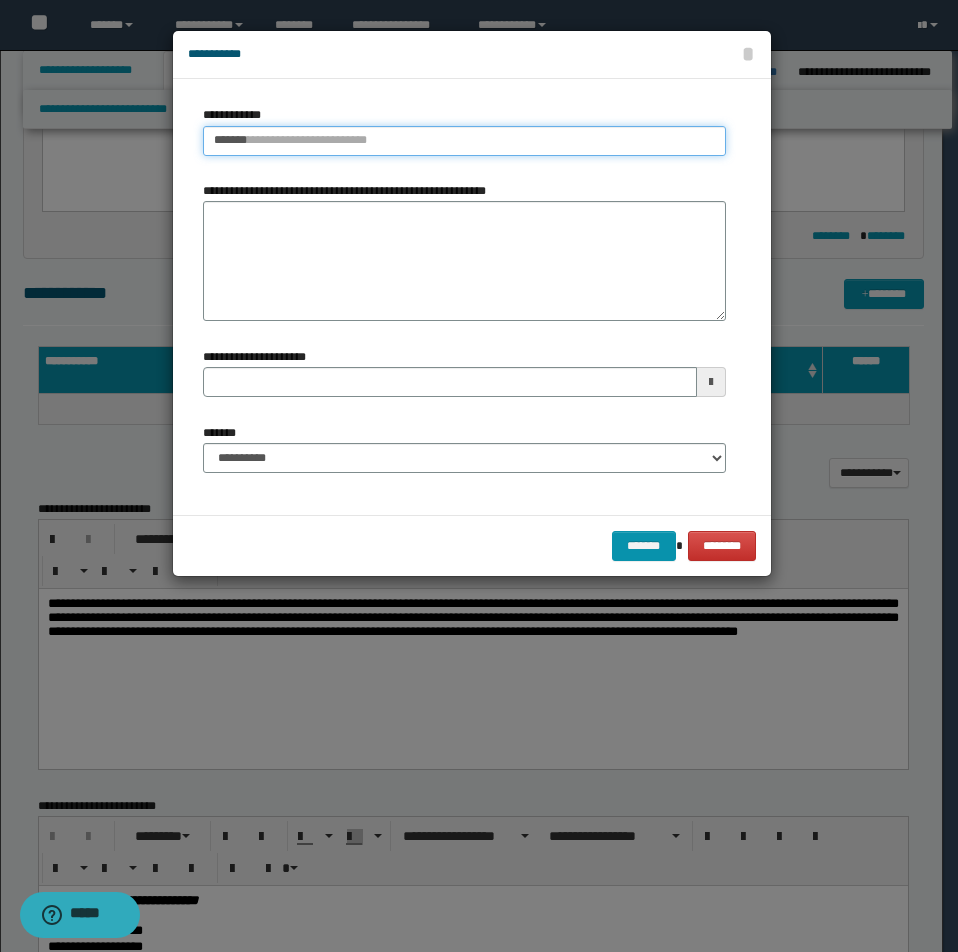 type 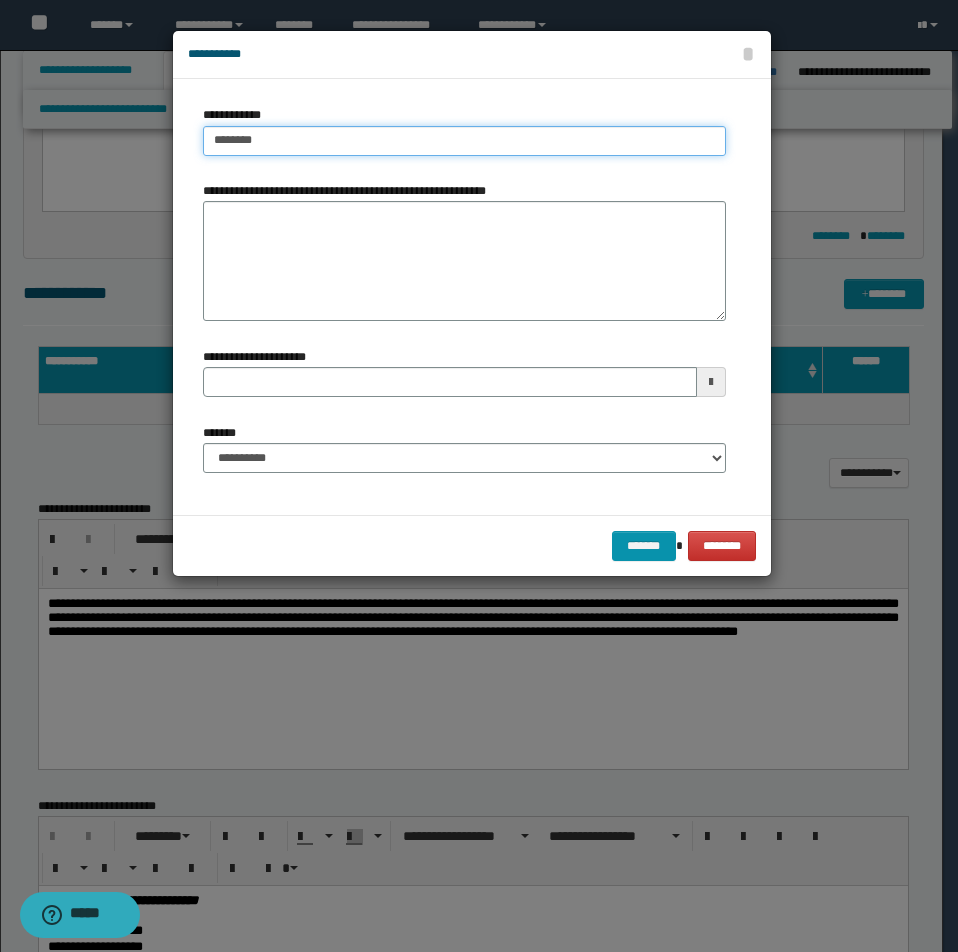 type on "********" 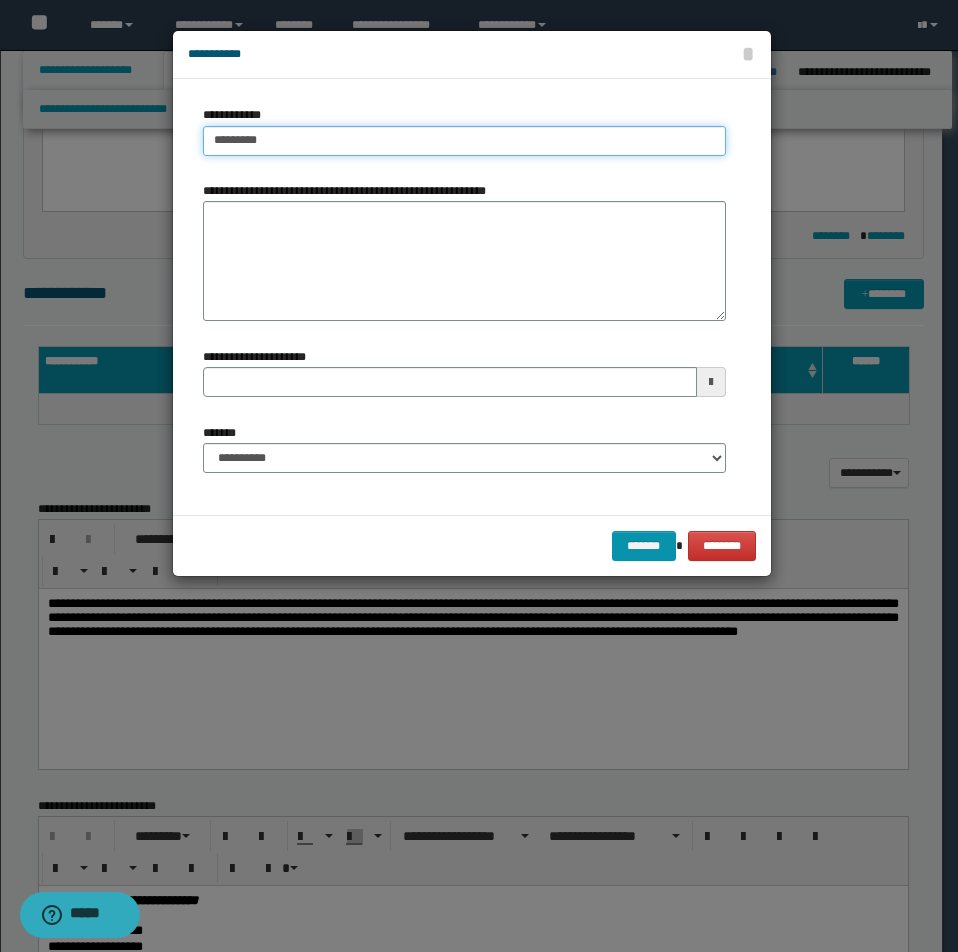 type on "**********" 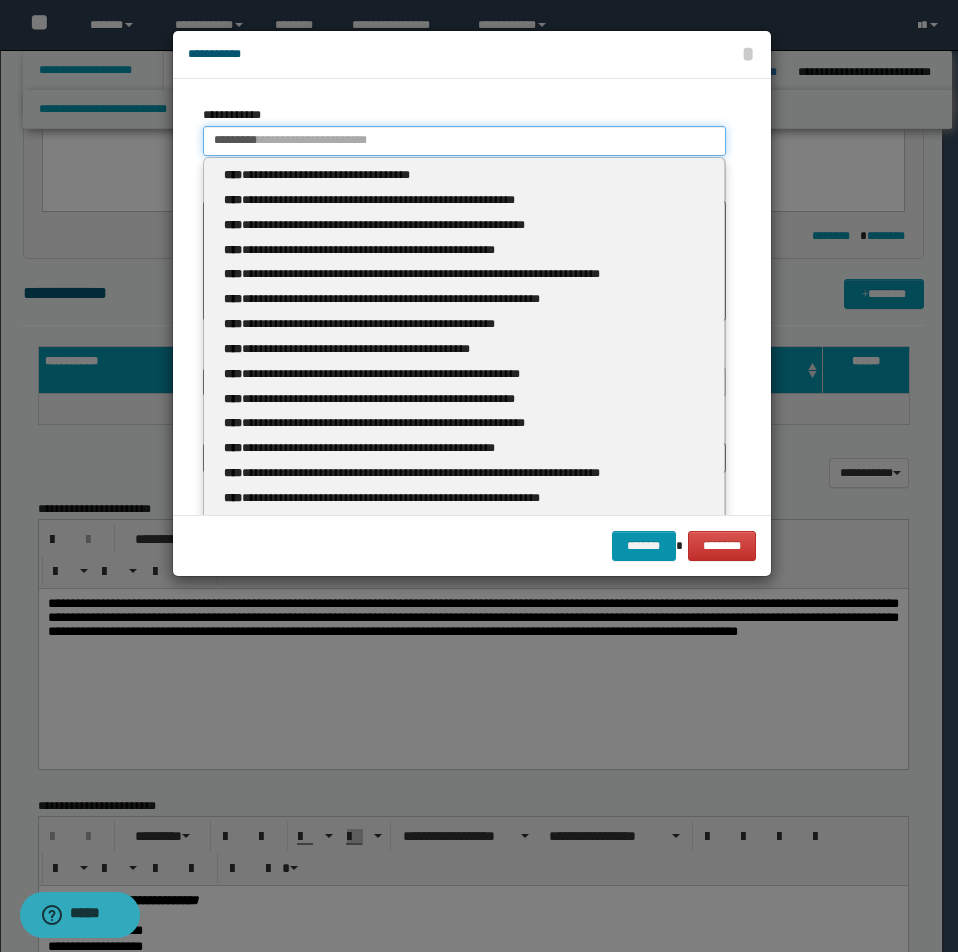 type 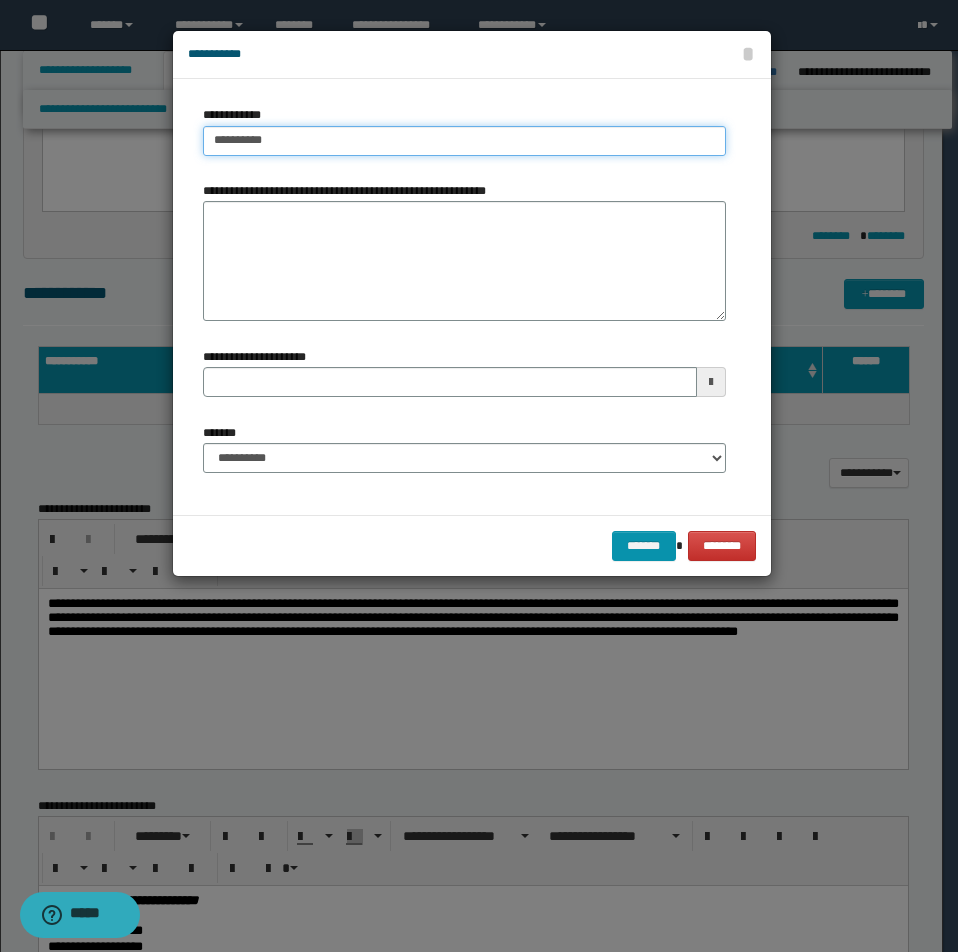 type on "**********" 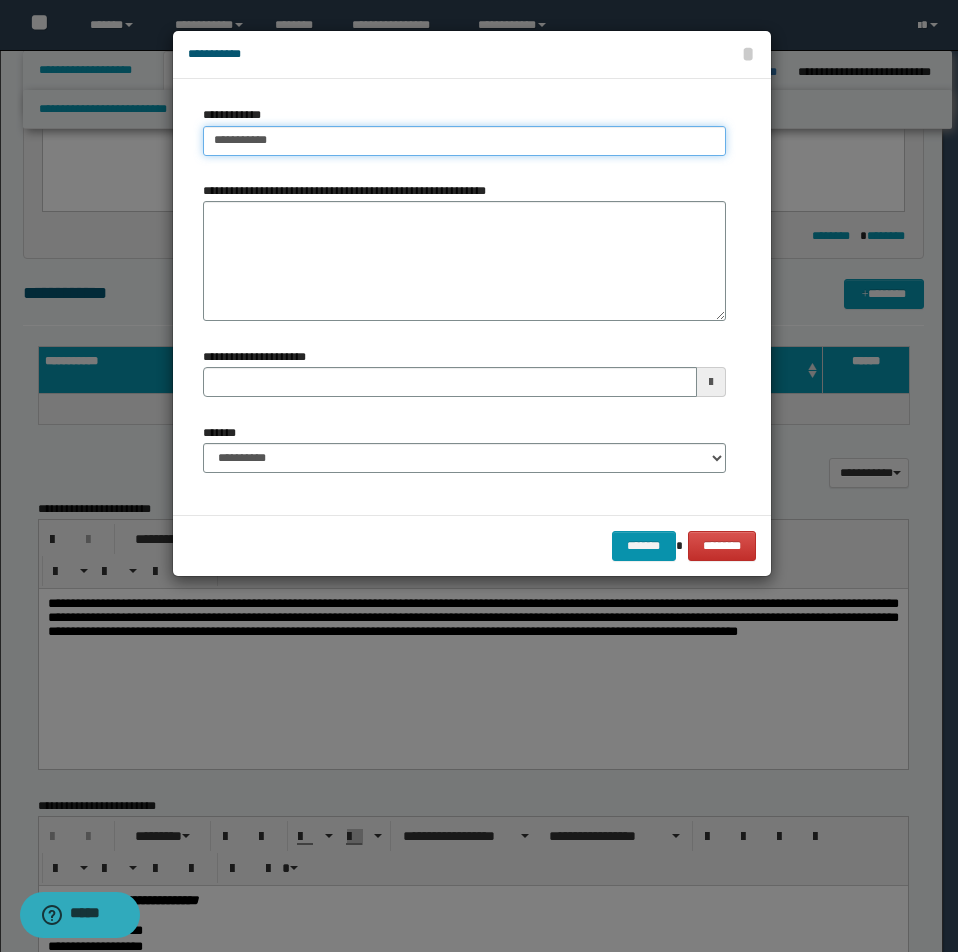 type on "**********" 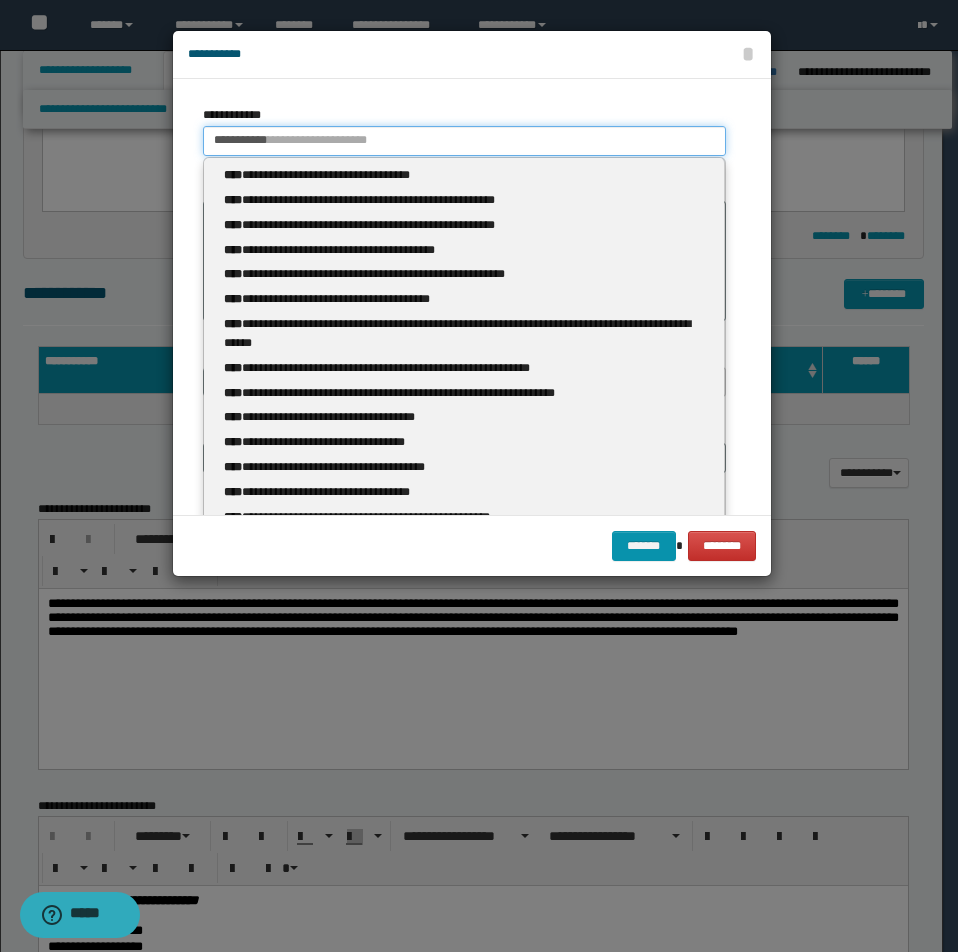 type 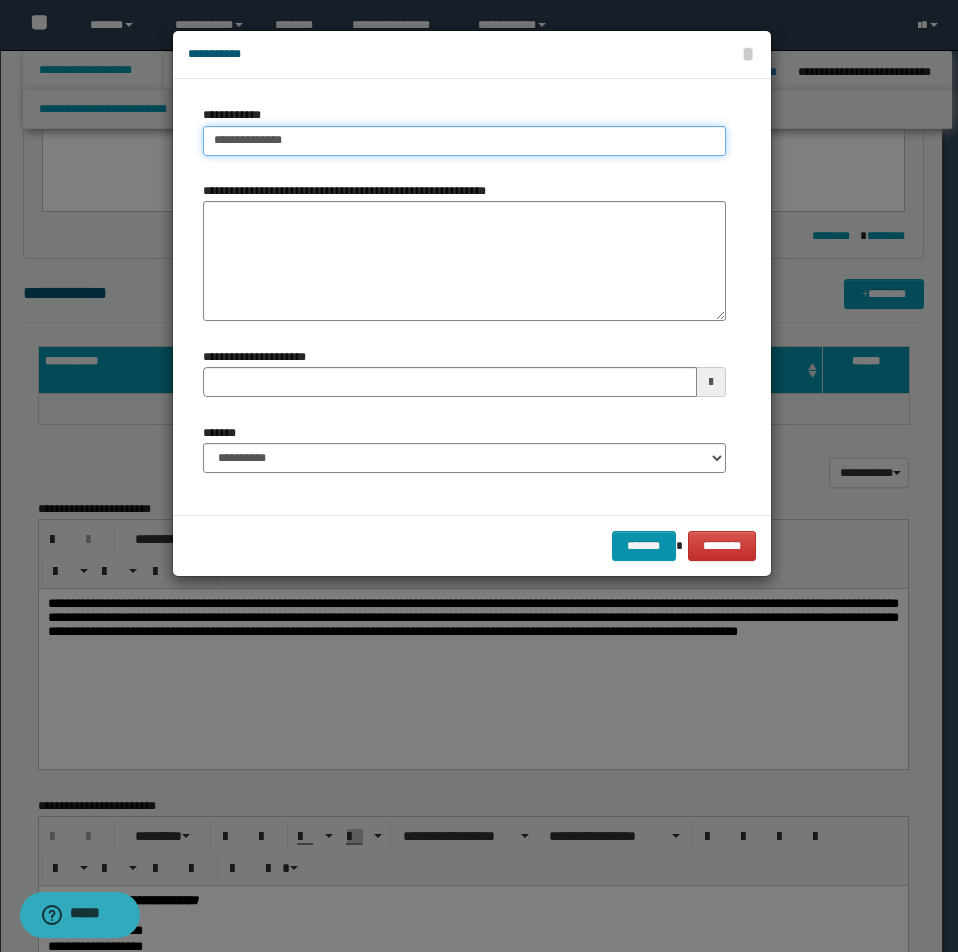 type on "**********" 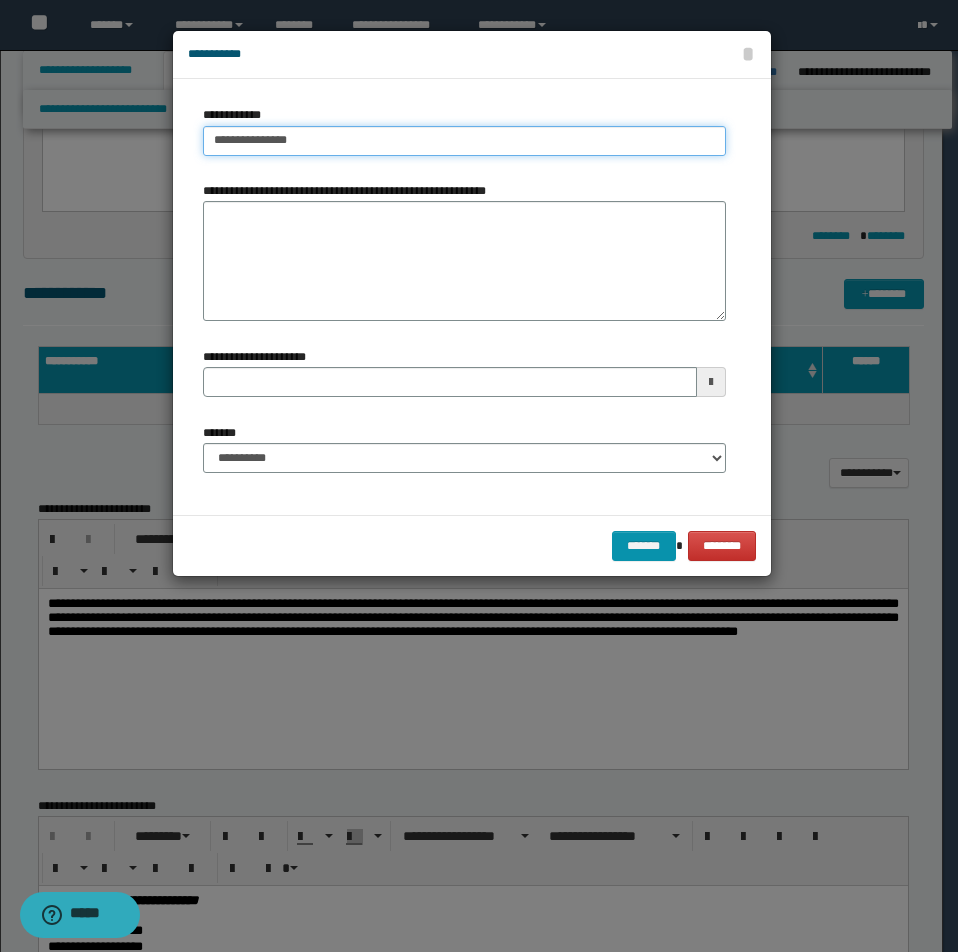 type on "**********" 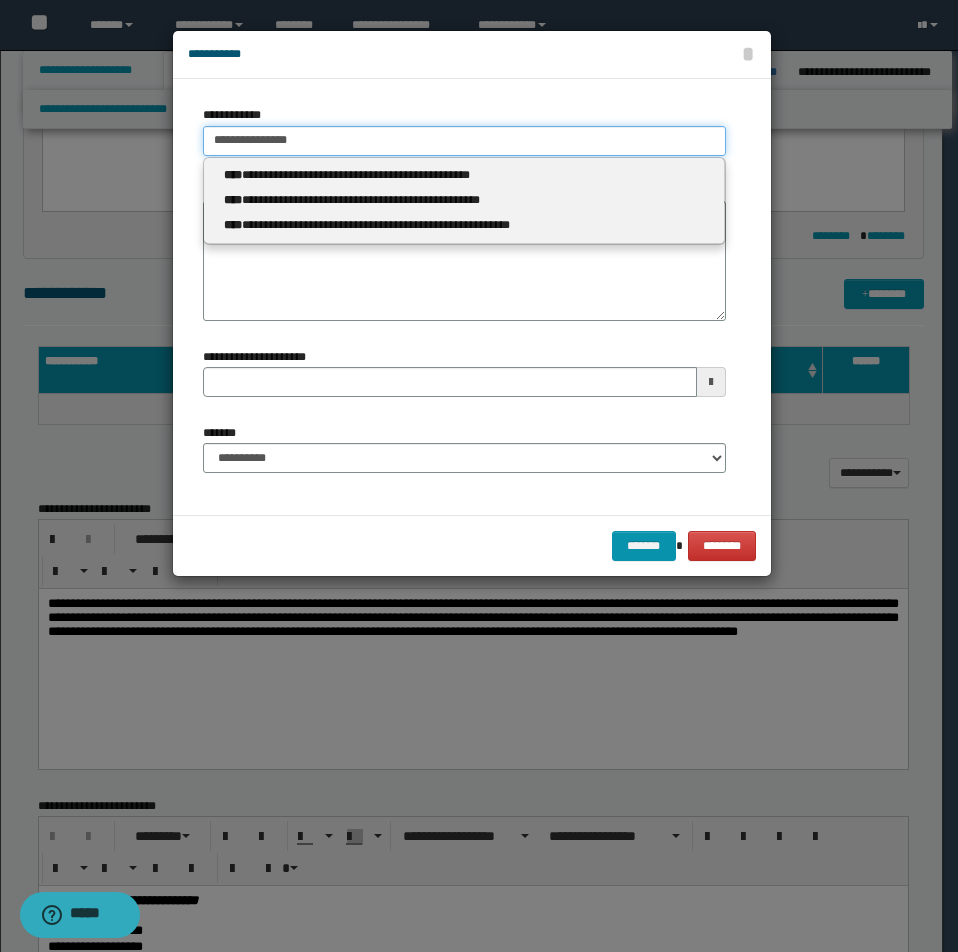 type 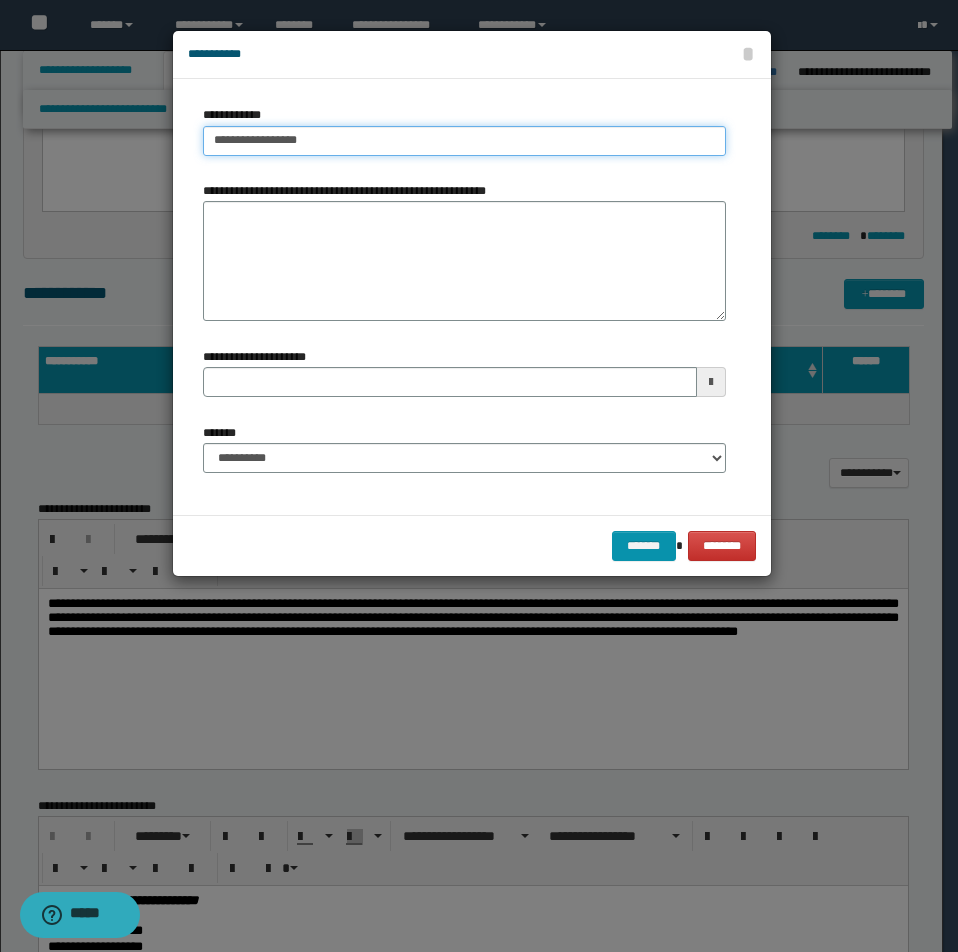 type on "**********" 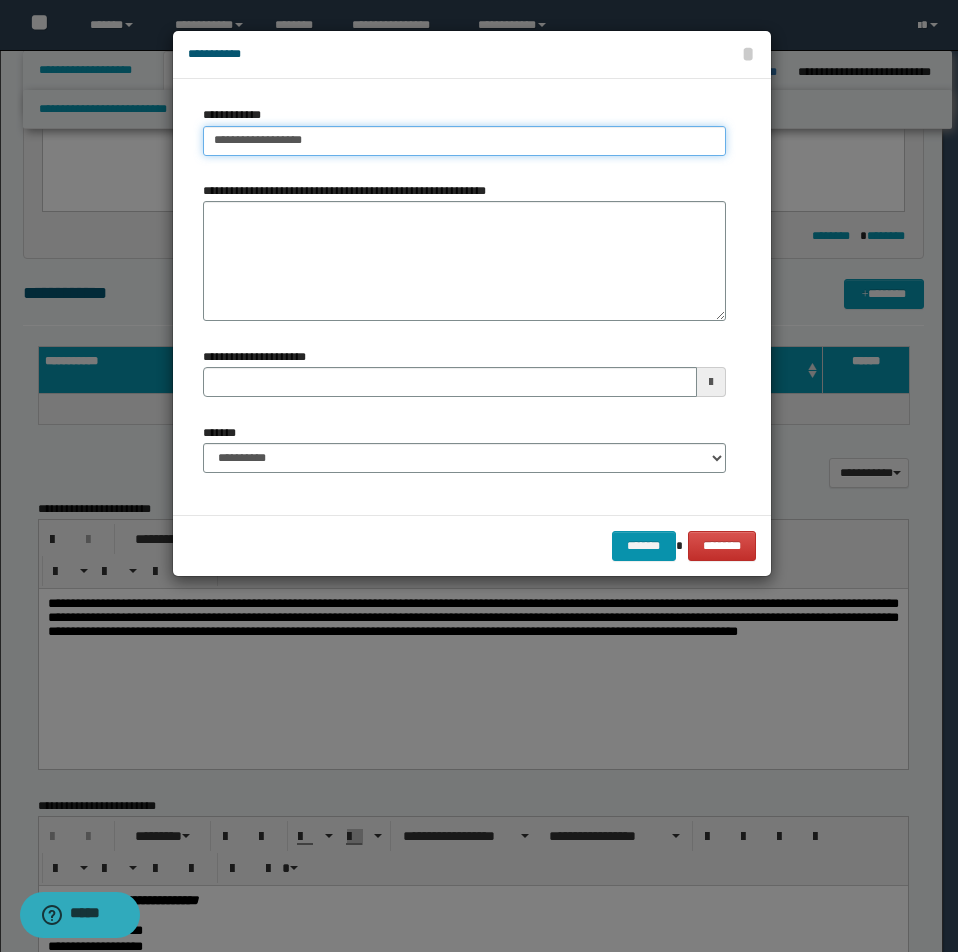 type on "**********" 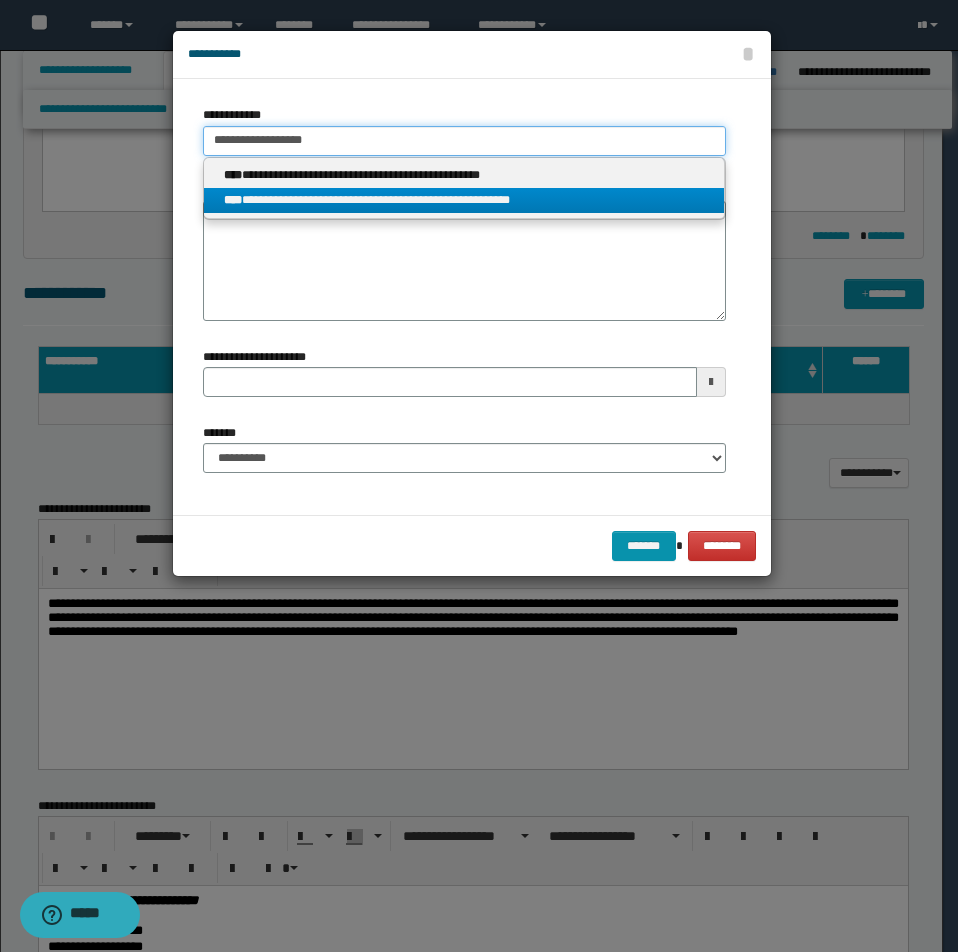 type on "**********" 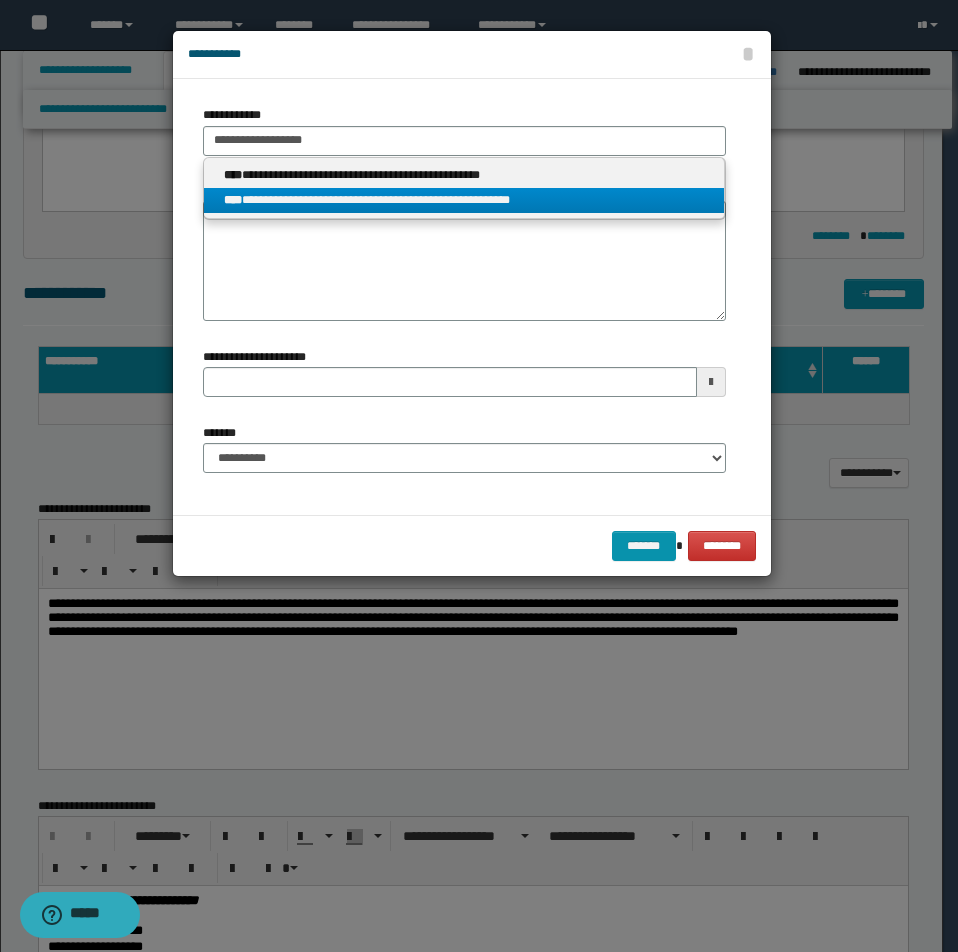 click on "**********" at bounding box center [464, 200] 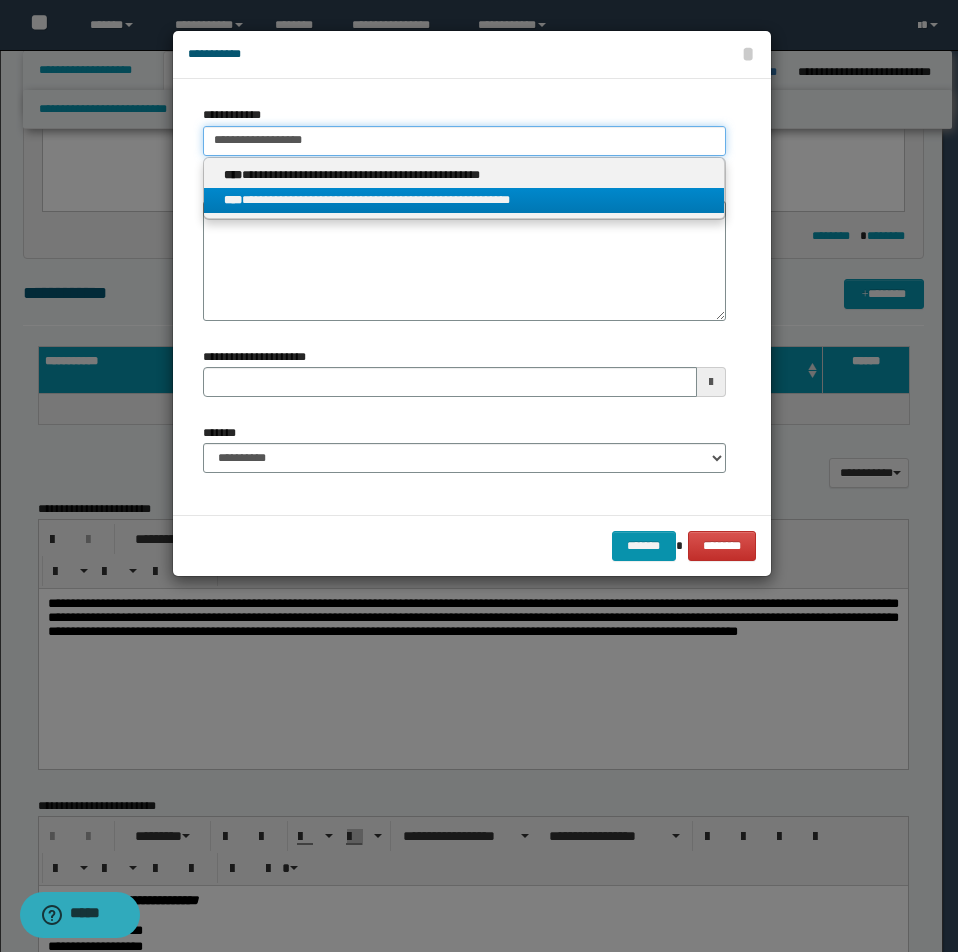 type 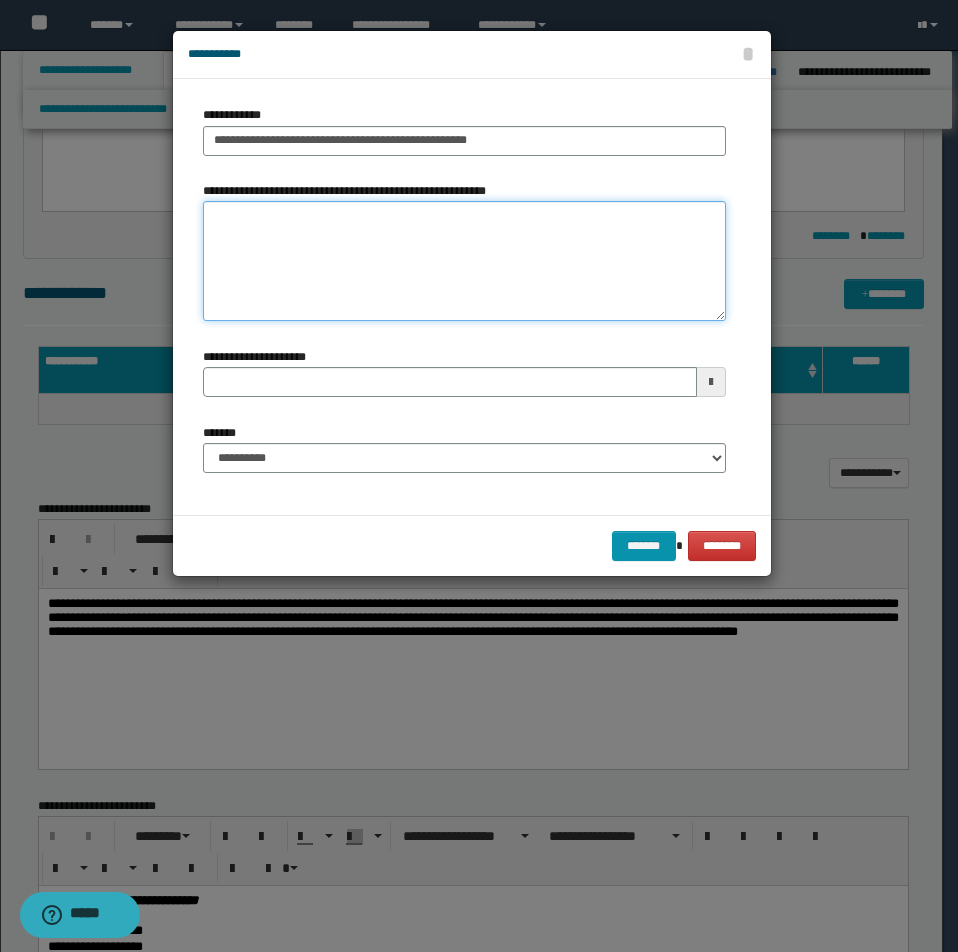 click on "**********" at bounding box center (464, 261) 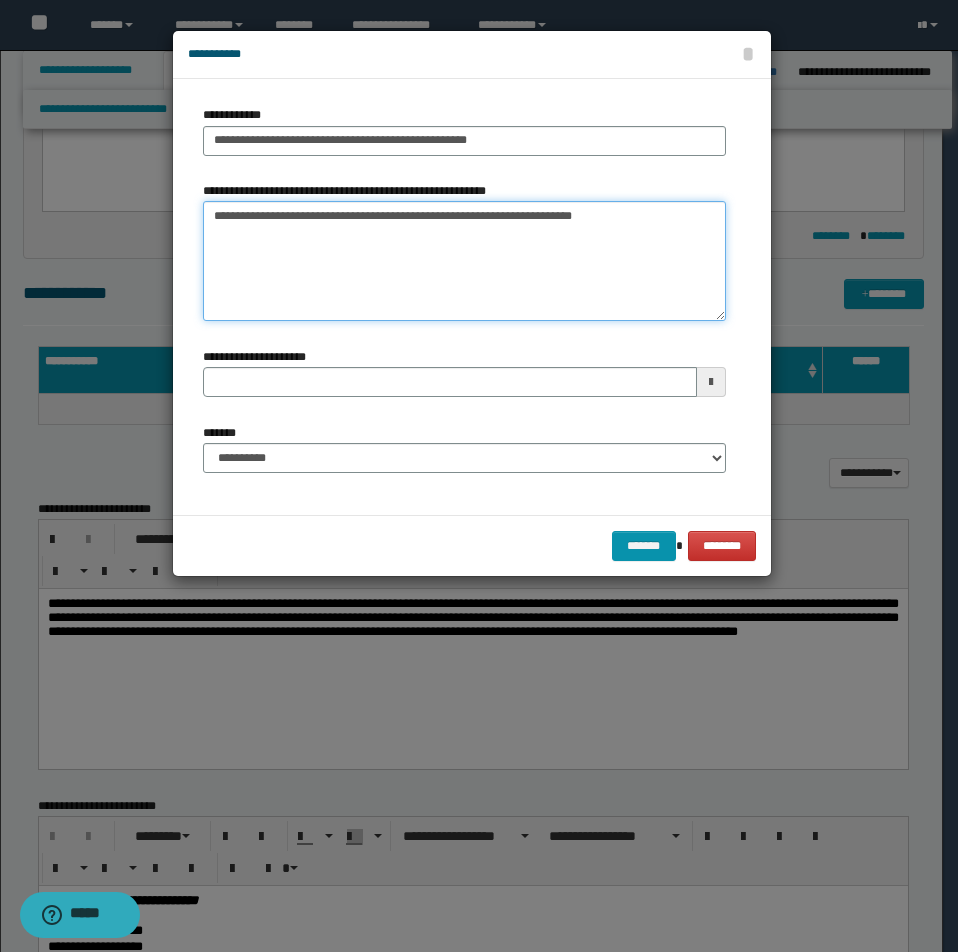 click on "**********" at bounding box center [464, 261] 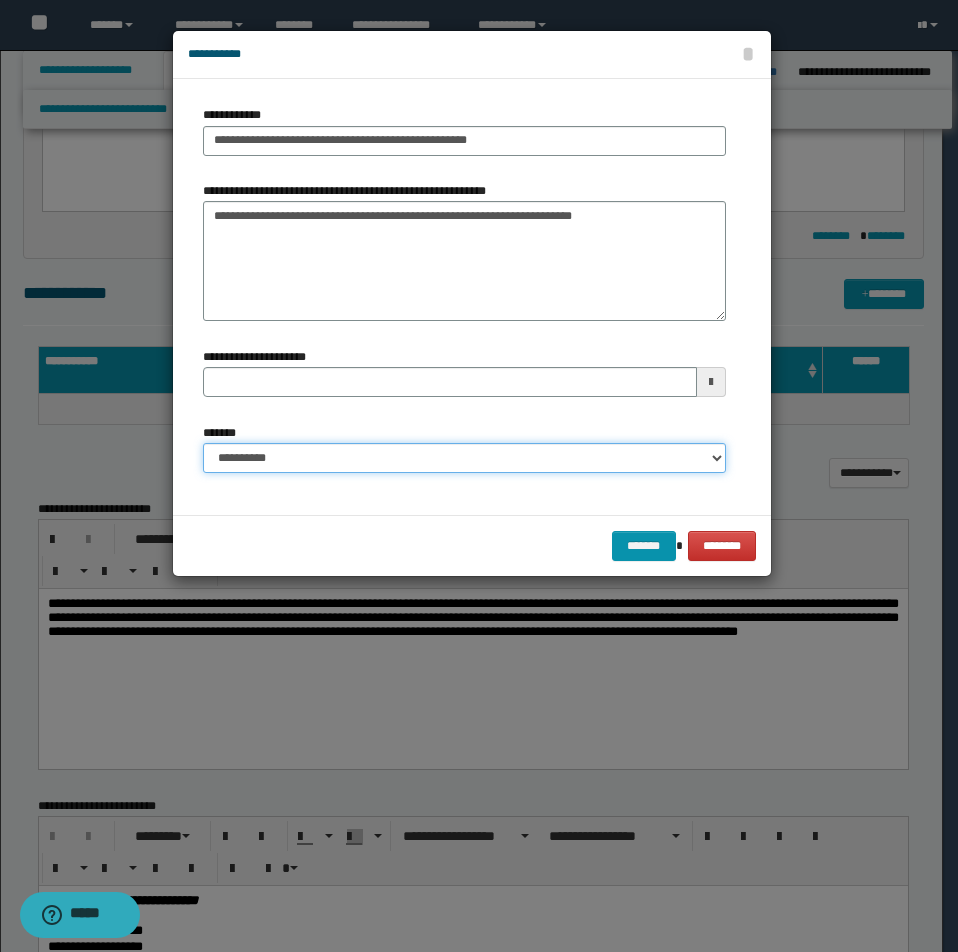click on "**********" at bounding box center [464, 458] 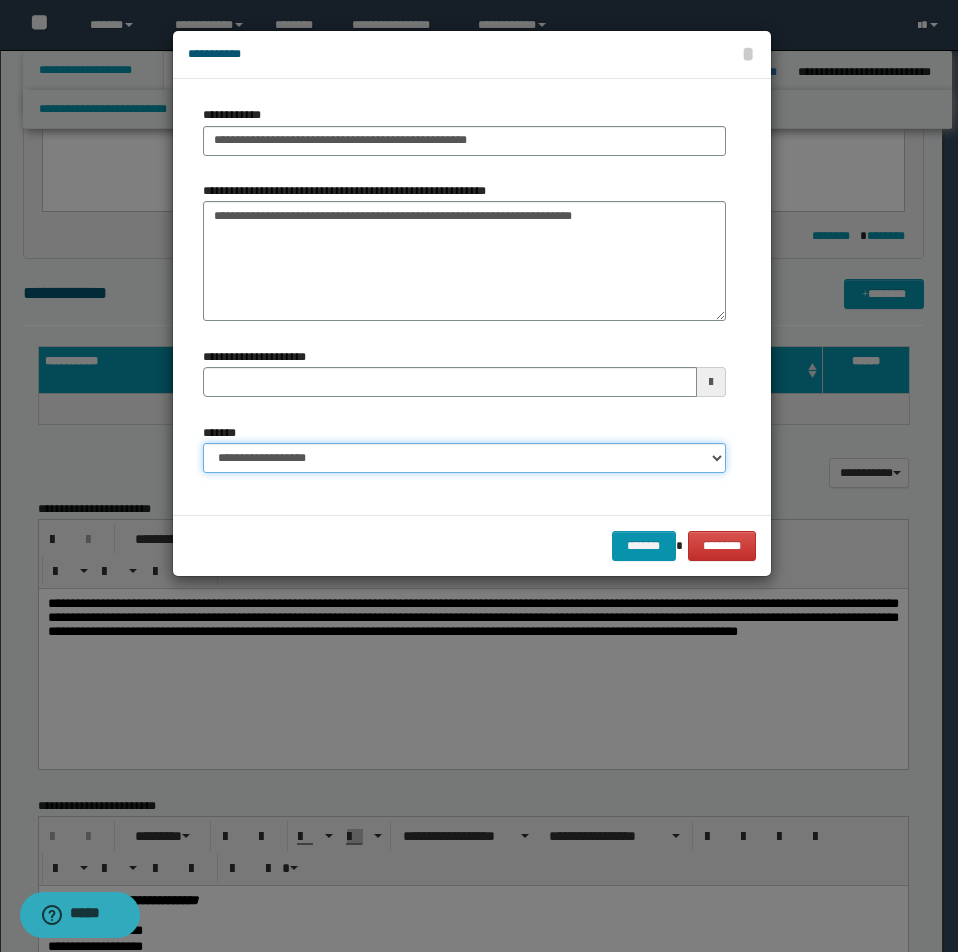 click on "**********" at bounding box center [464, 458] 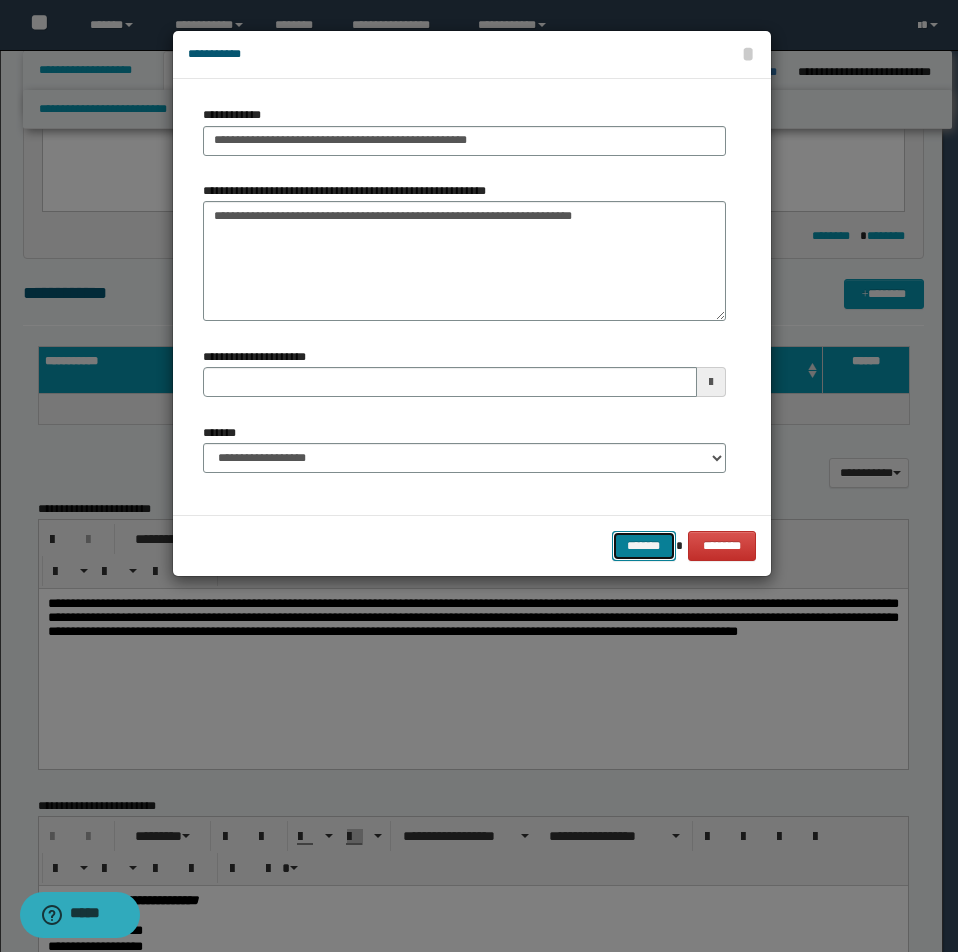 click on "*******" at bounding box center (644, 546) 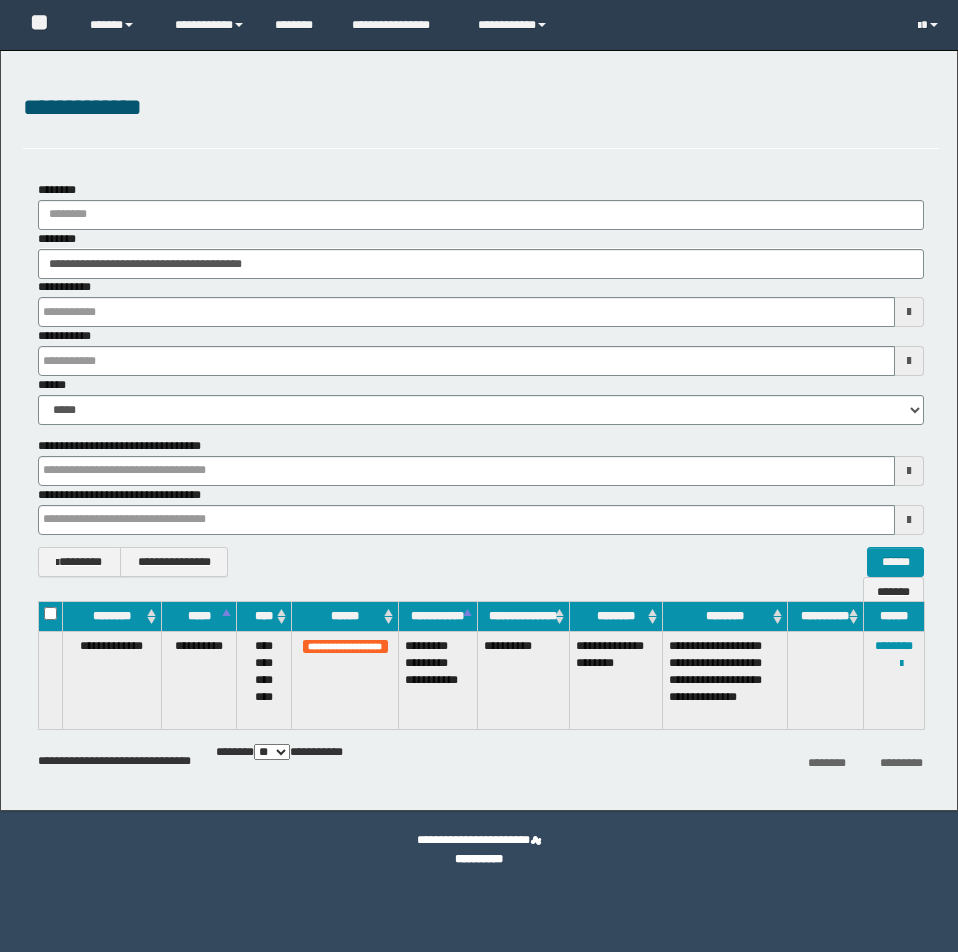 scroll, scrollTop: 0, scrollLeft: 0, axis: both 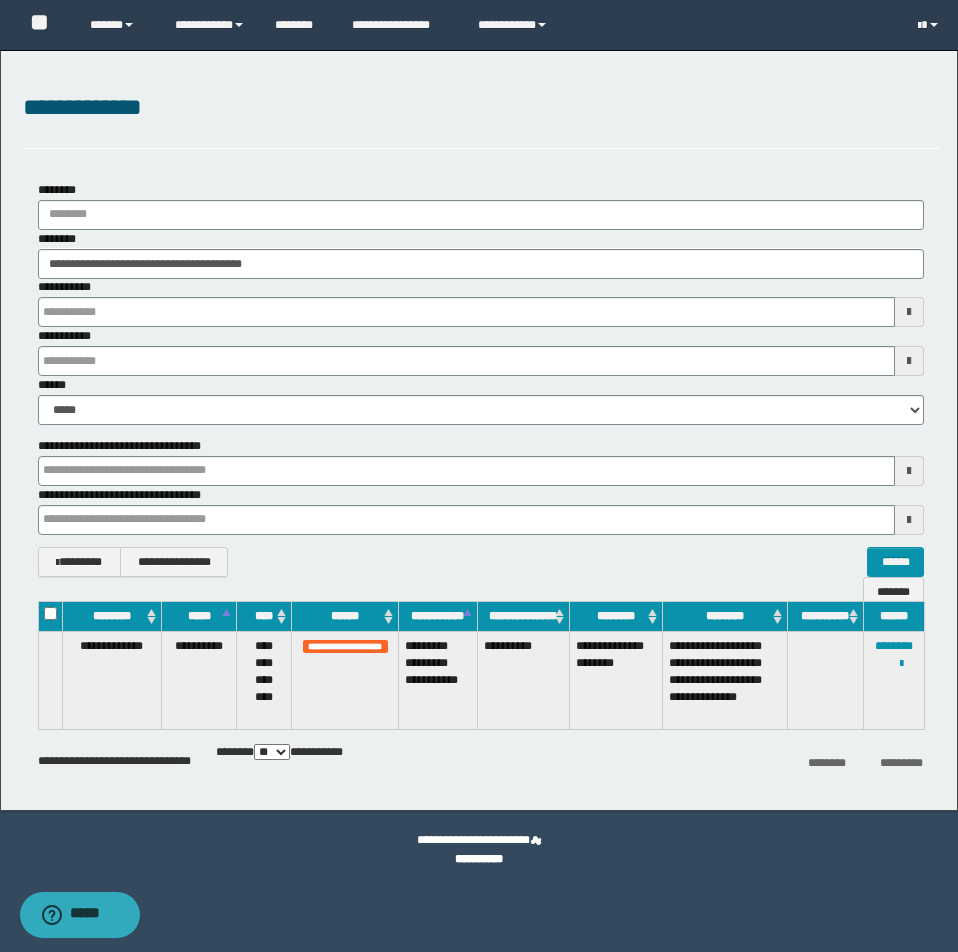 click on "**********" at bounding box center (481, 254) 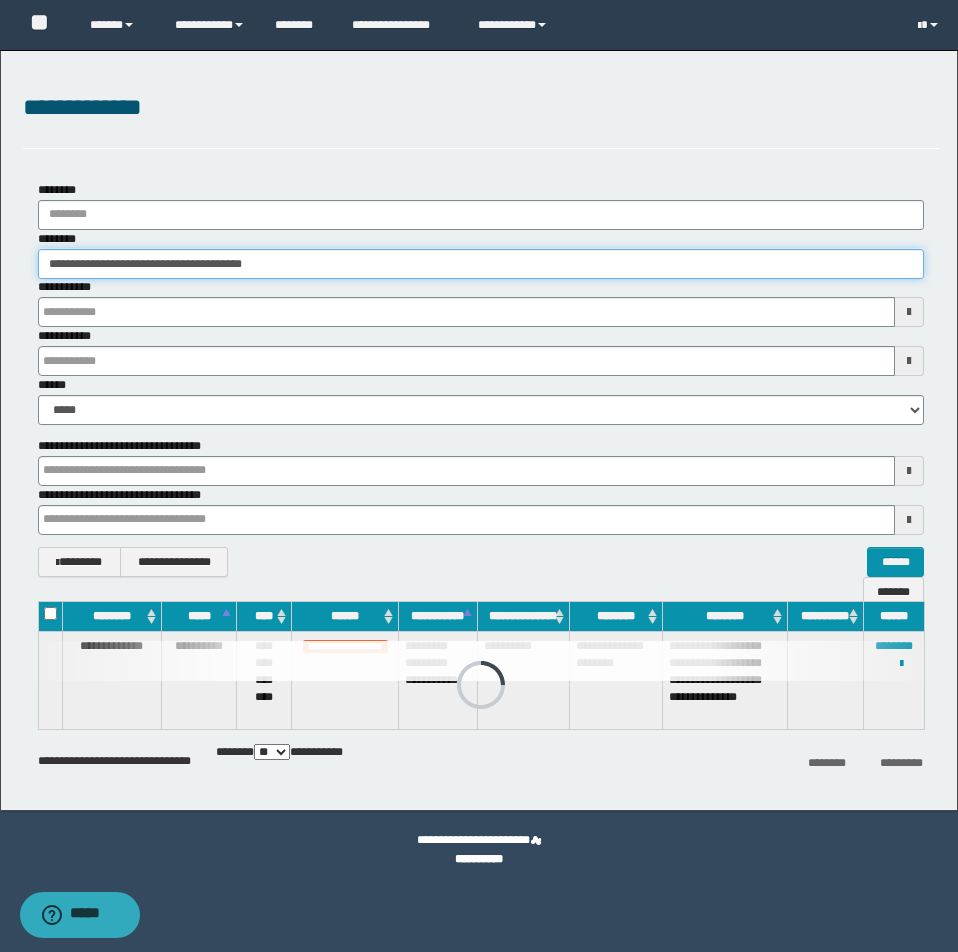 click on "**********" at bounding box center [481, 264] 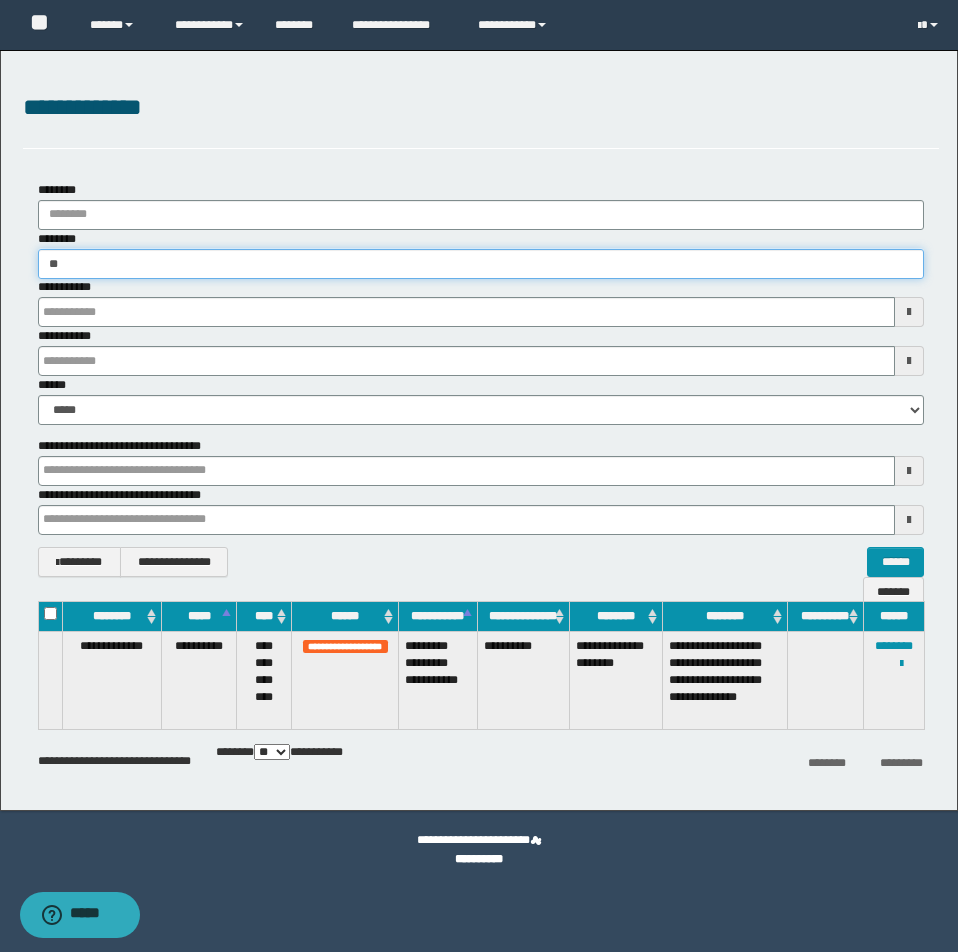 type on "*" 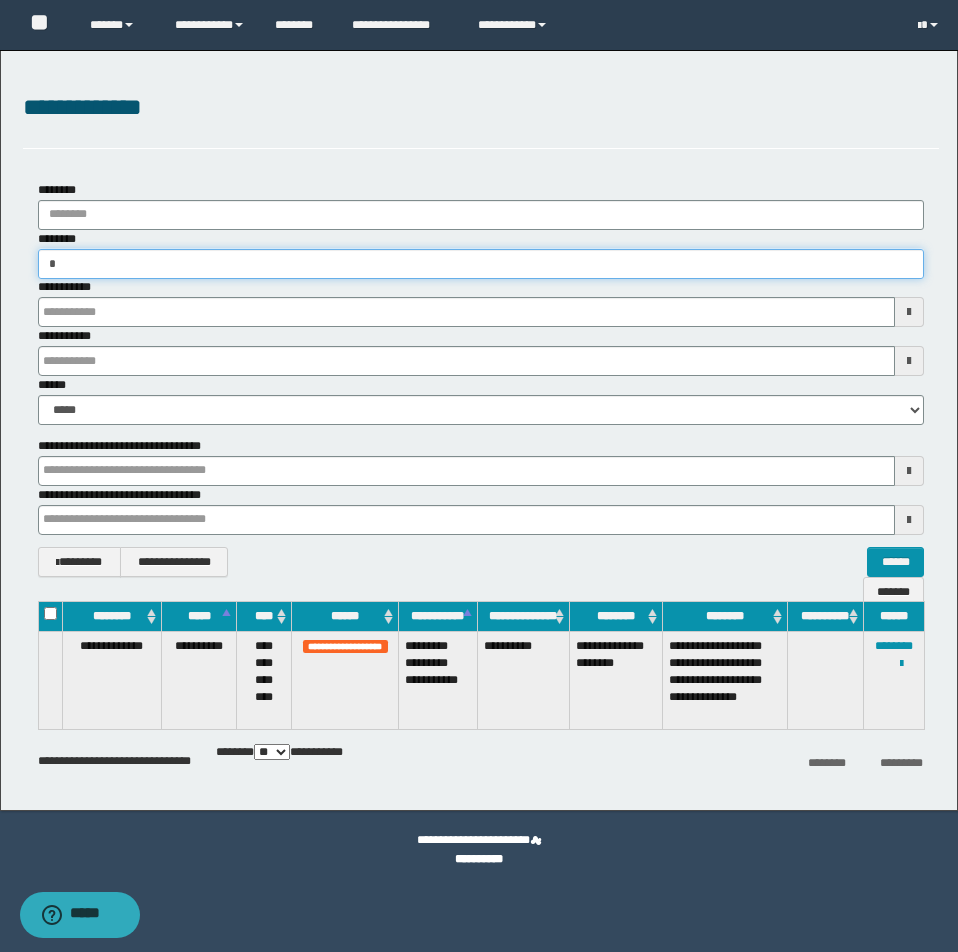 type on "**" 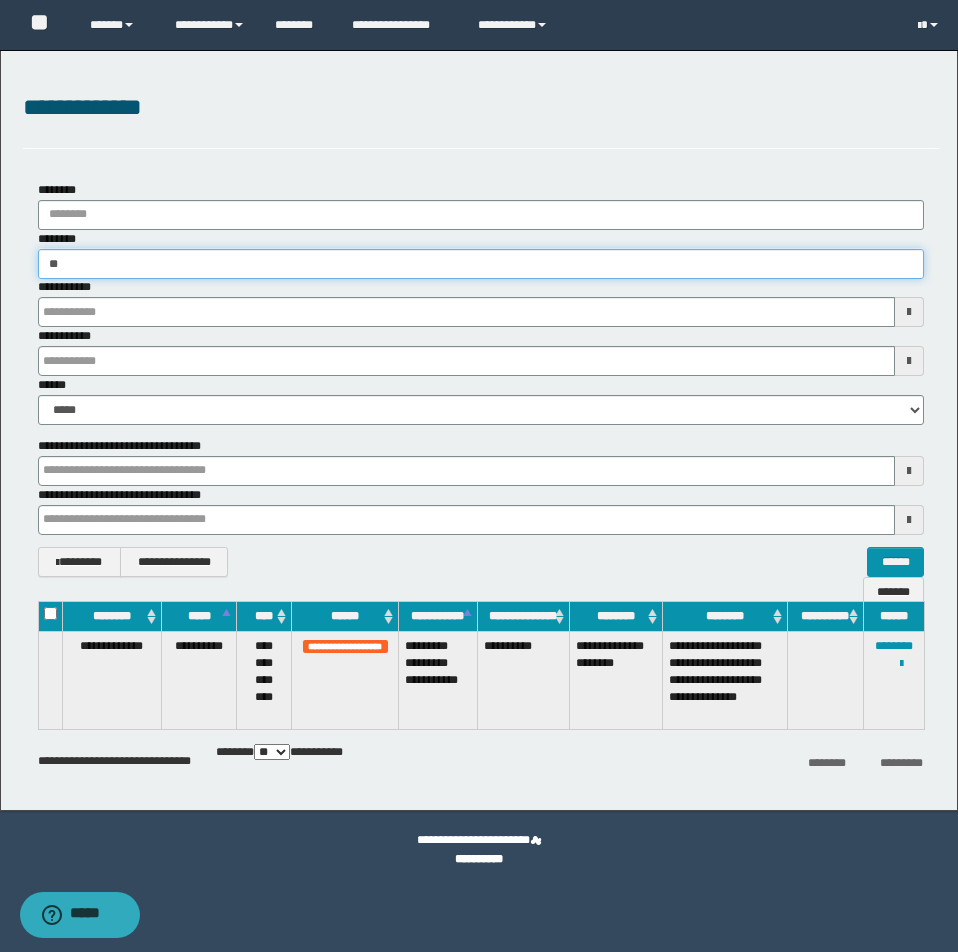 type on "**" 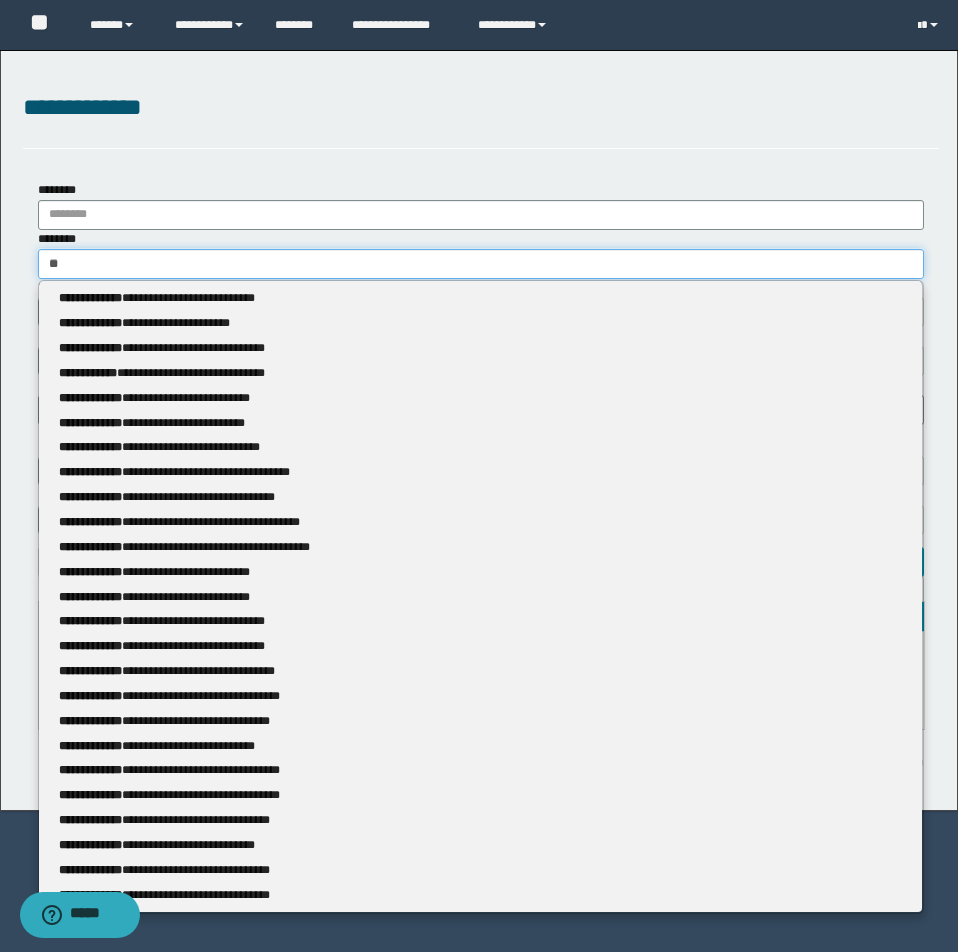 type 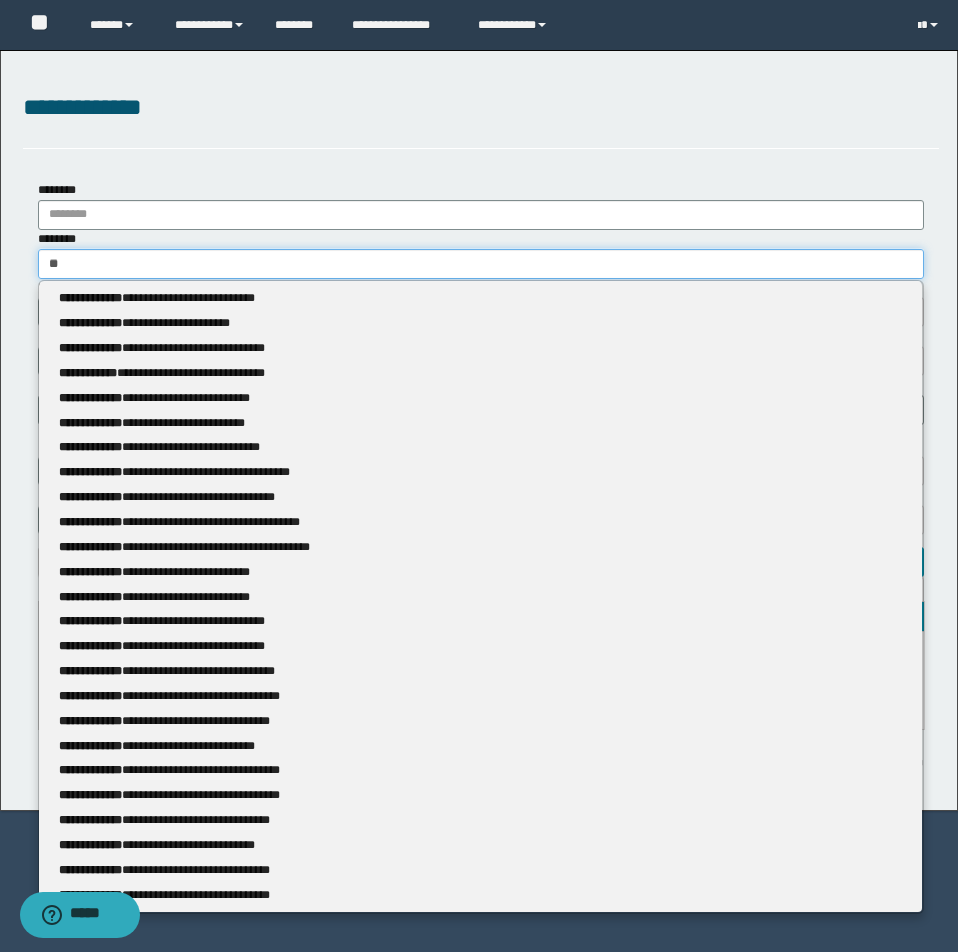 type on "***" 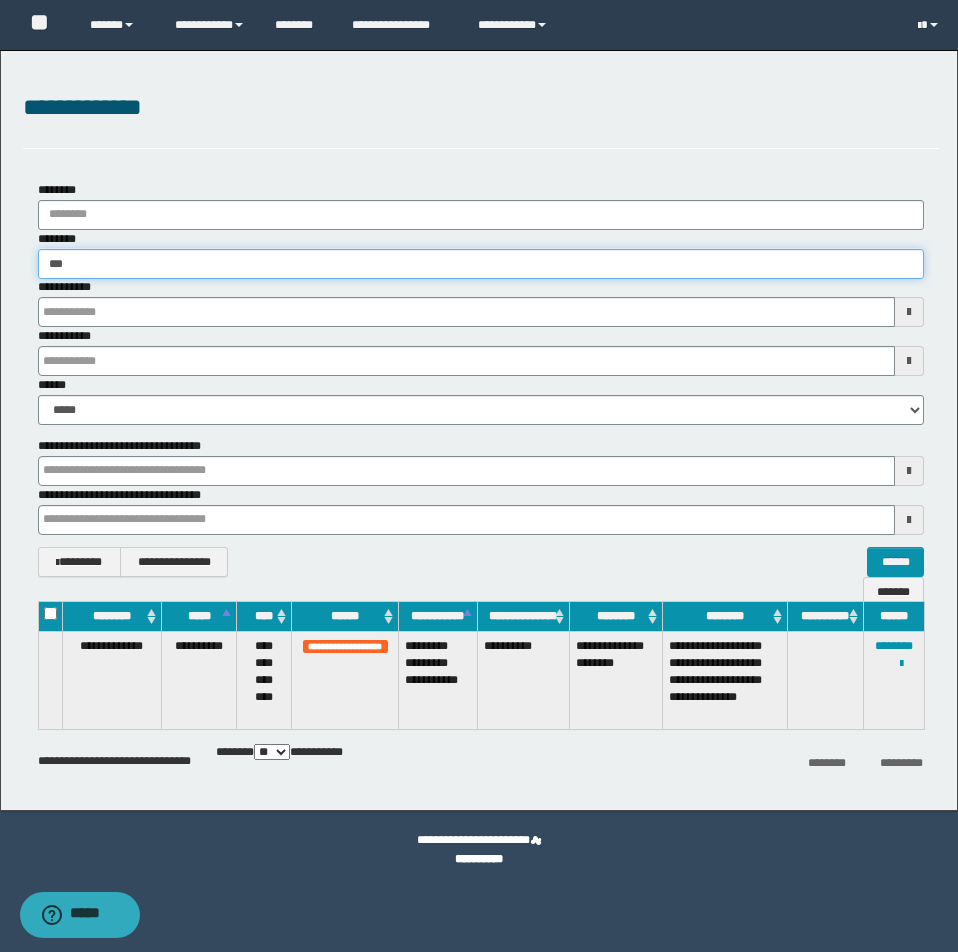 type on "***" 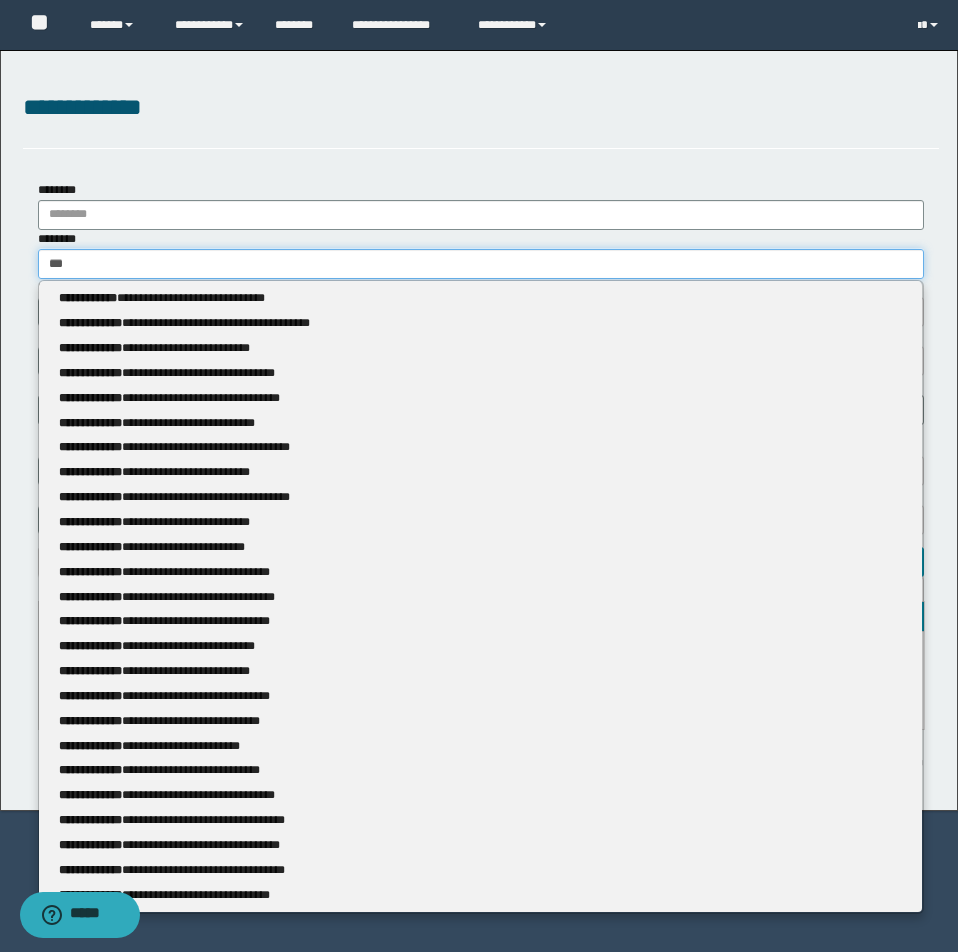 type 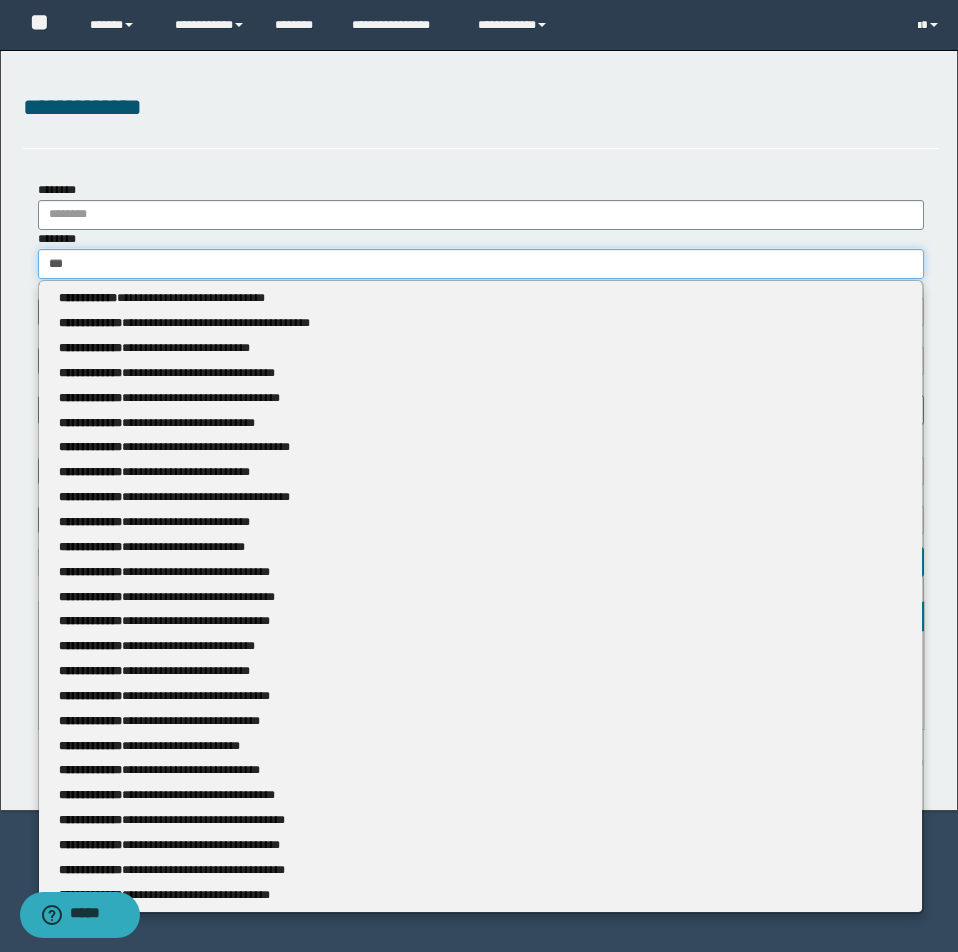 type on "****" 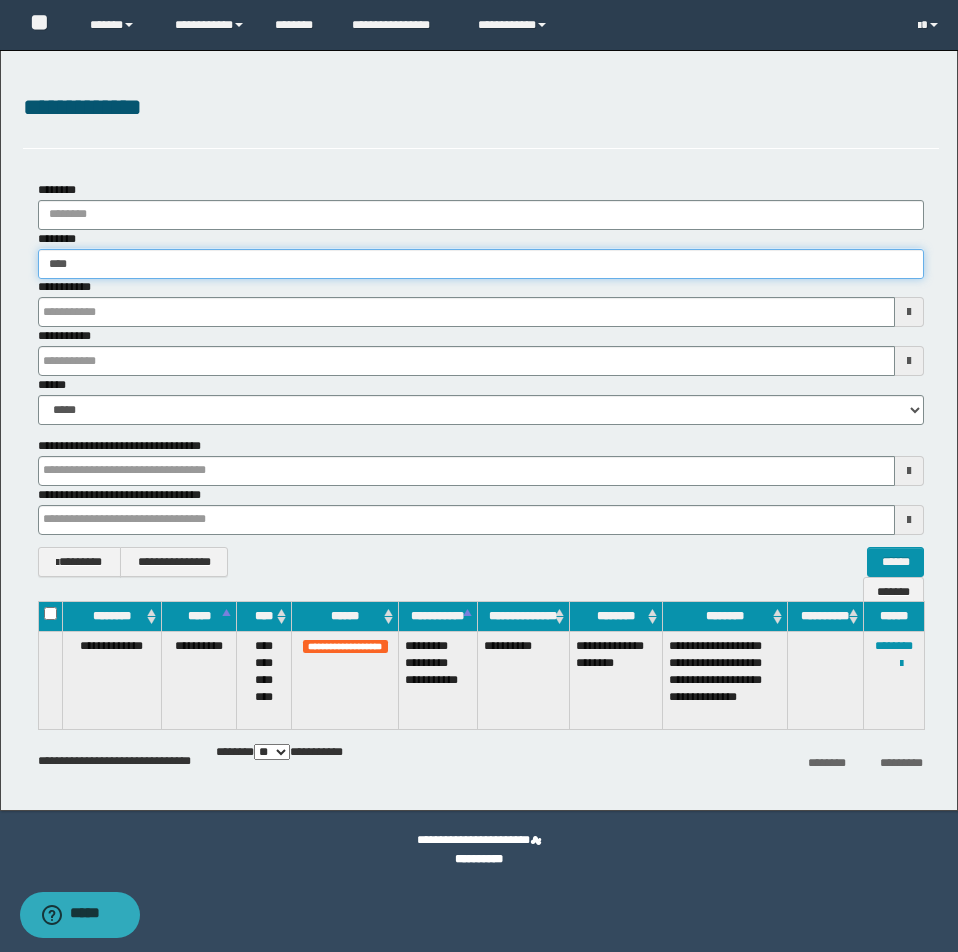 type on "****" 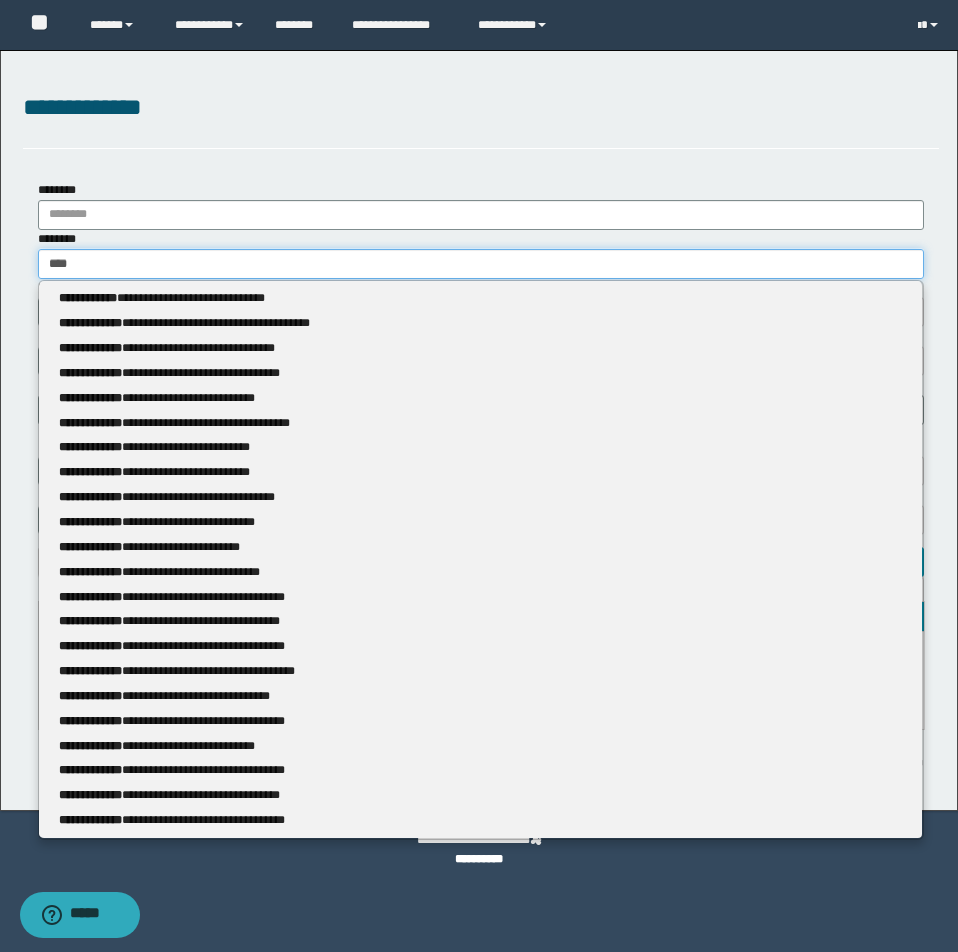 type 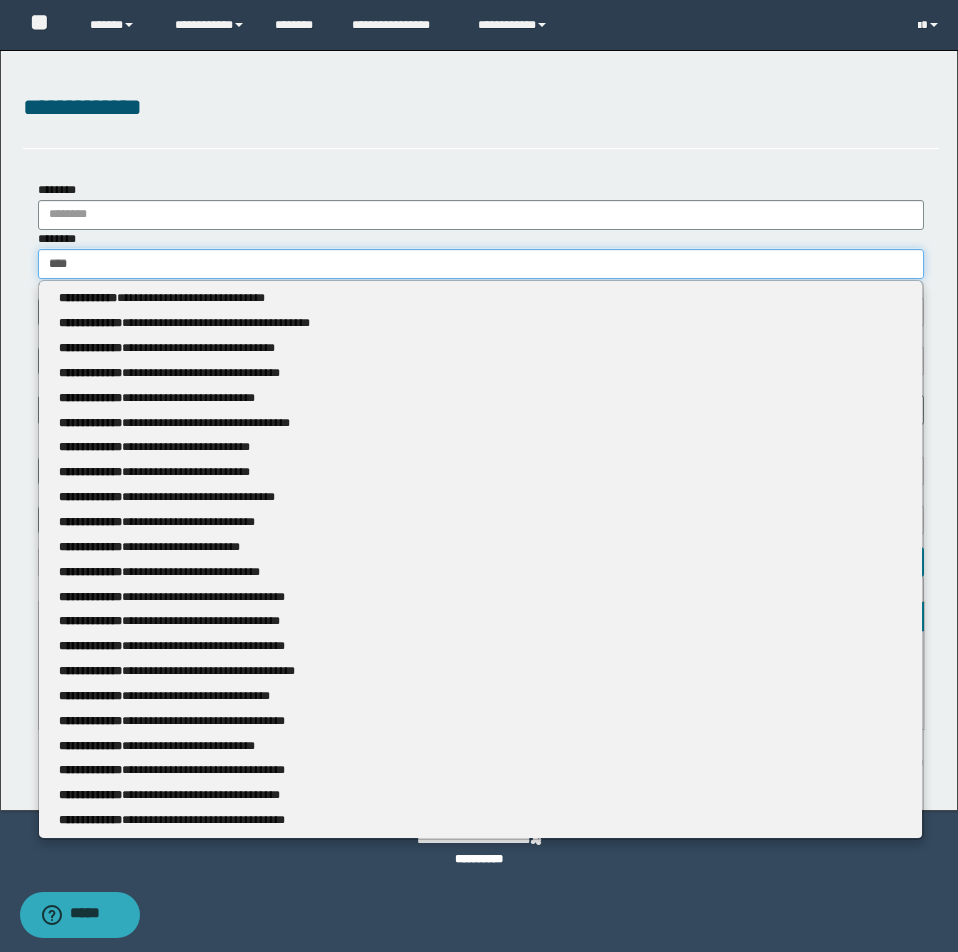 type on "***" 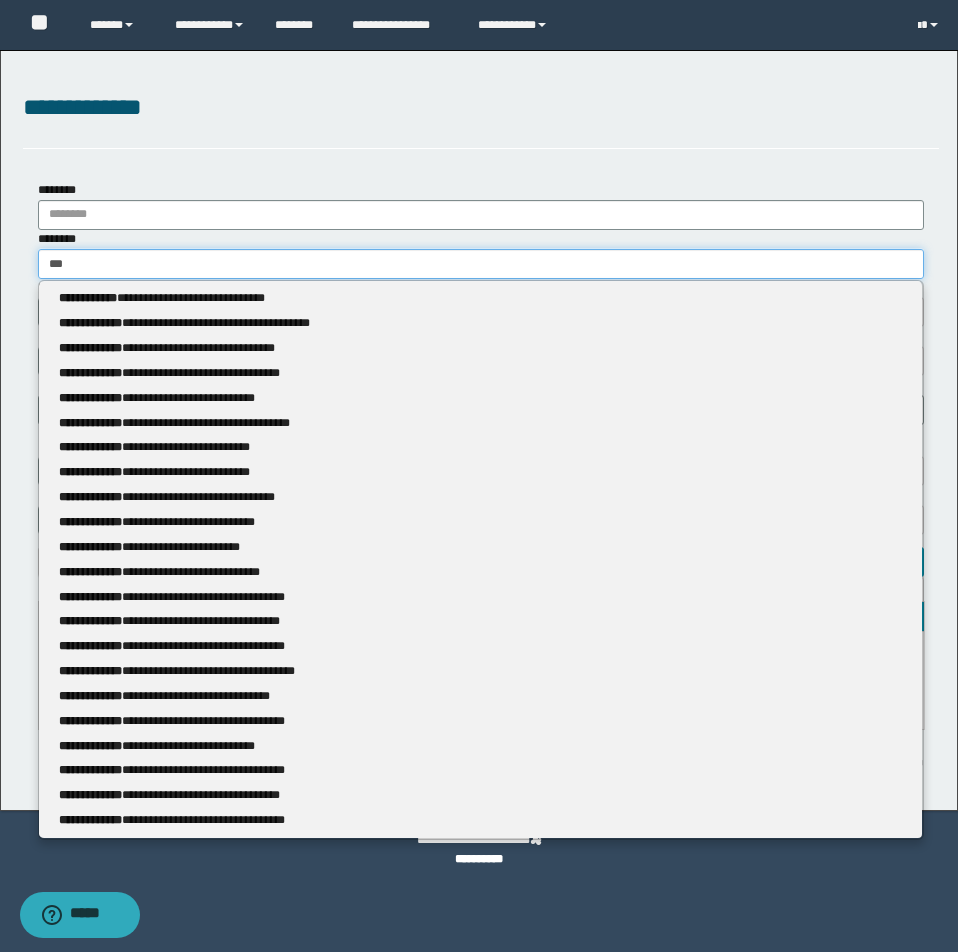 type on "***" 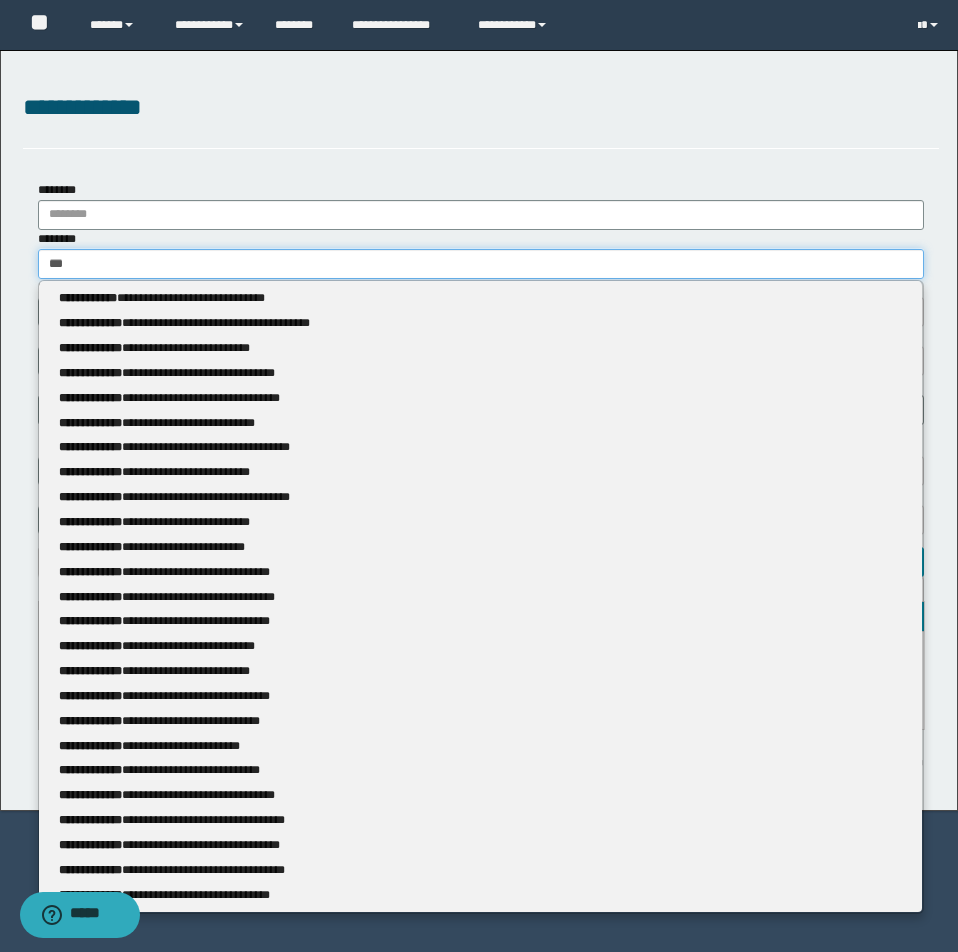 type 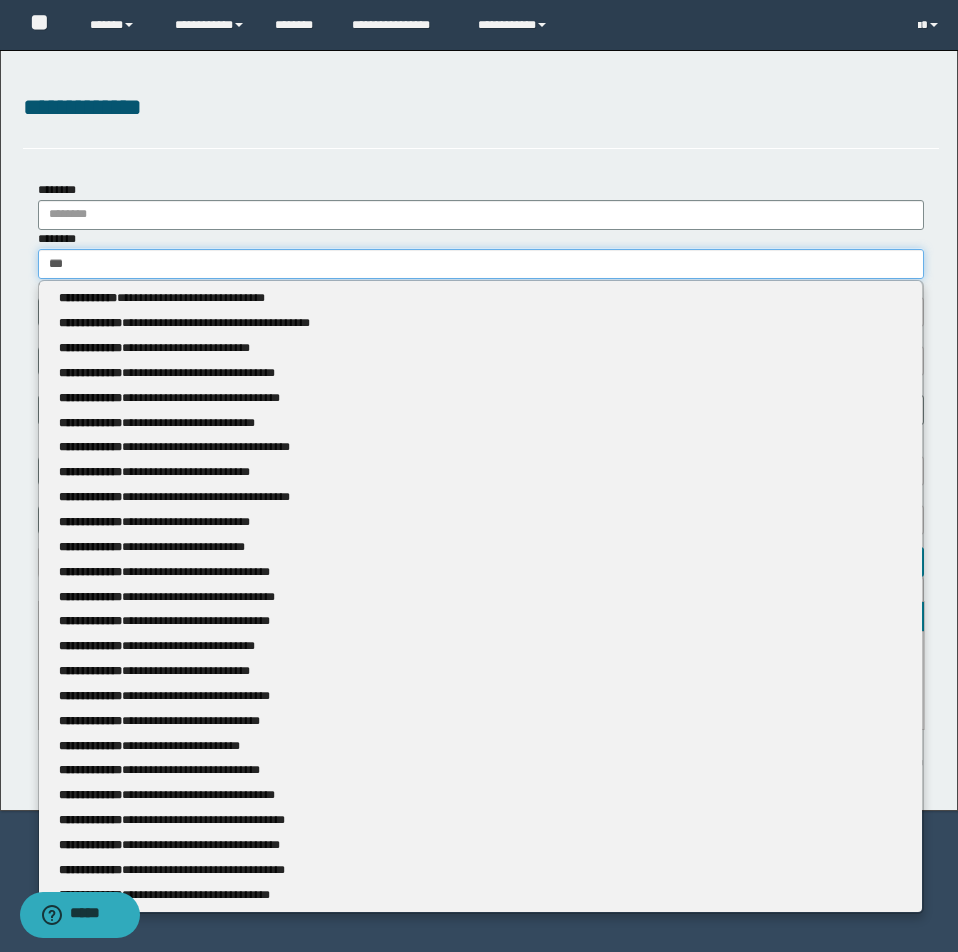 type on "****" 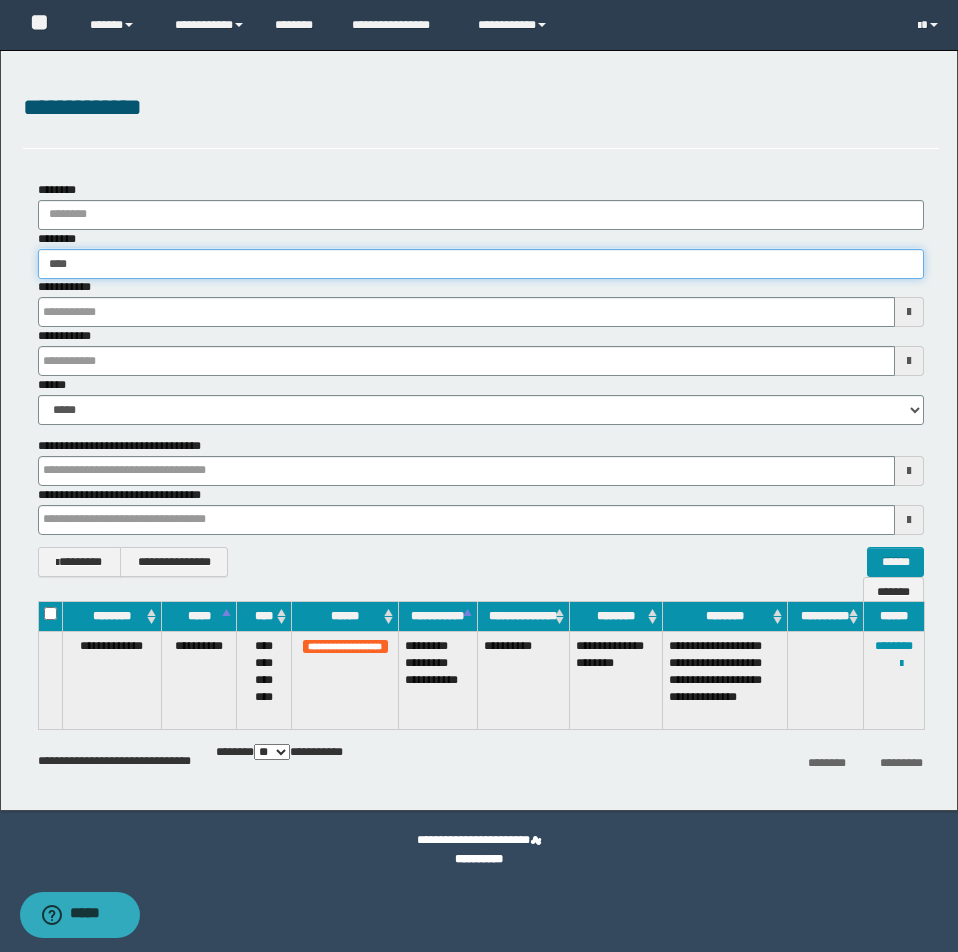 type on "****" 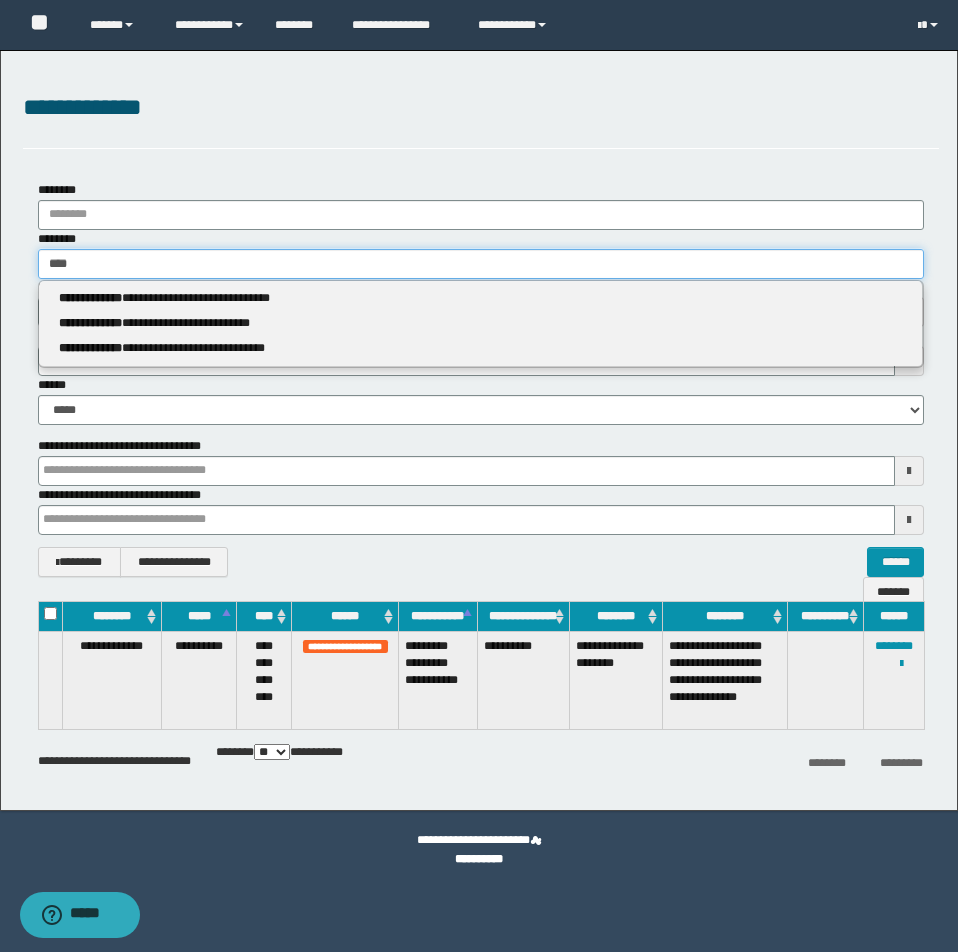 type 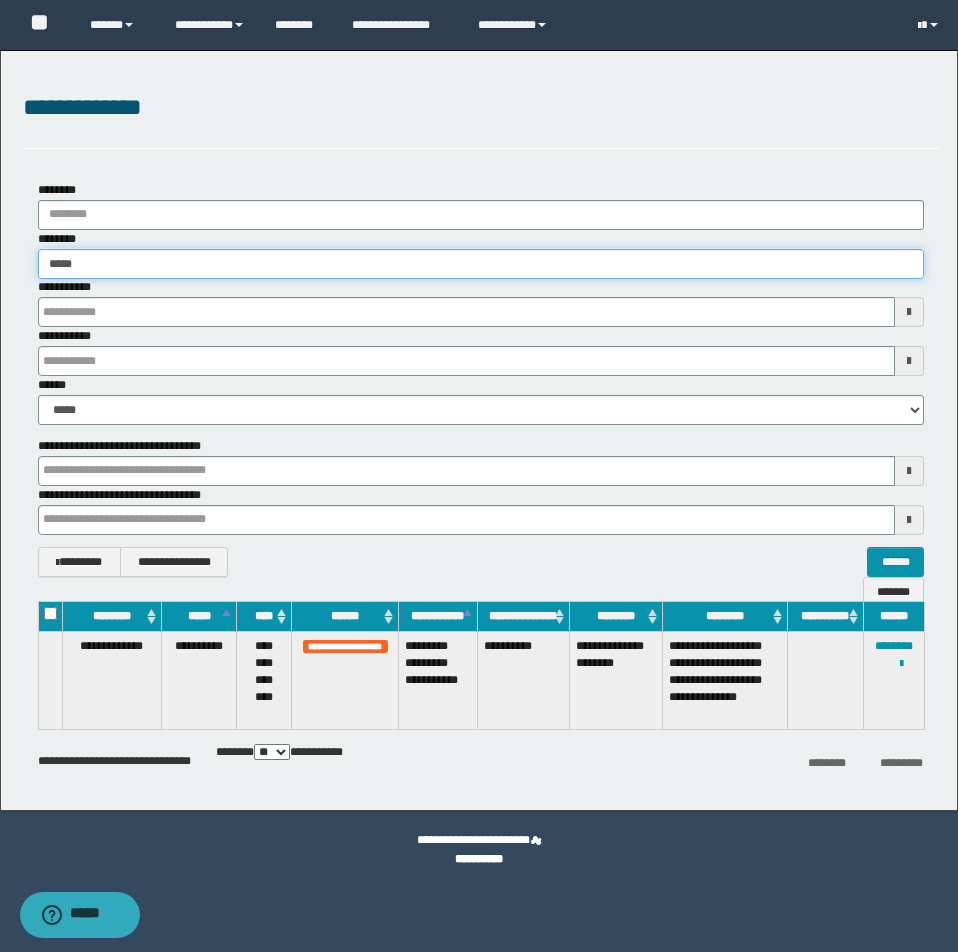 type on "******" 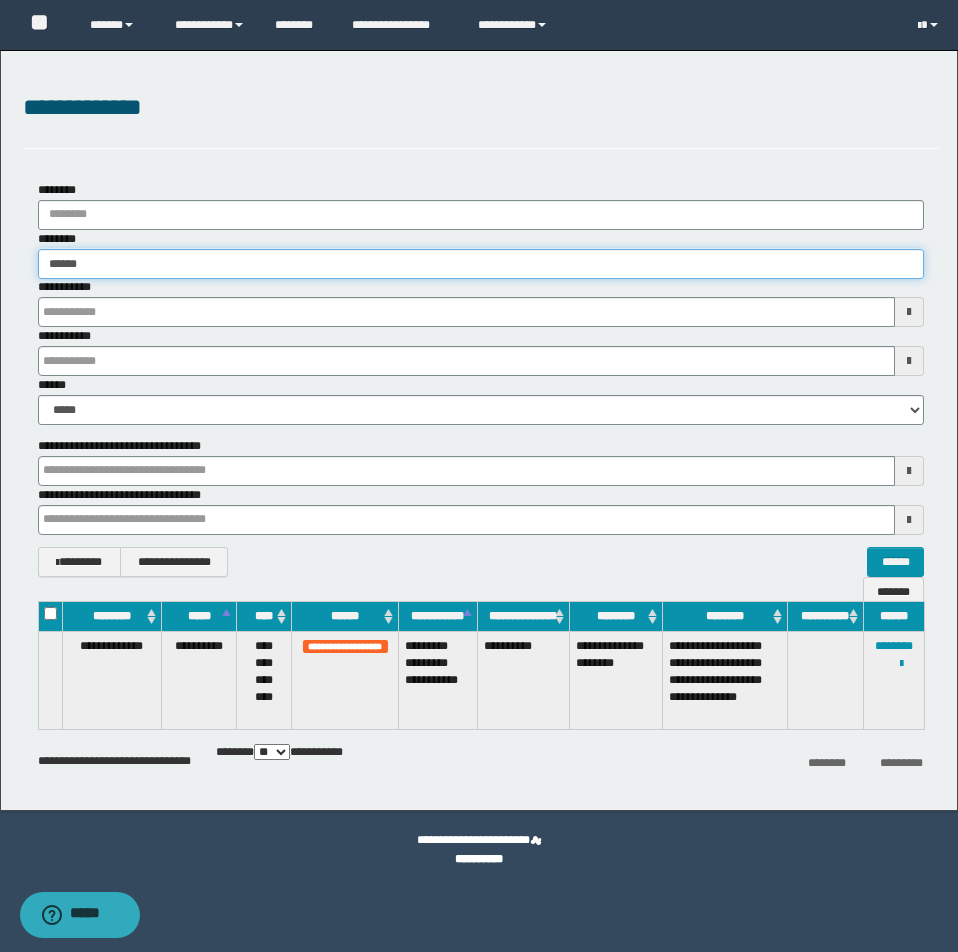 type on "******" 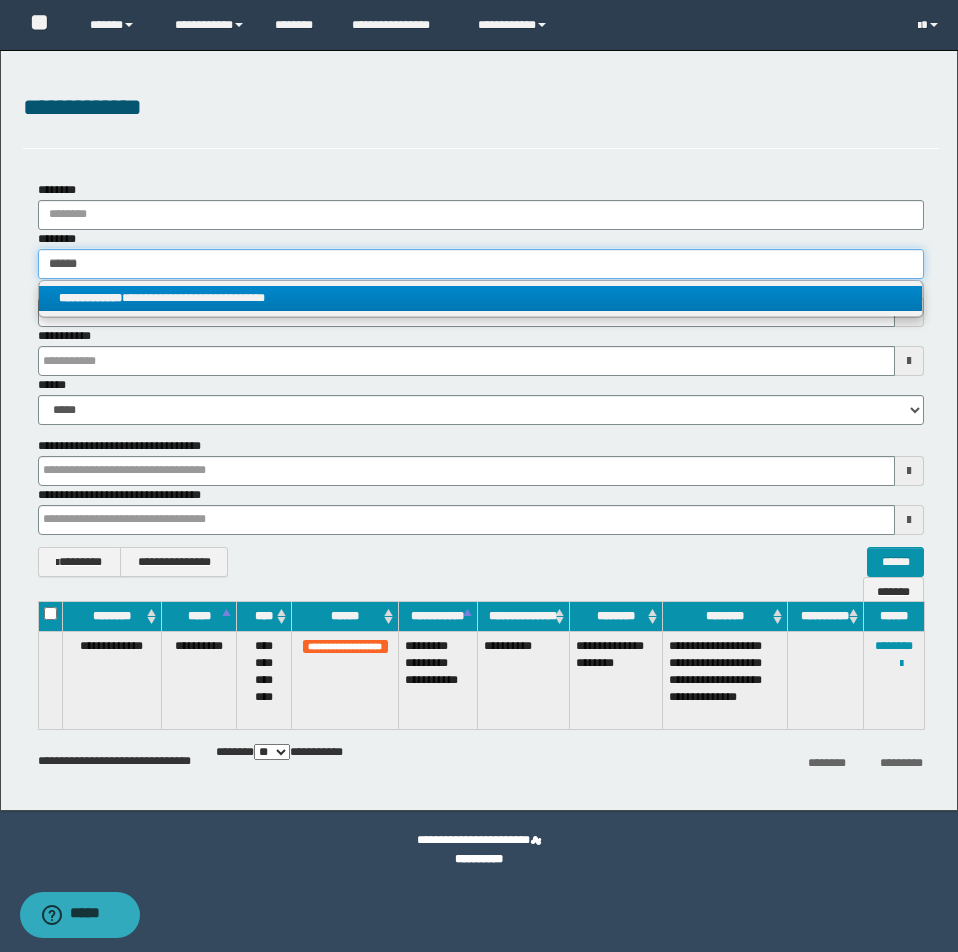 type on "******" 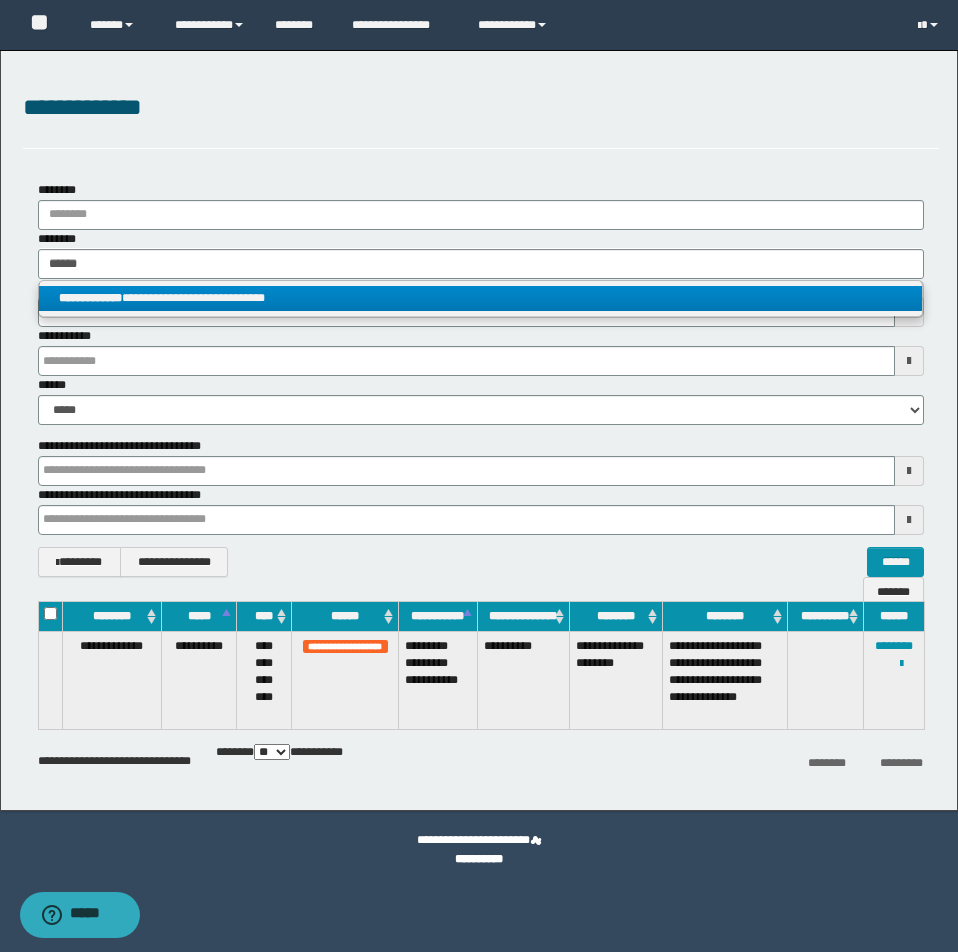 click on "**********" at bounding box center (480, 298) 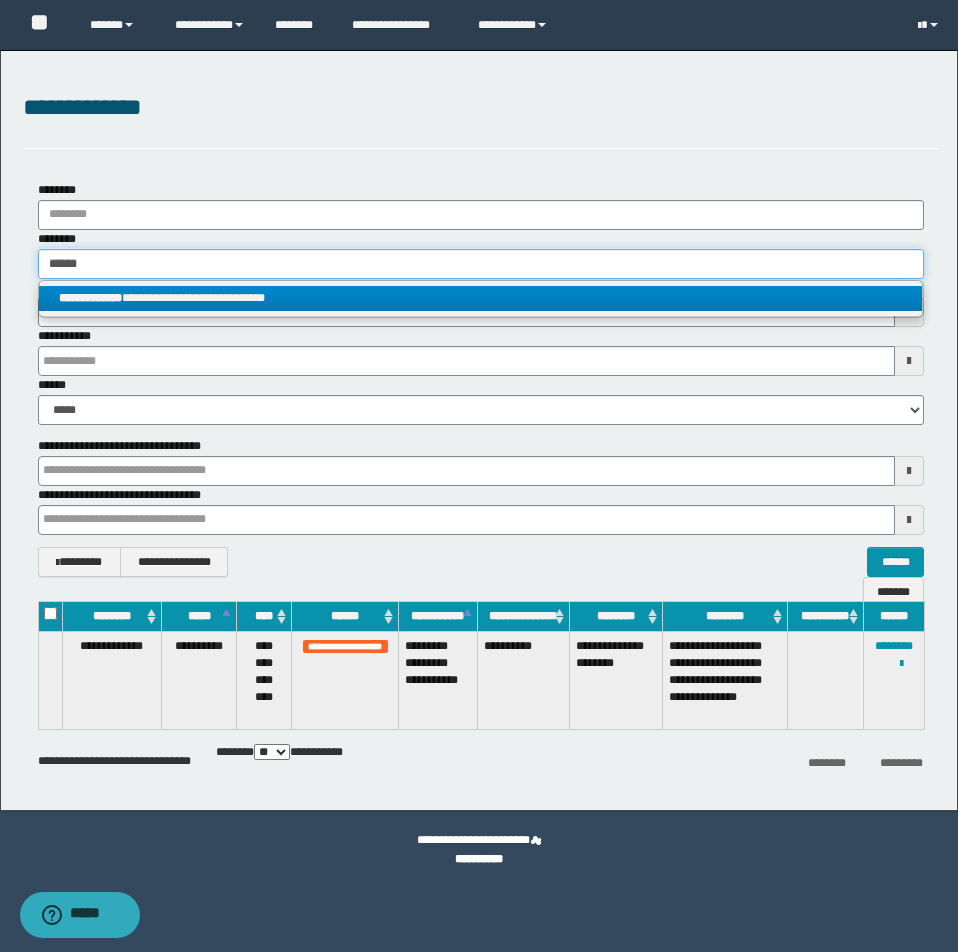 type 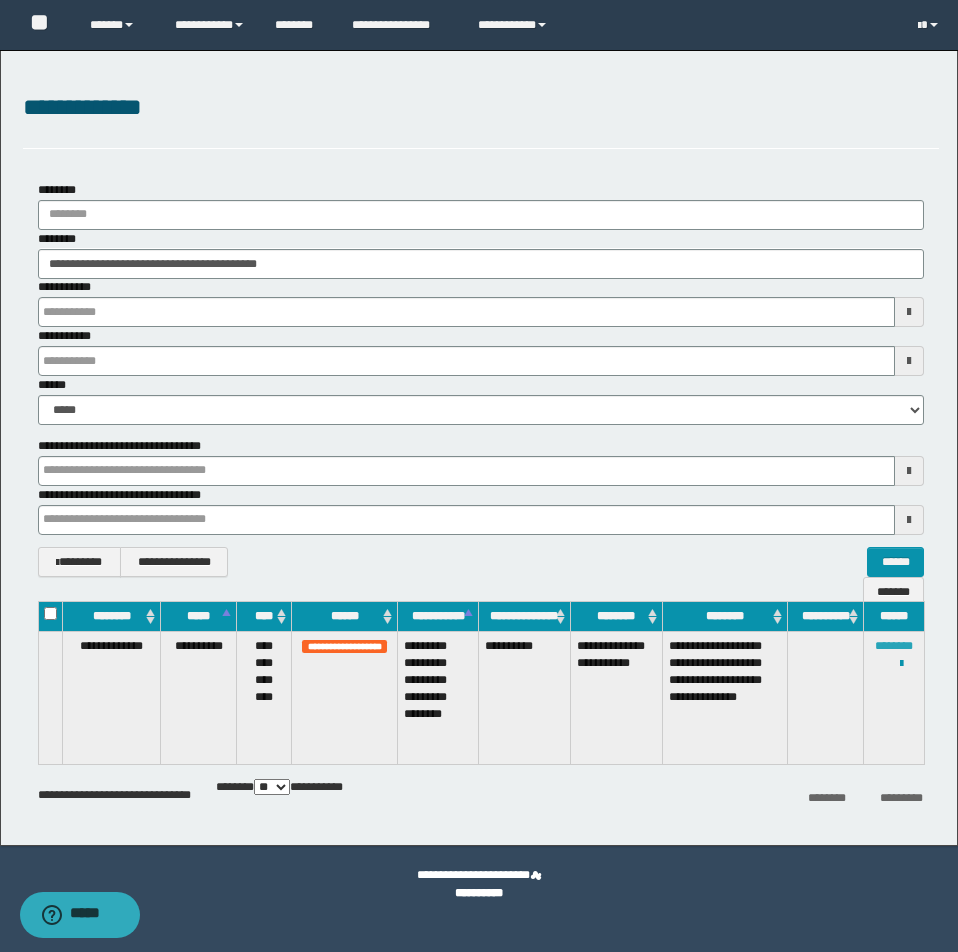 click on "********" at bounding box center [894, 646] 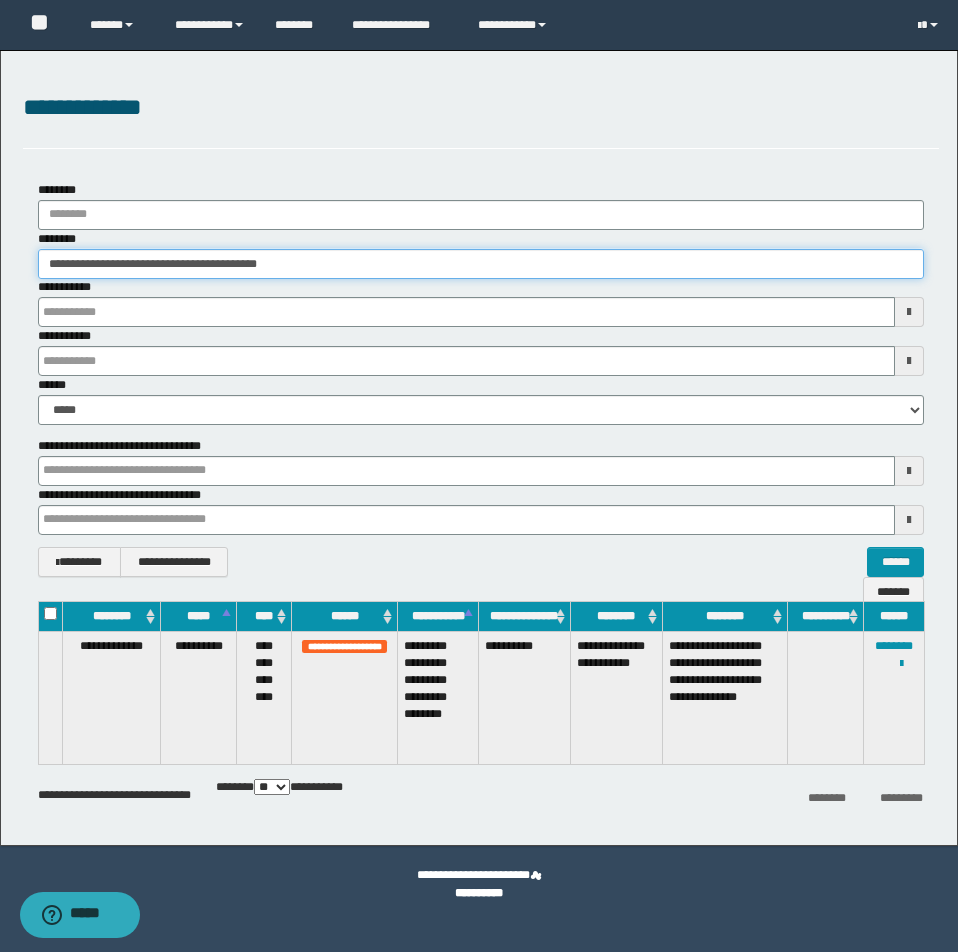 click on "**********" at bounding box center [481, 264] 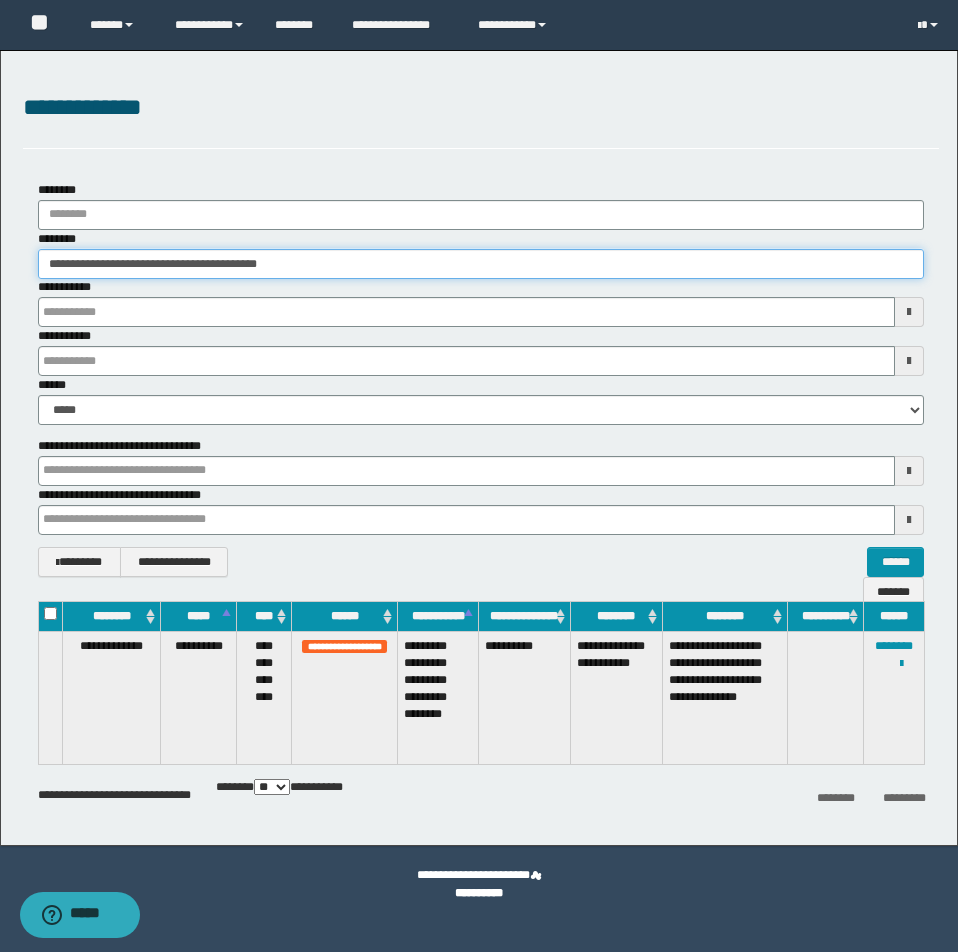 click on "**********" at bounding box center (481, 264) 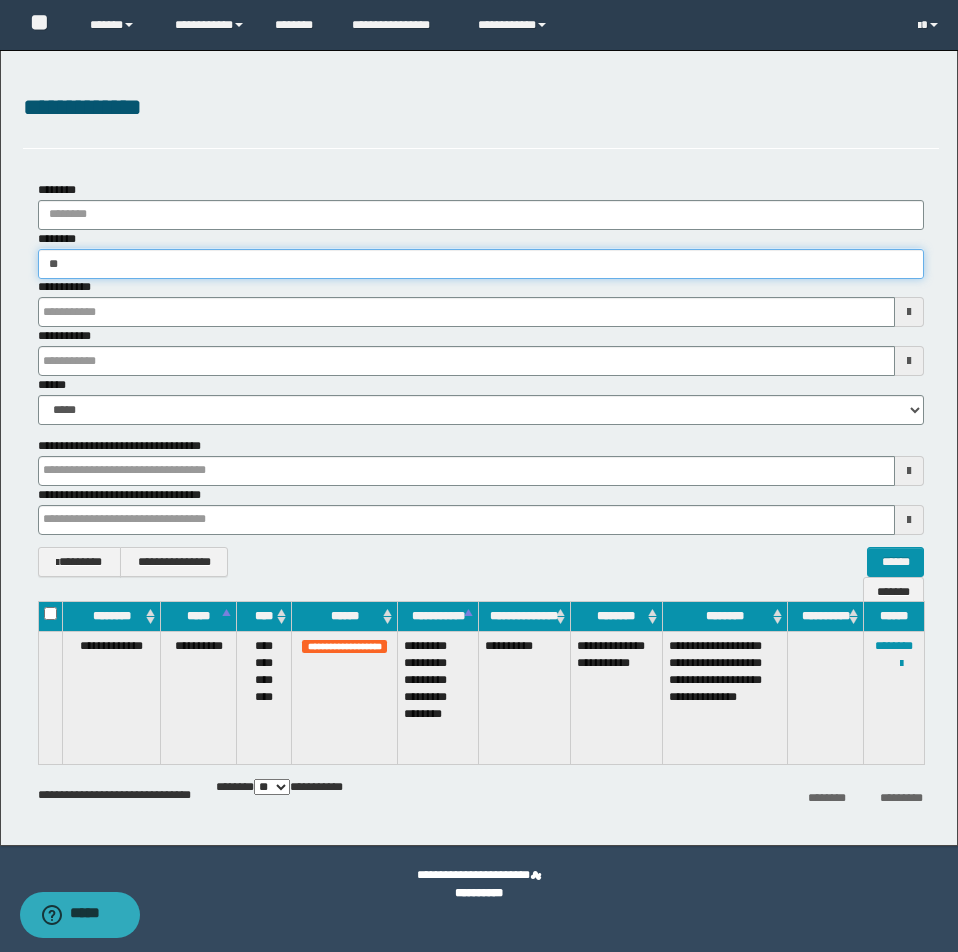 type on "*" 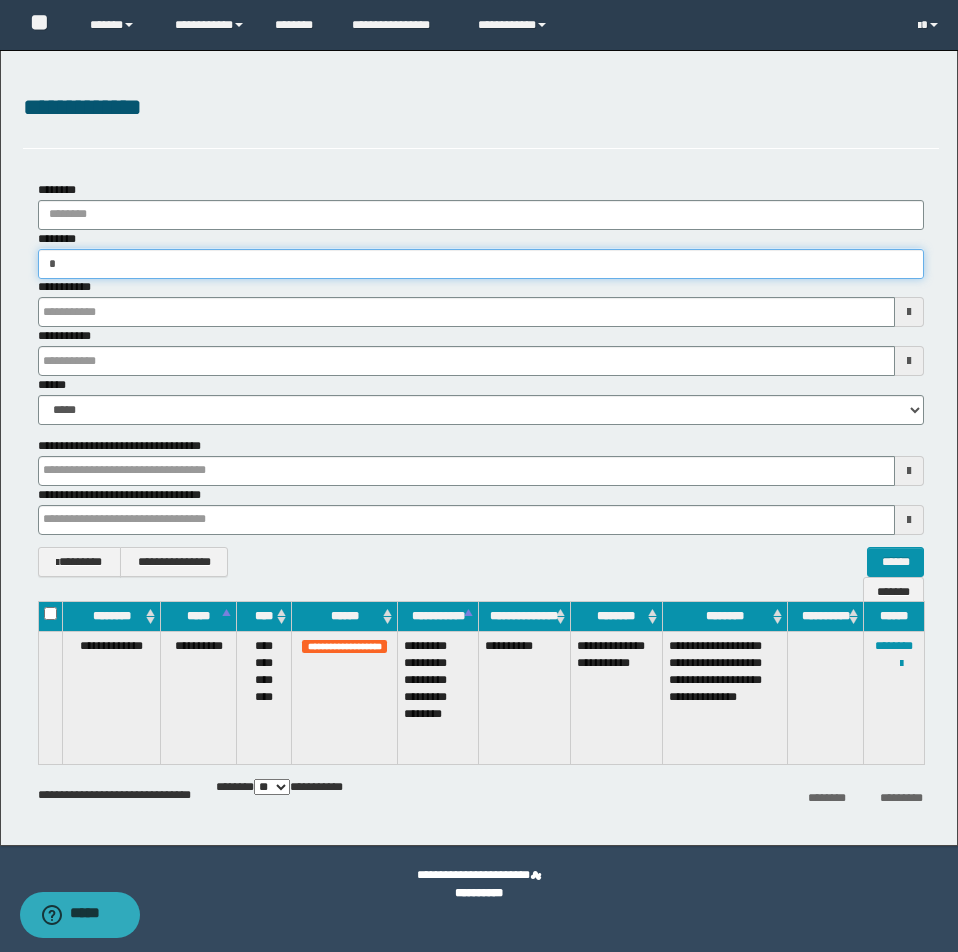 type on "**" 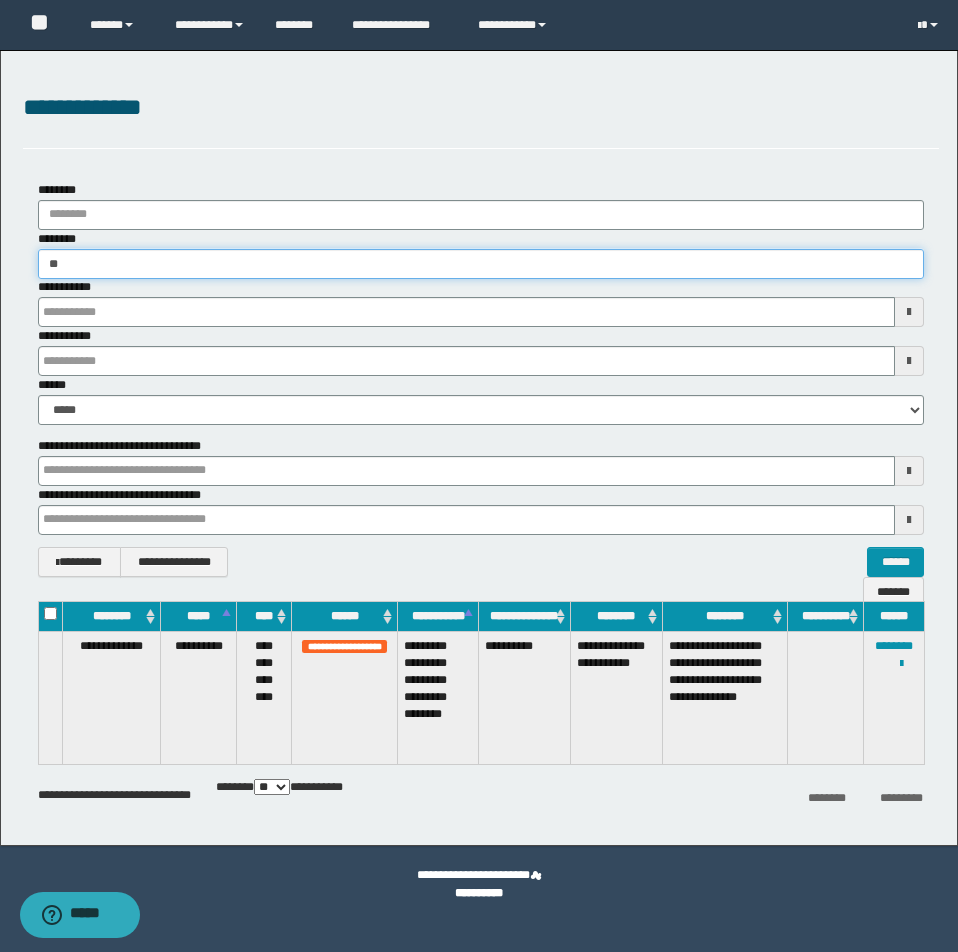 type on "**" 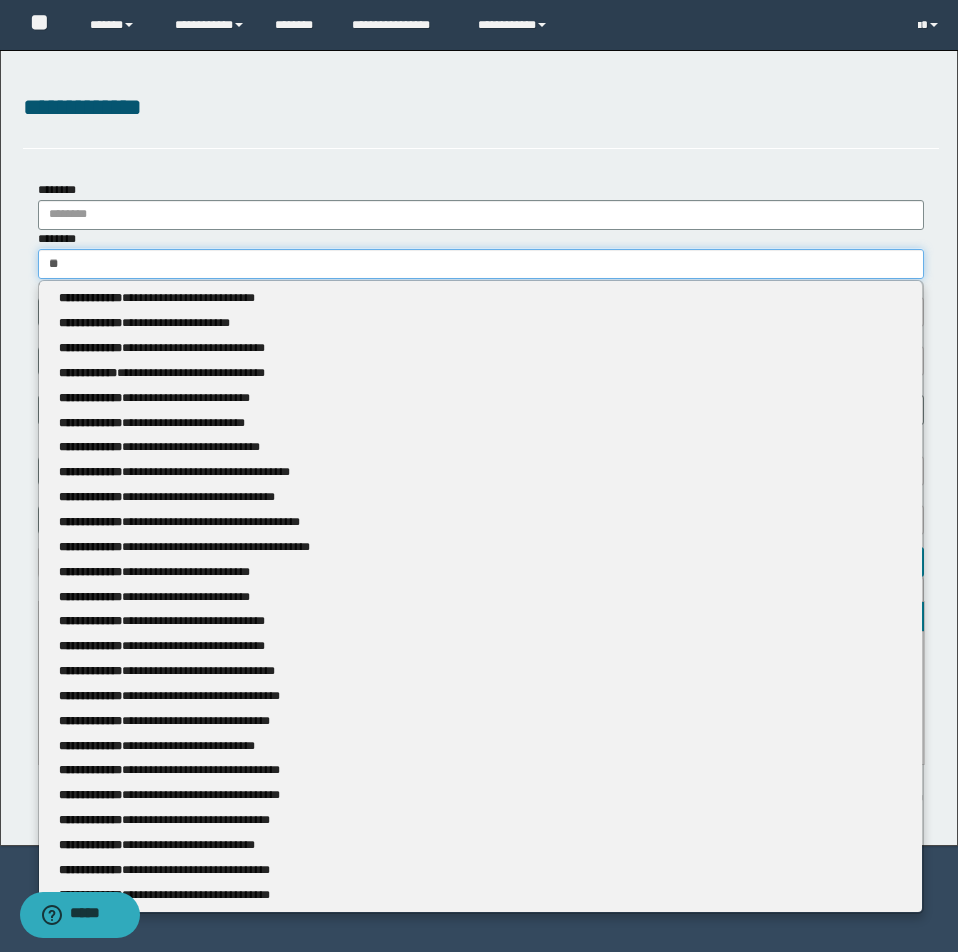 type 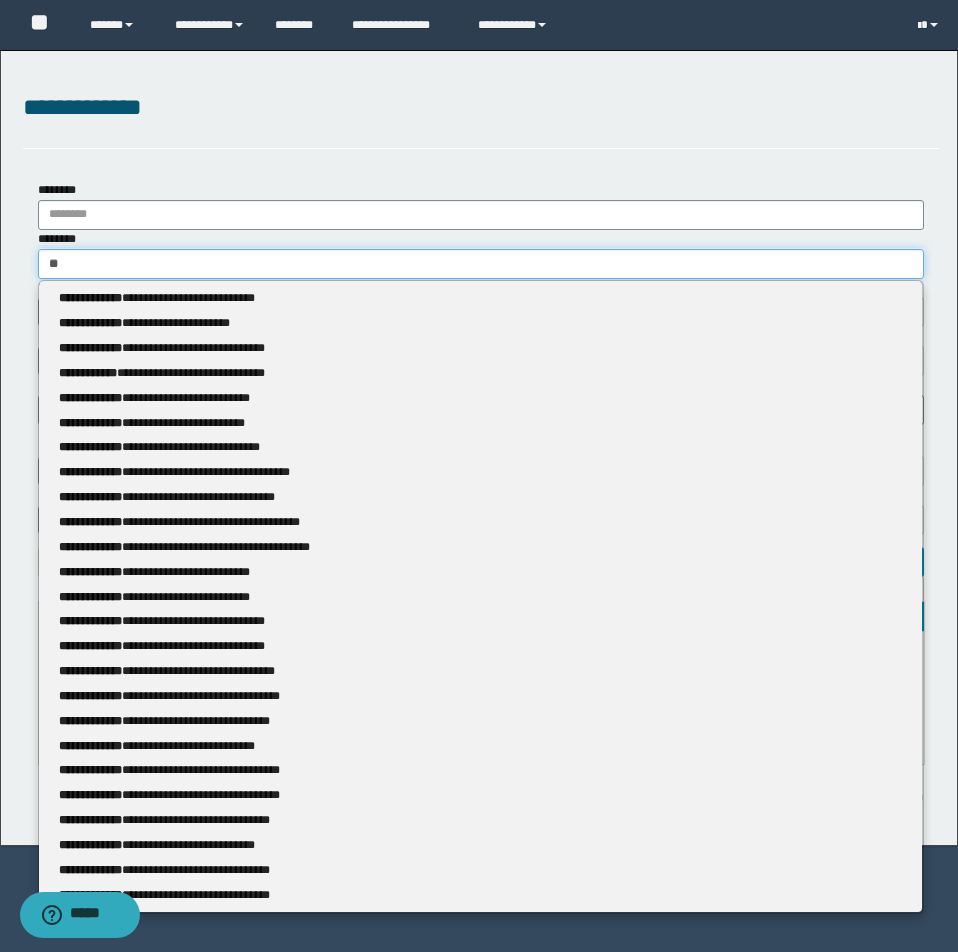 type on "***" 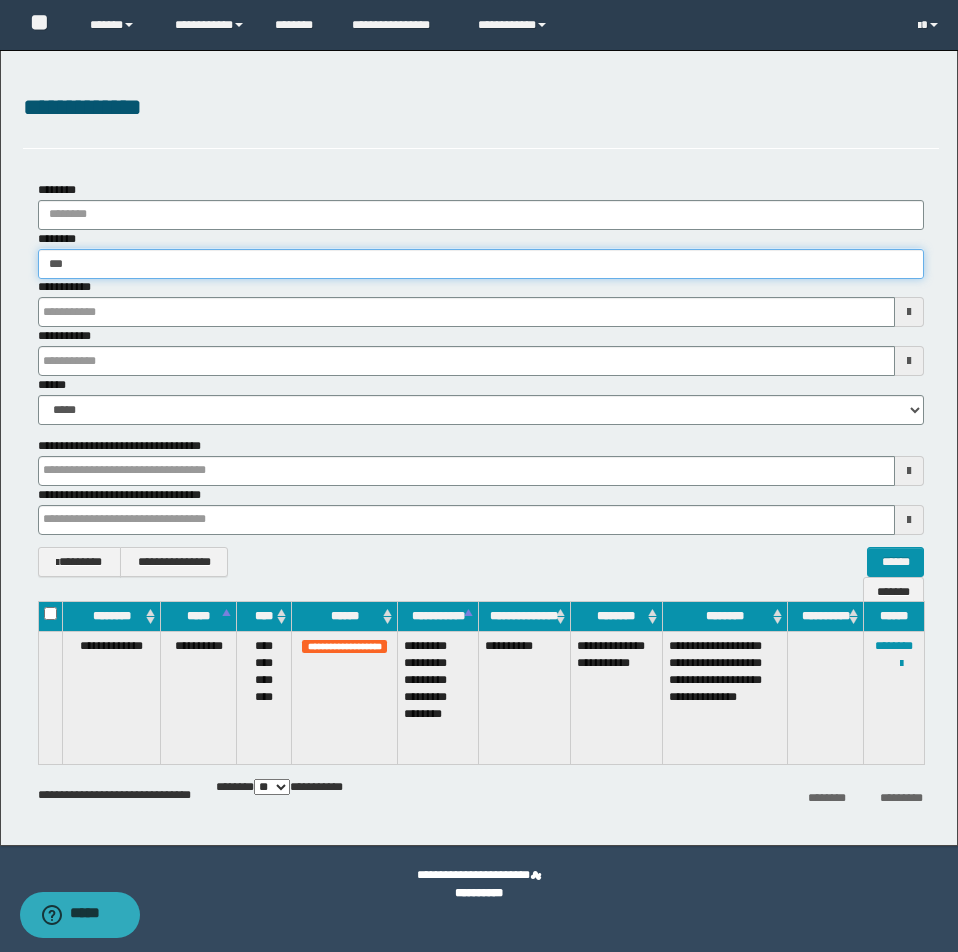 type on "***" 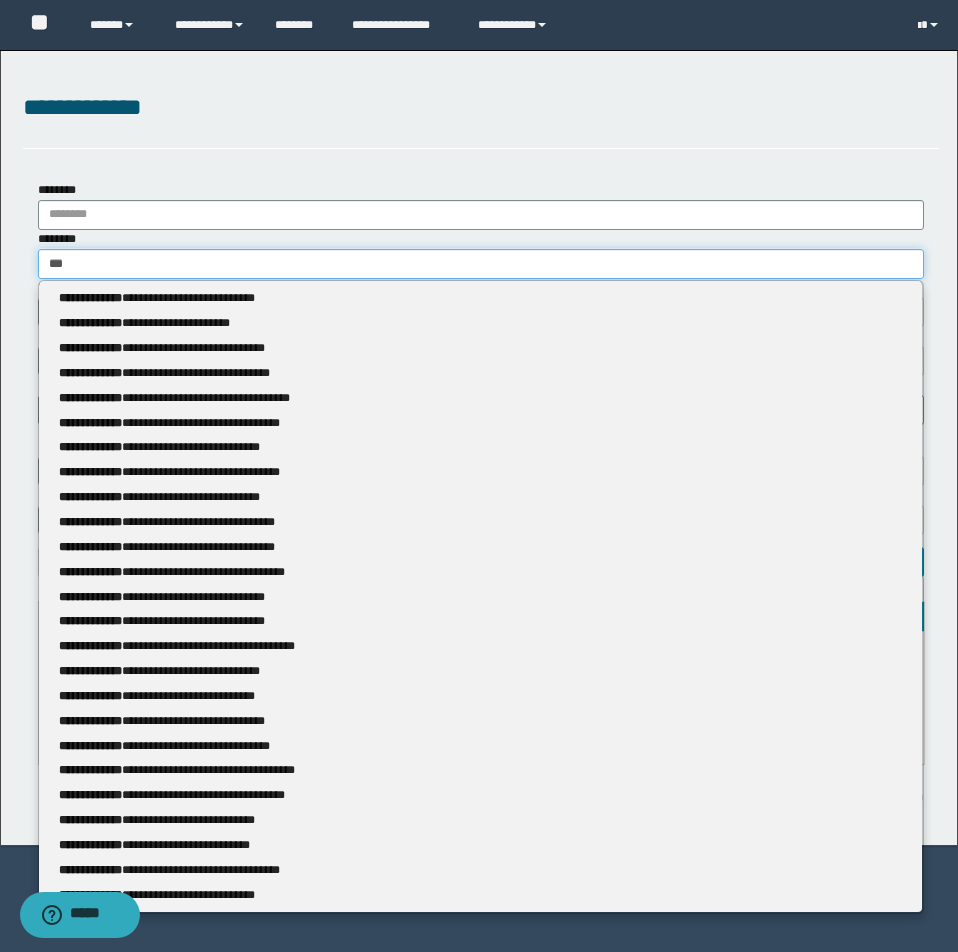 type 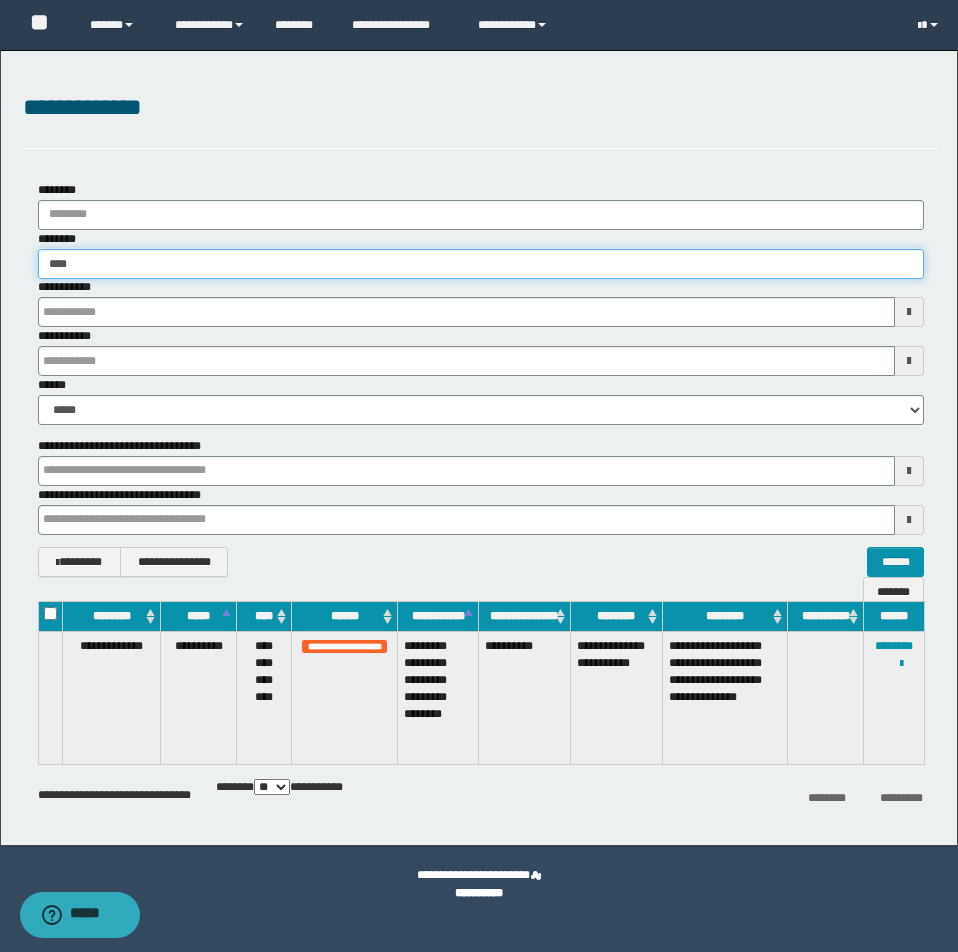 type on "*****" 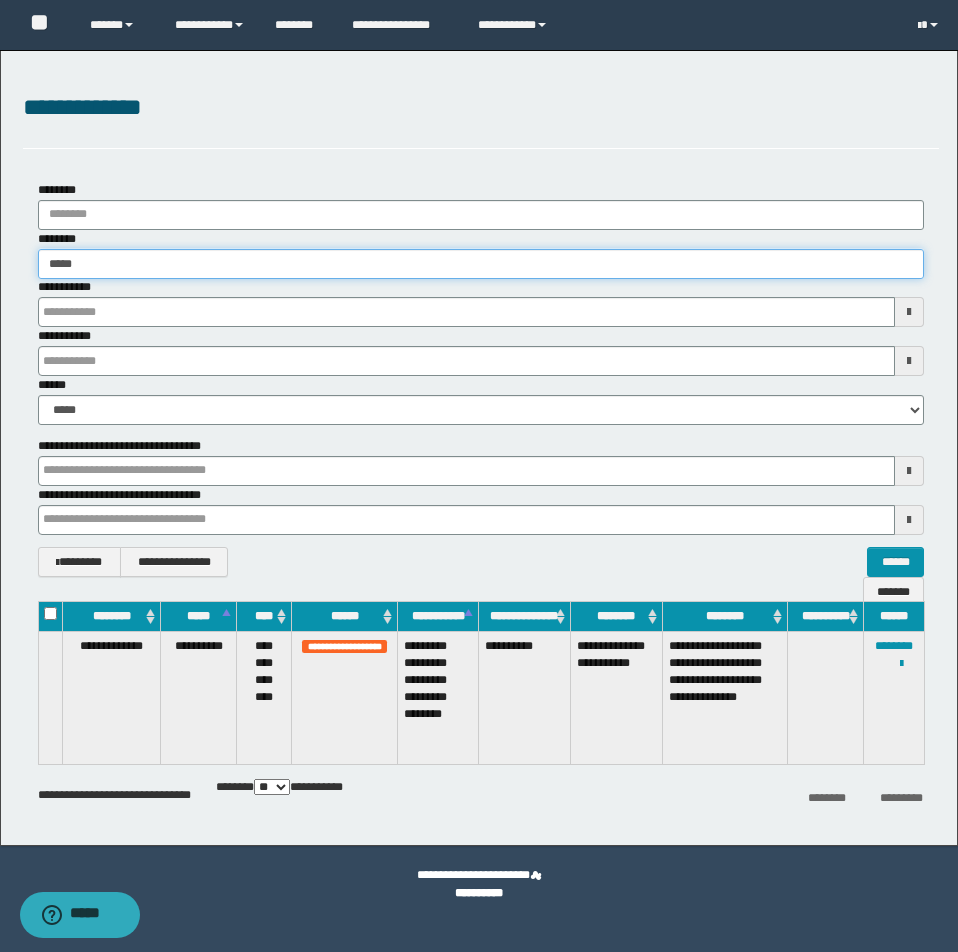 type on "*****" 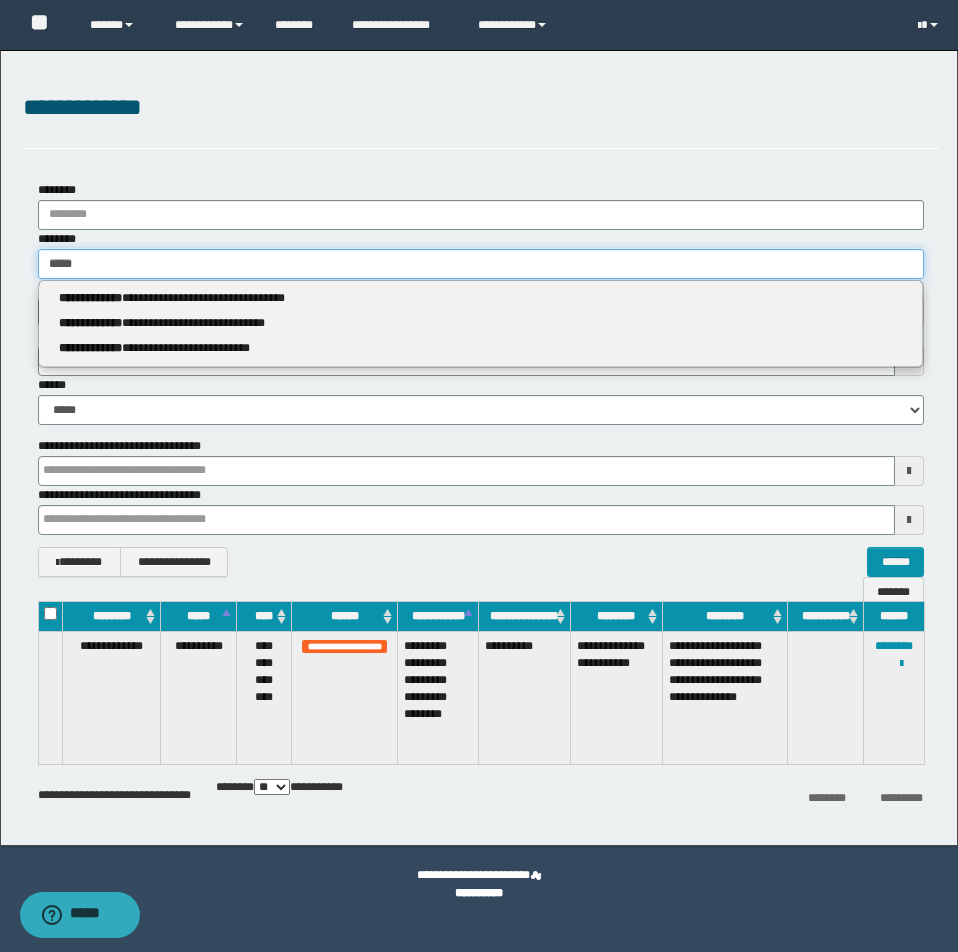 type 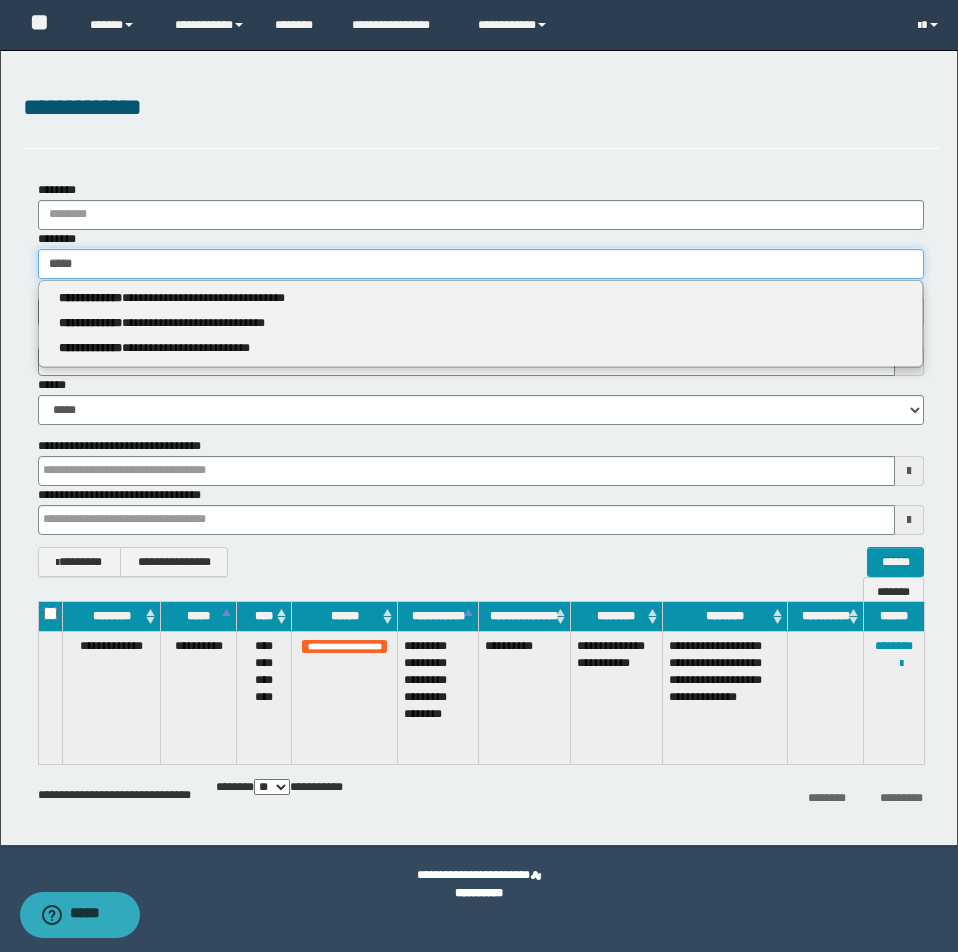 type on "******" 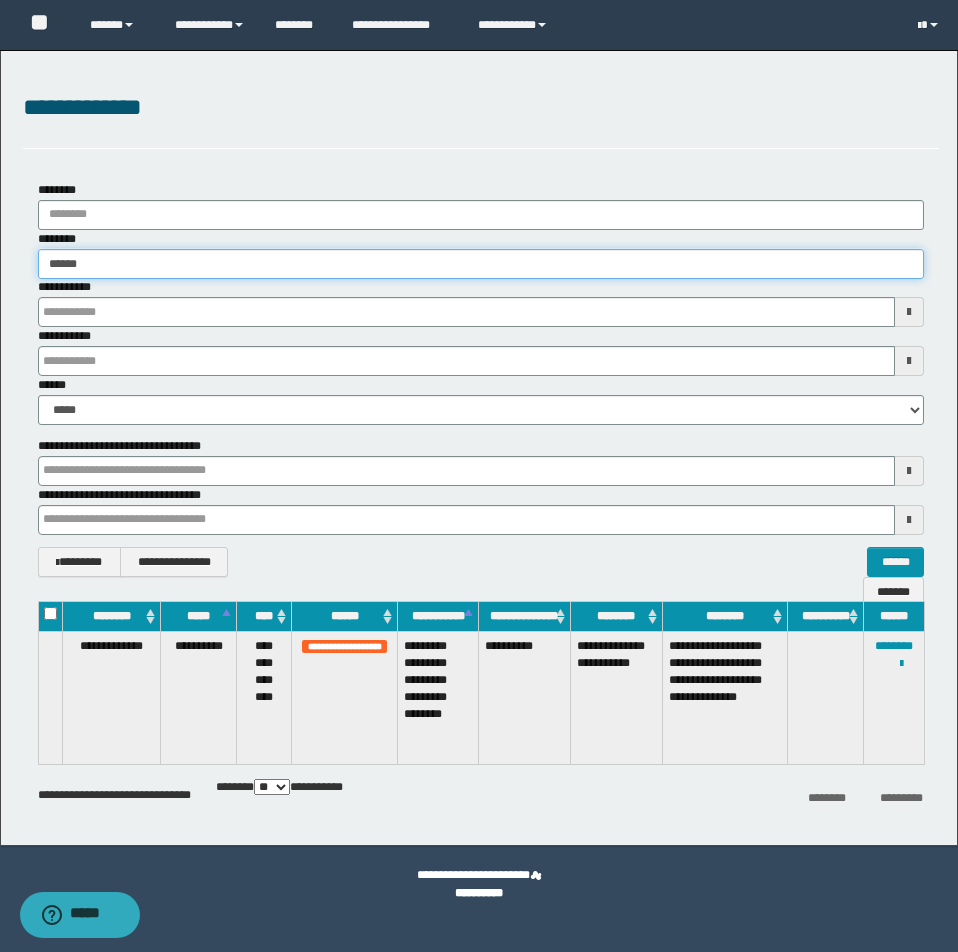 type on "******" 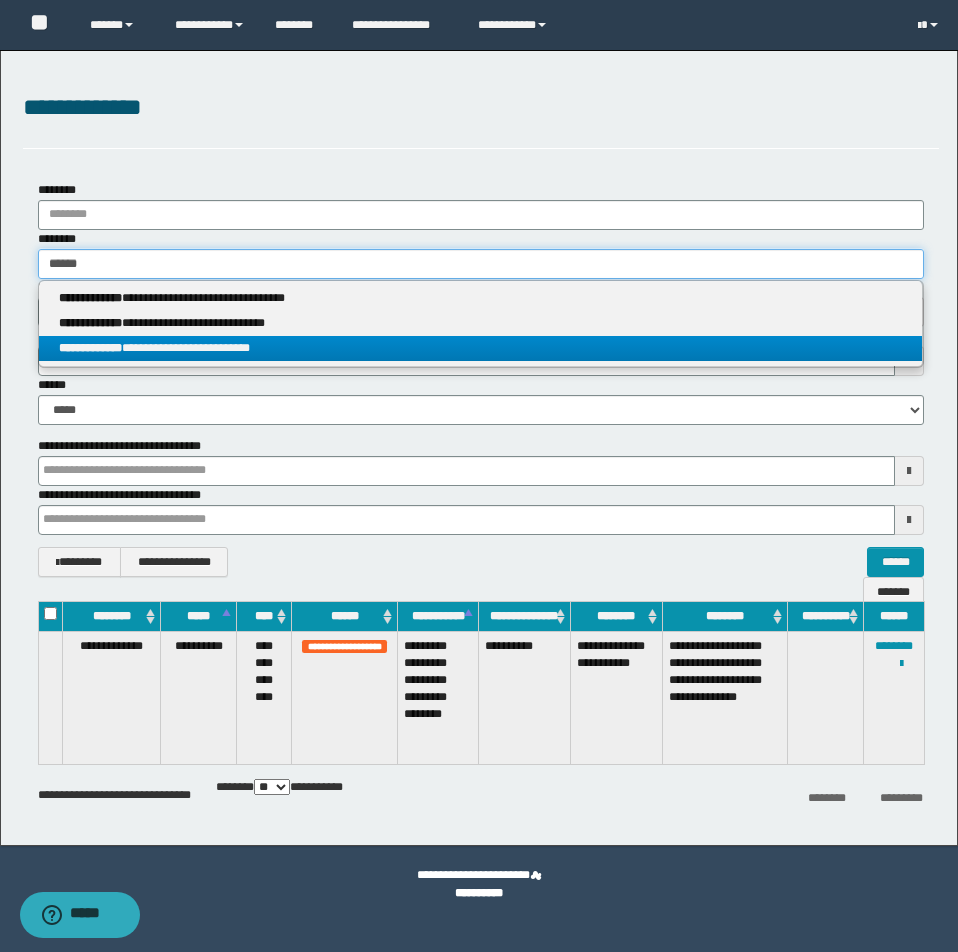 type on "******" 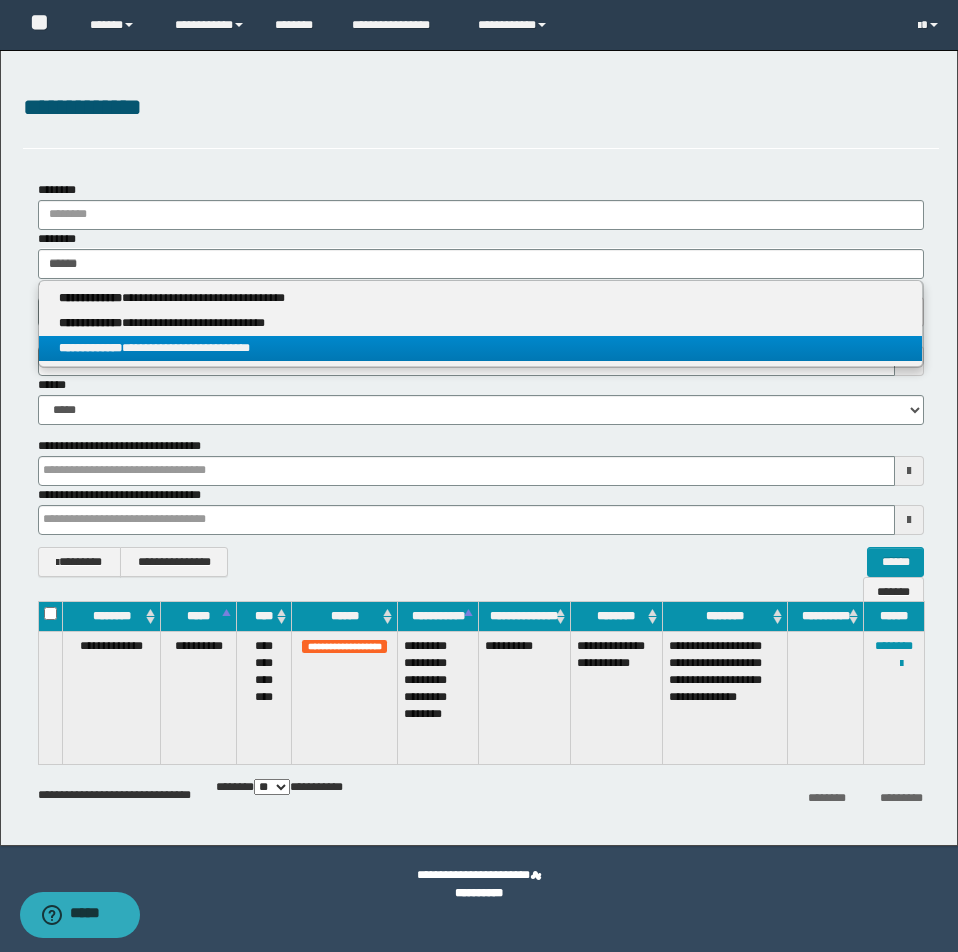 click on "**********" at bounding box center [480, 348] 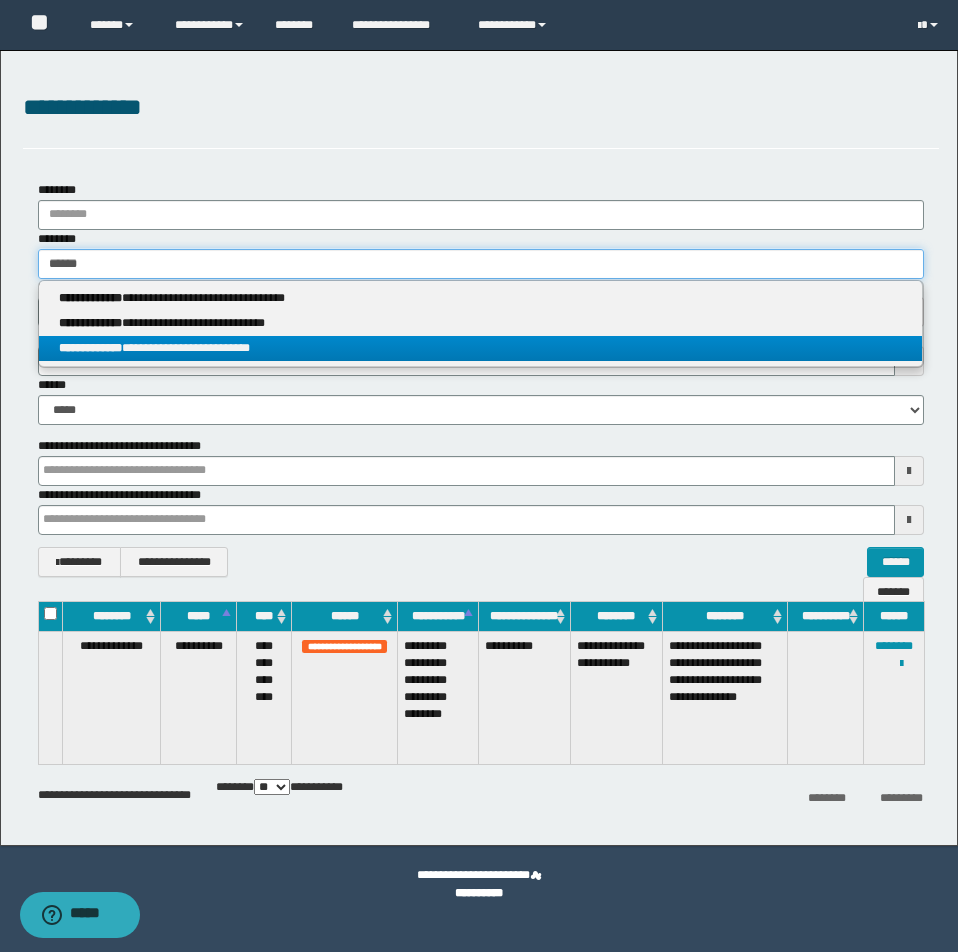 type 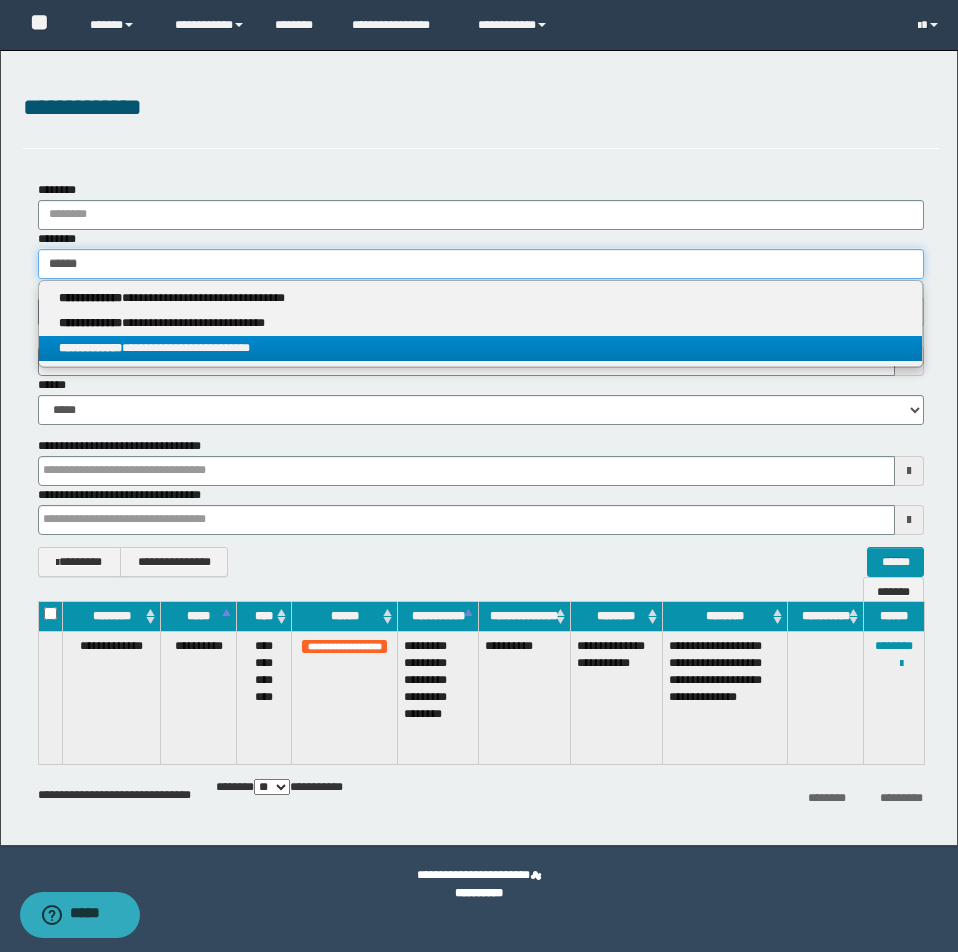 type on "**********" 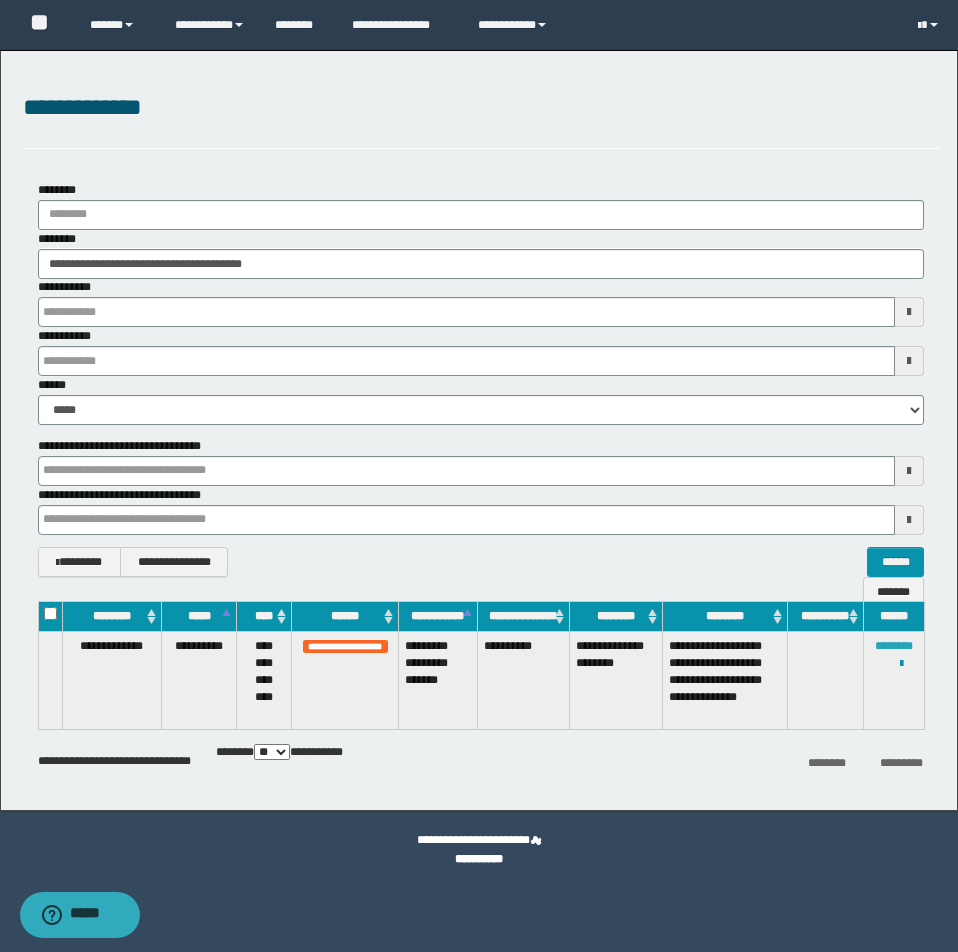click on "********" at bounding box center (894, 646) 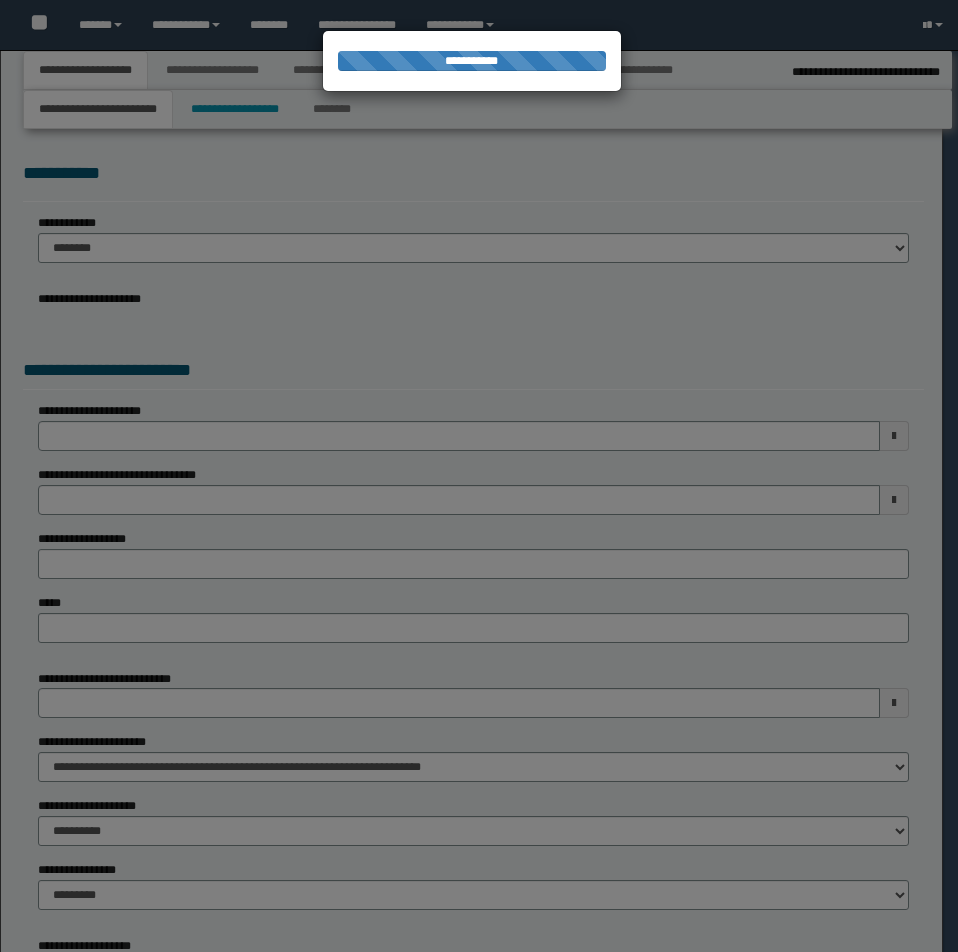 select on "**" 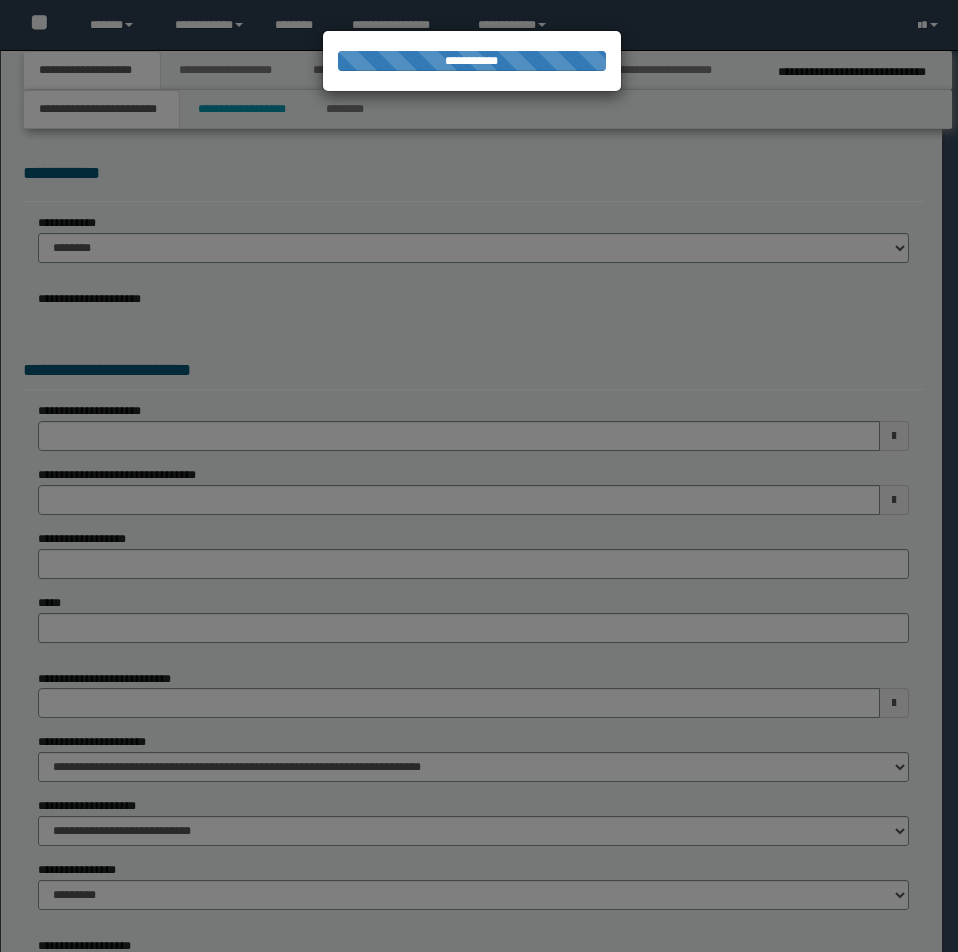scroll, scrollTop: 0, scrollLeft: 0, axis: both 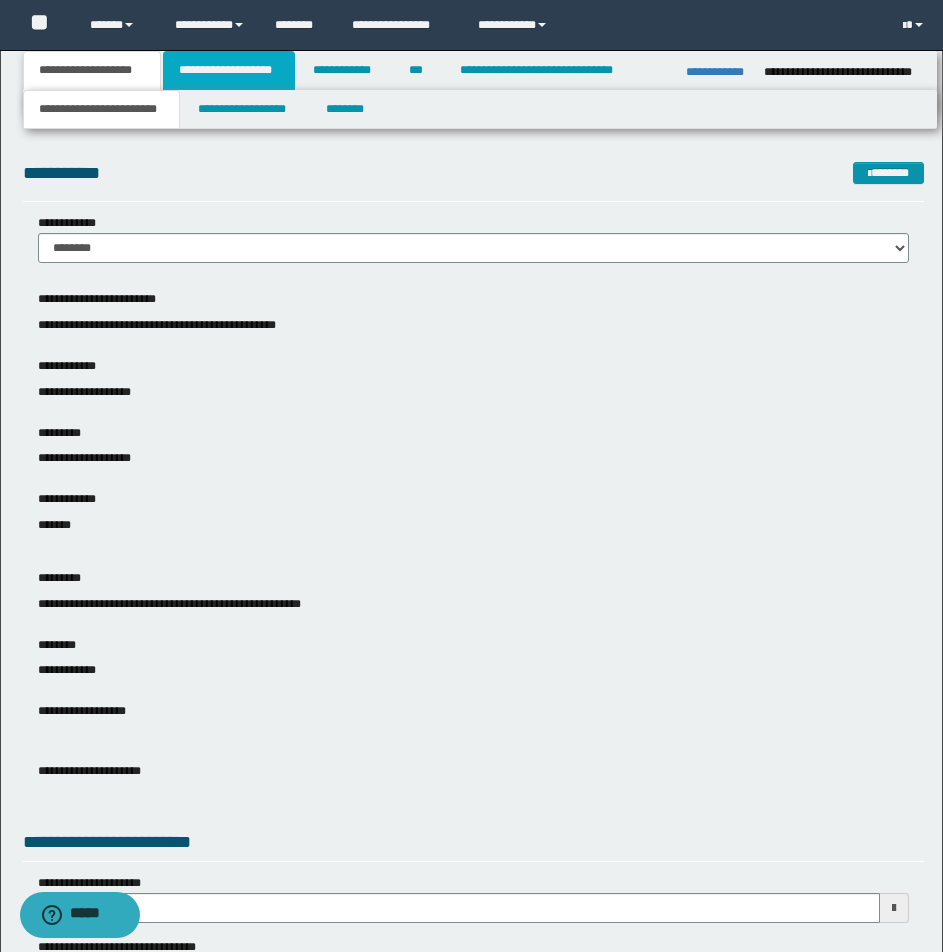 click on "**********" at bounding box center [229, 70] 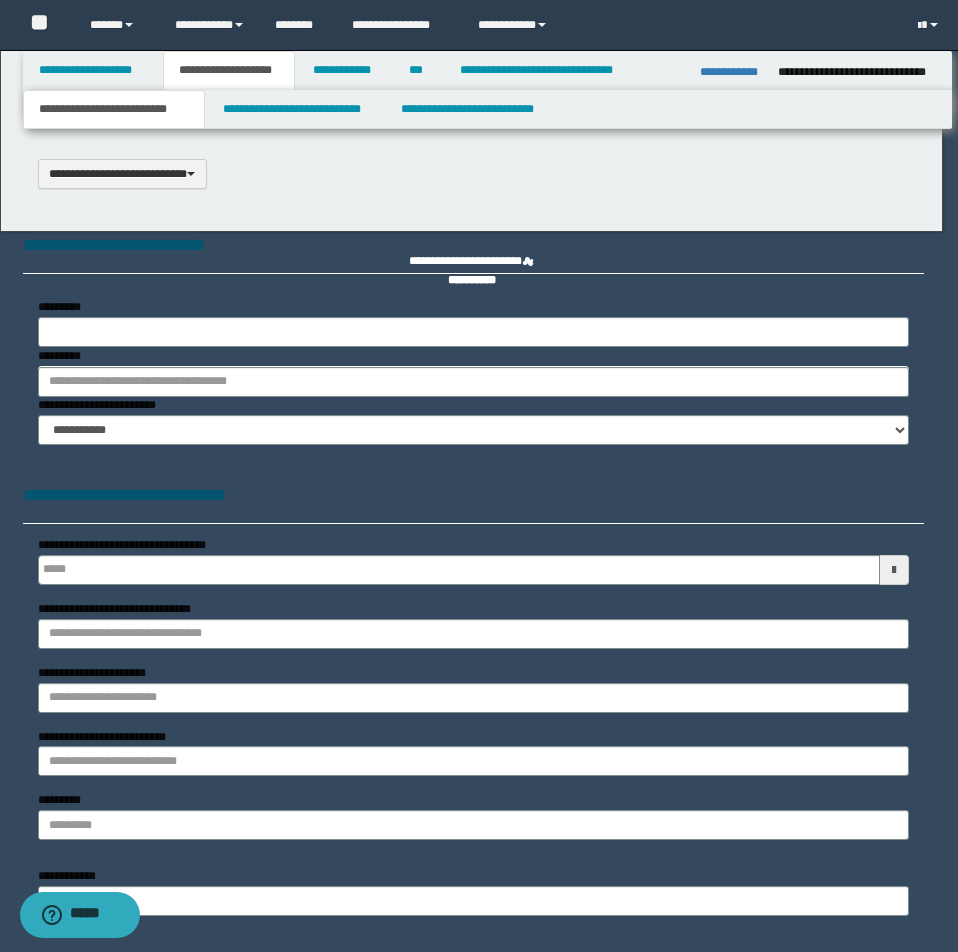 type 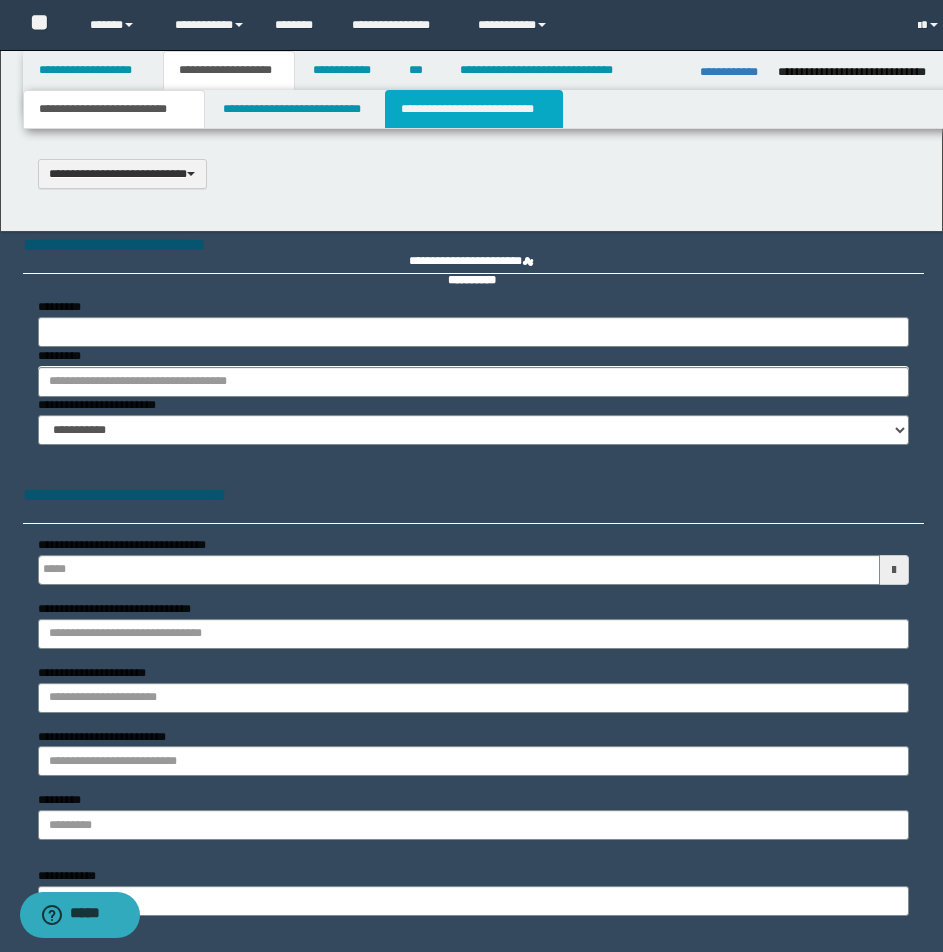 click on "**********" at bounding box center (474, 109) 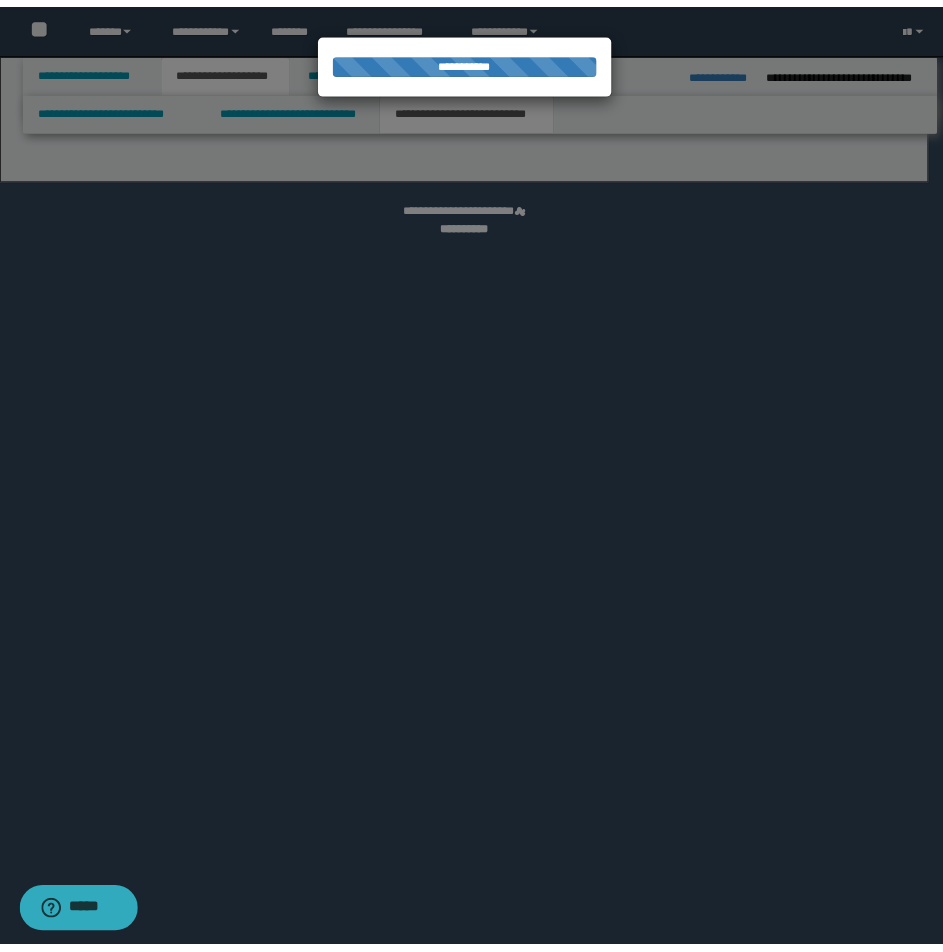 scroll, scrollTop: 0, scrollLeft: 0, axis: both 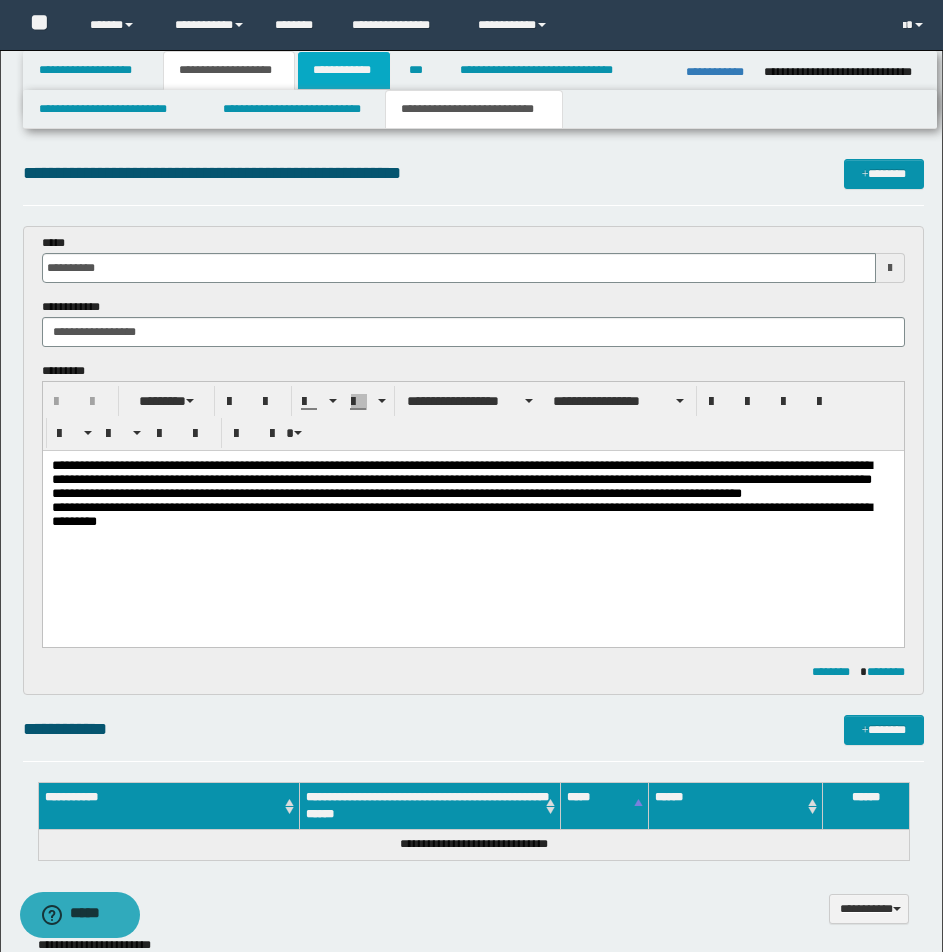 click on "**********" at bounding box center [344, 70] 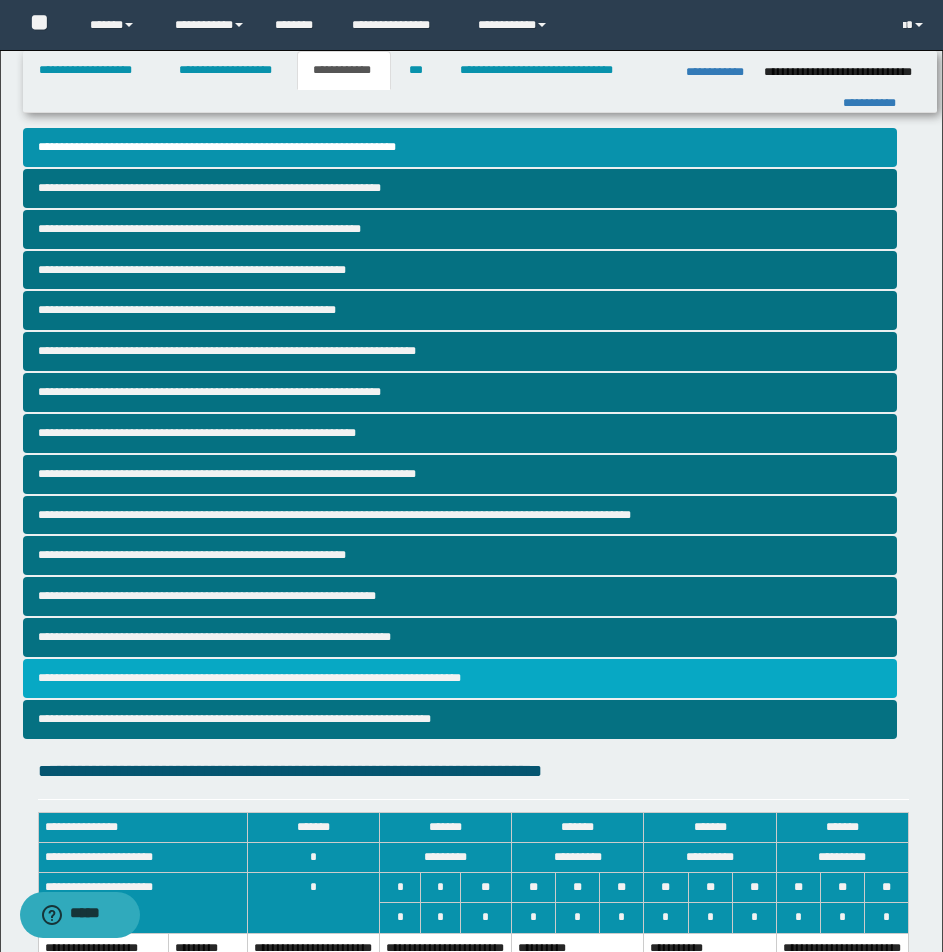 click on "**********" at bounding box center (460, 678) 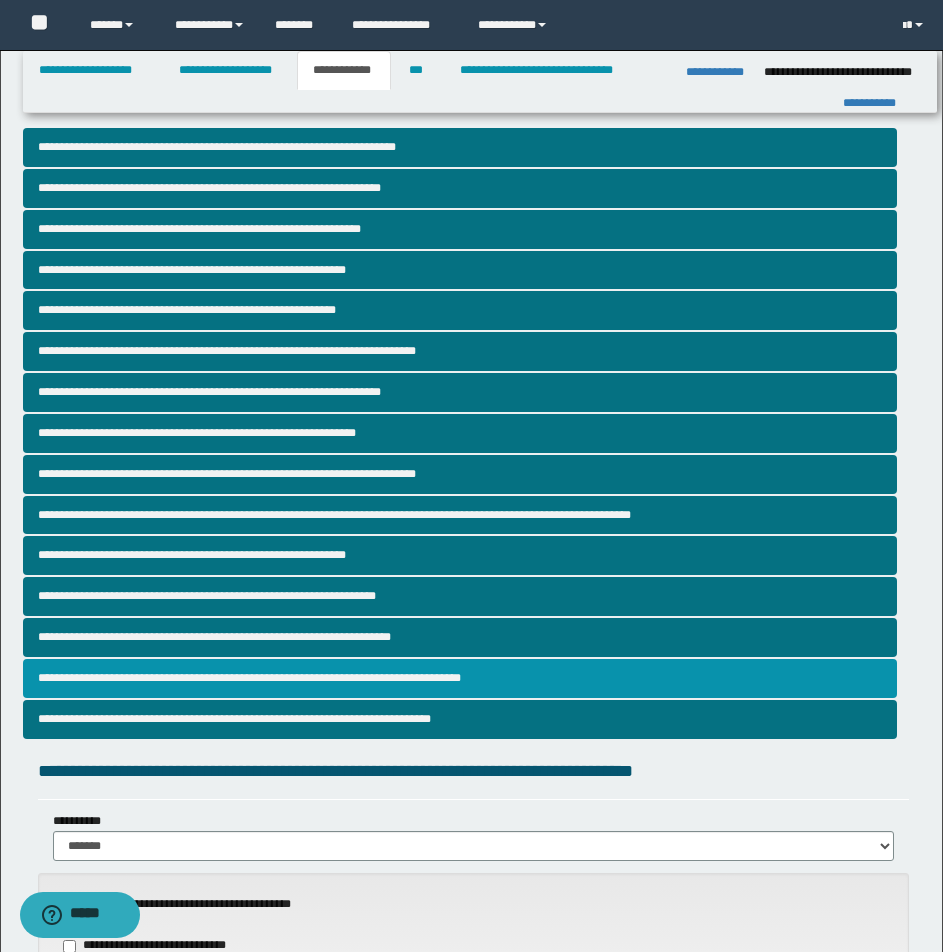 scroll, scrollTop: 833, scrollLeft: 0, axis: vertical 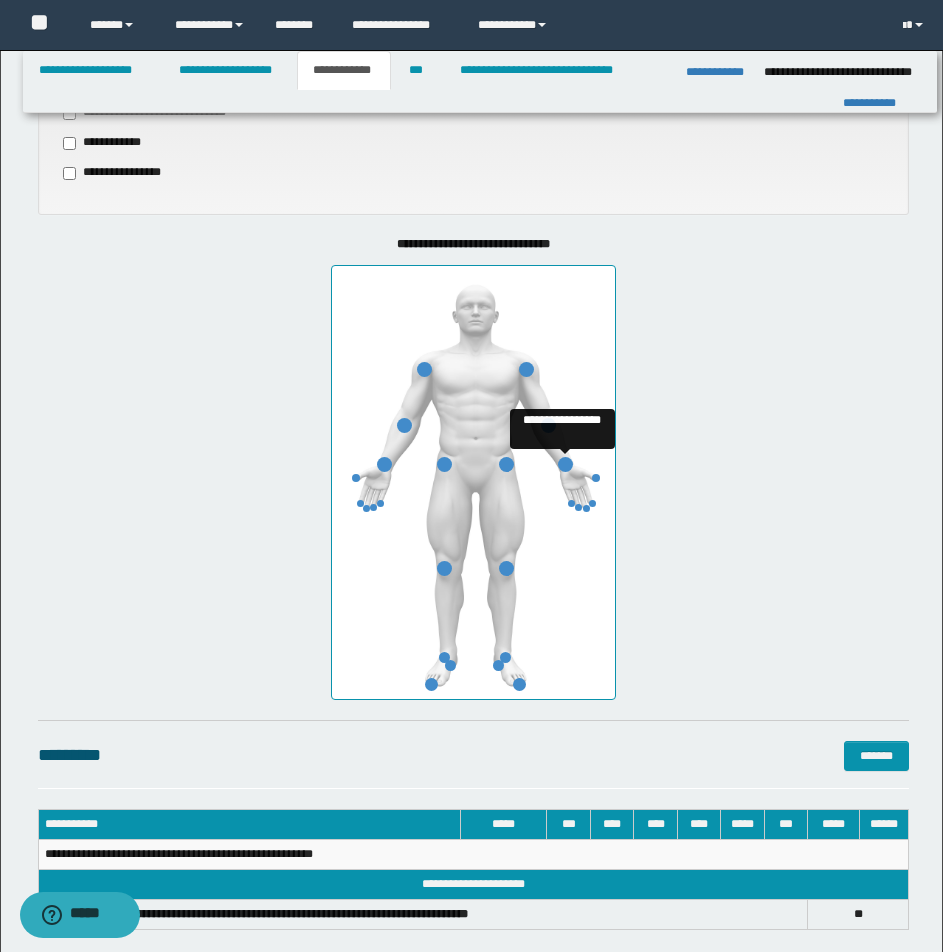 click at bounding box center (565, 464) 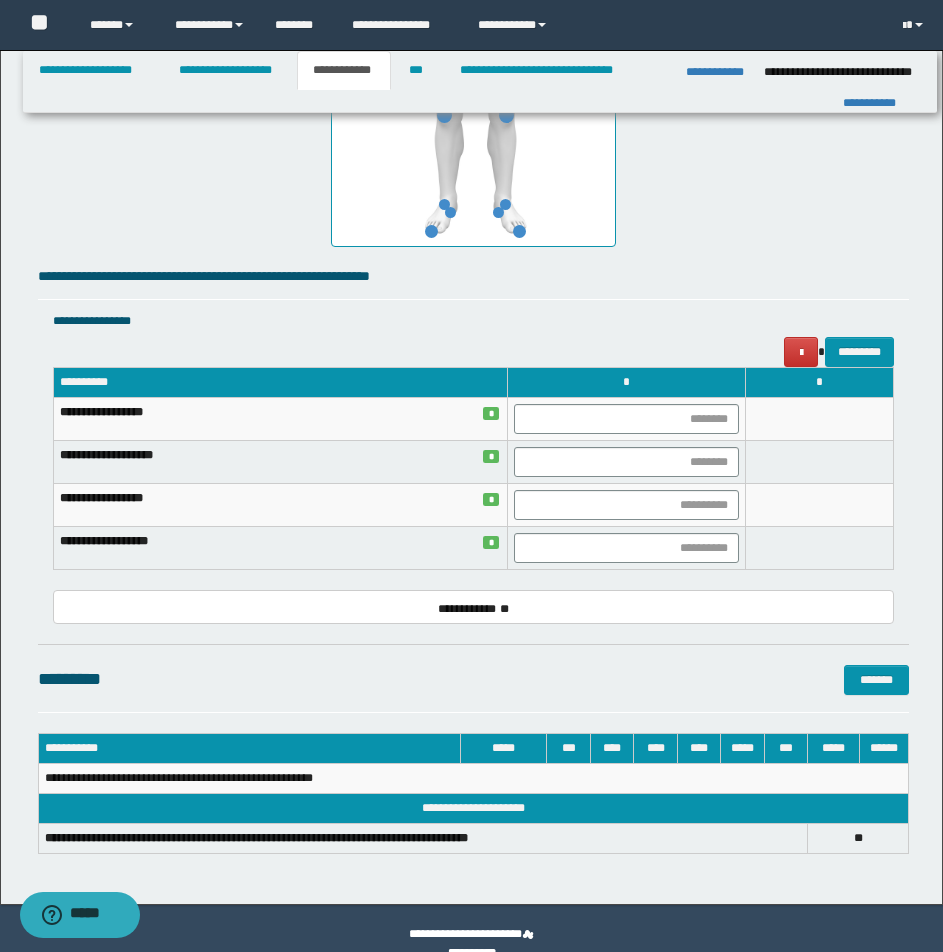 scroll, scrollTop: 1317, scrollLeft: 0, axis: vertical 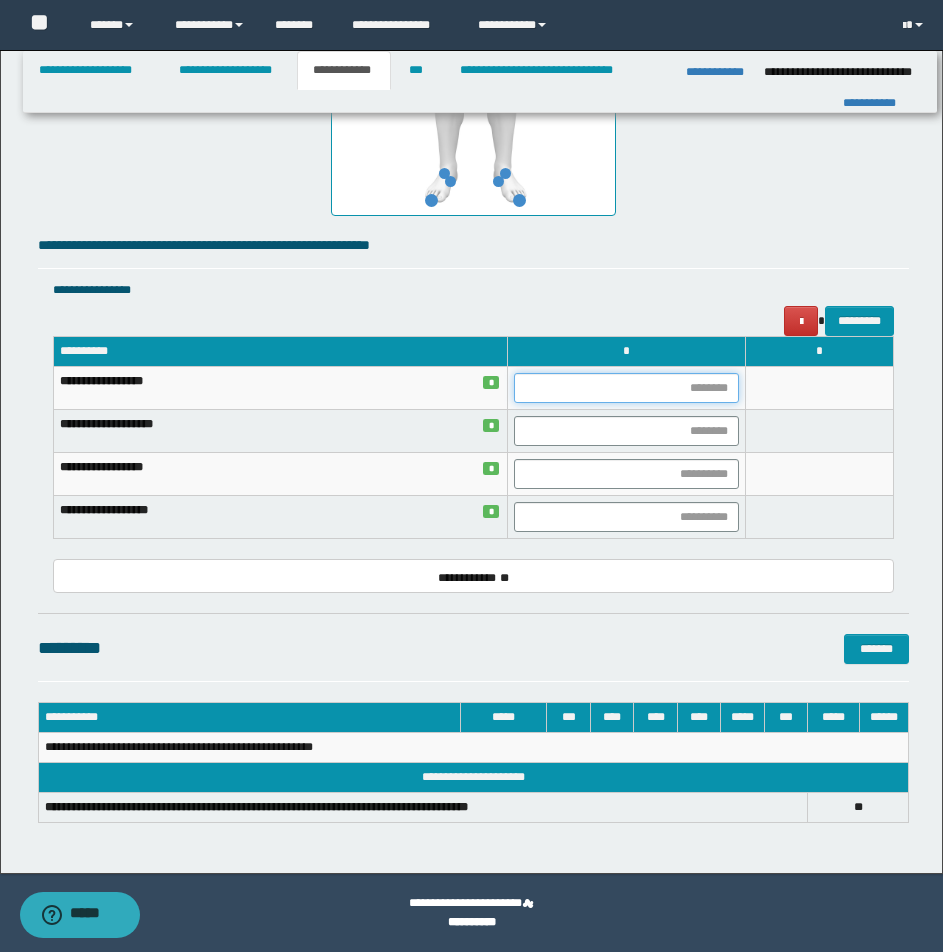 click at bounding box center (626, 388) 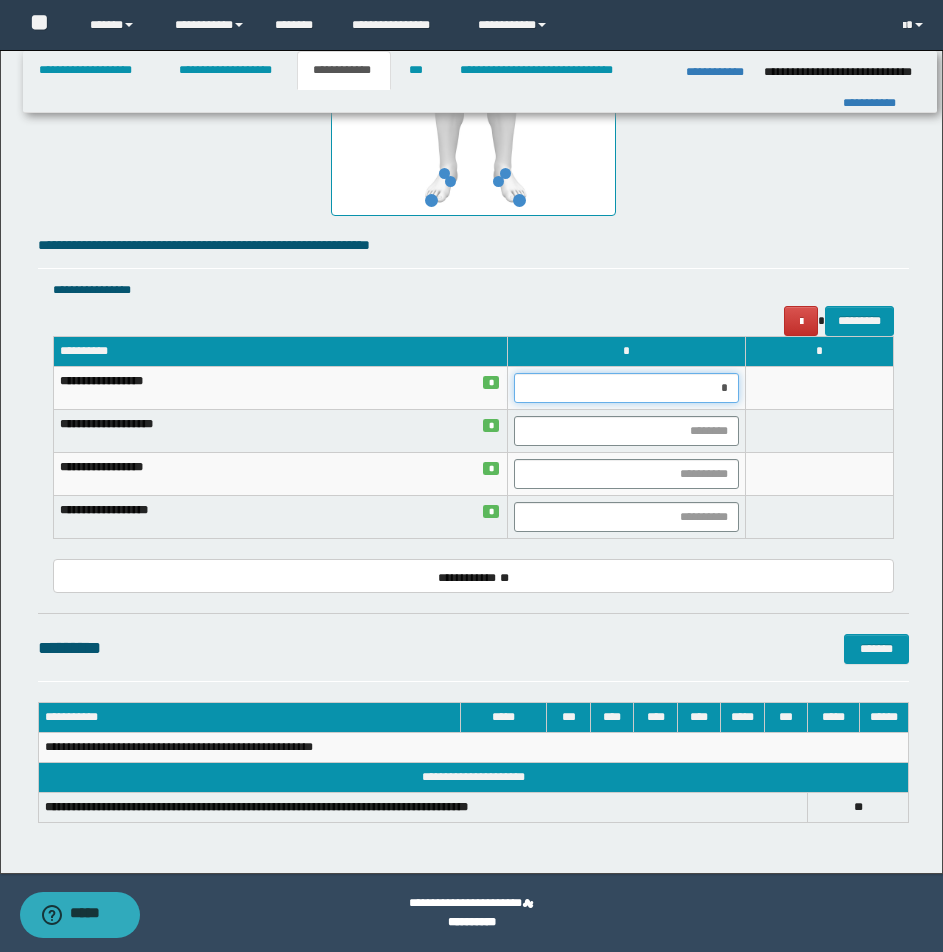 type on "**" 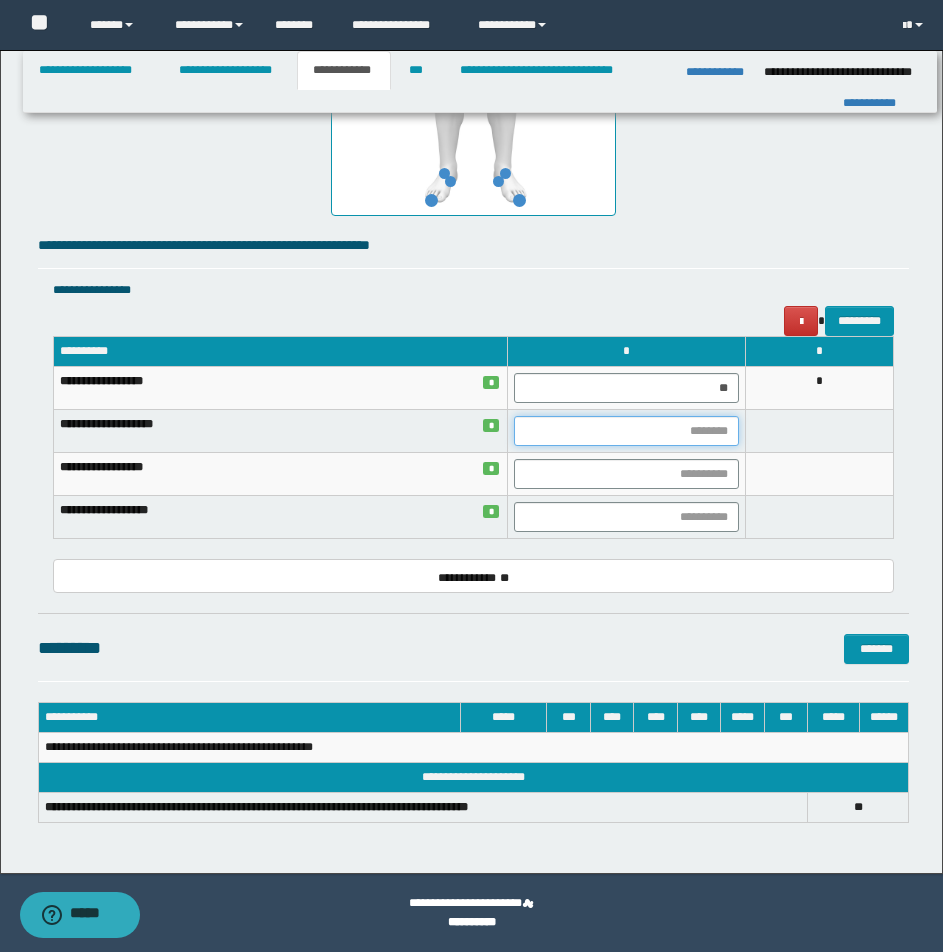 click at bounding box center [626, 431] 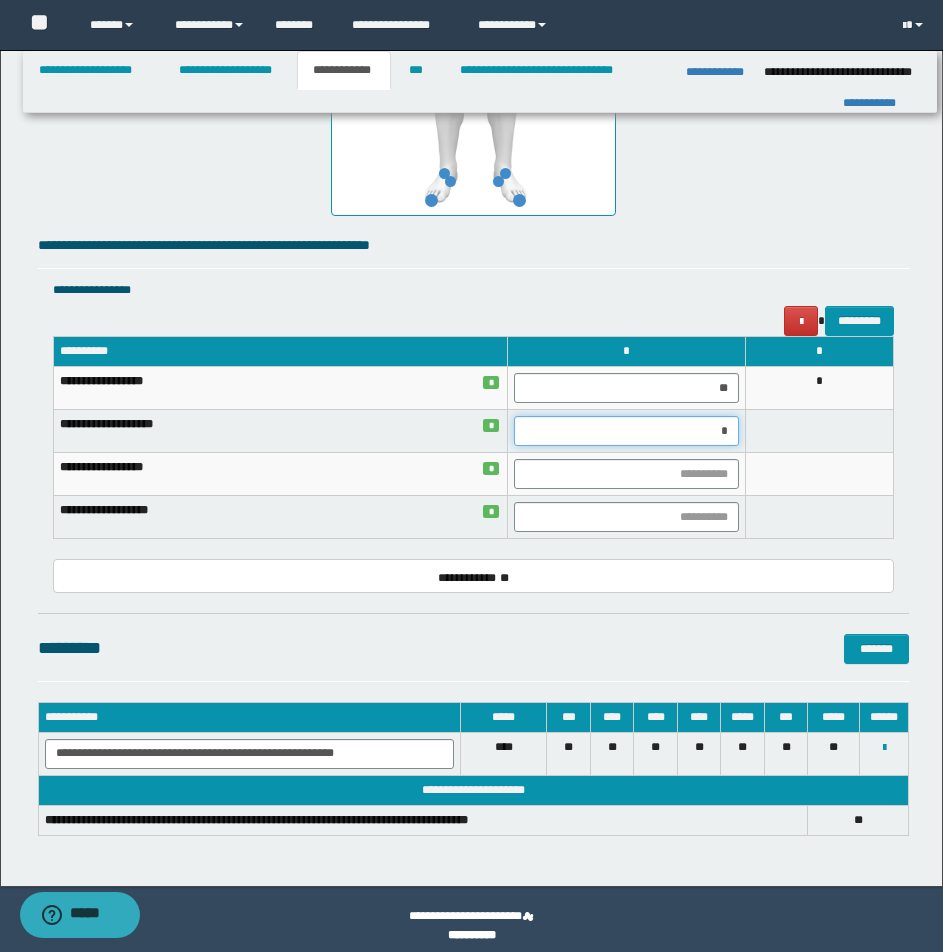 type on "**" 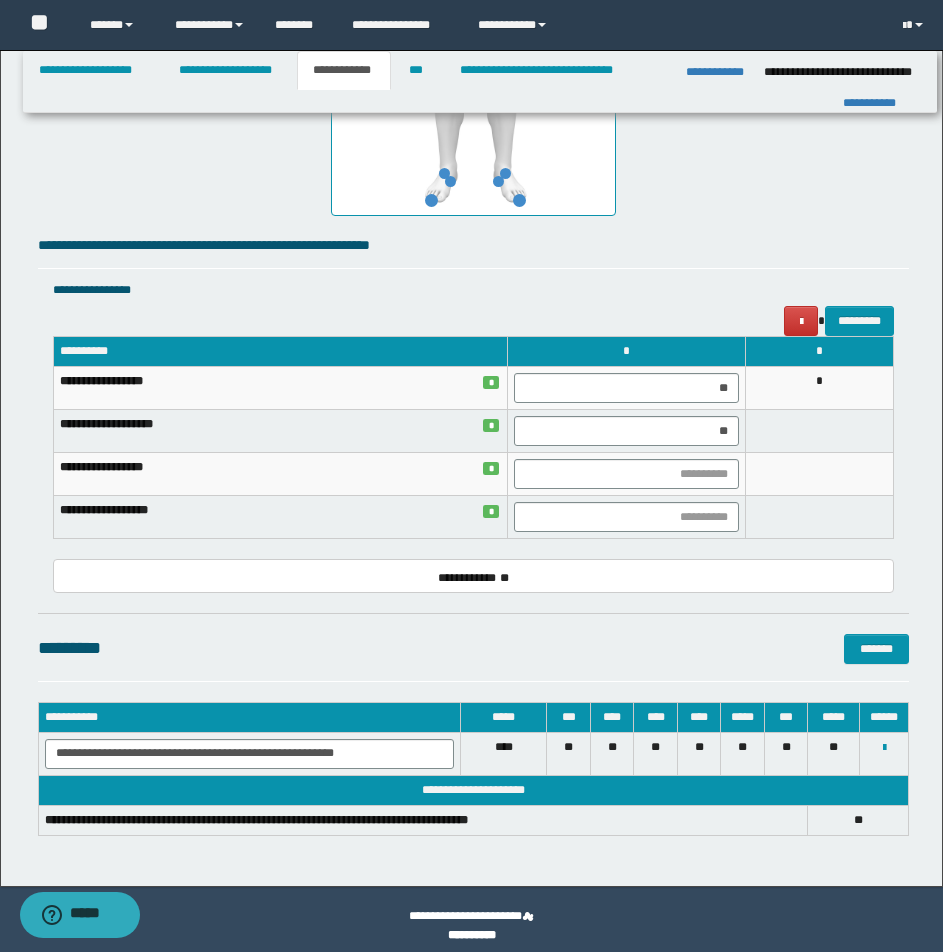 click at bounding box center [820, 431] 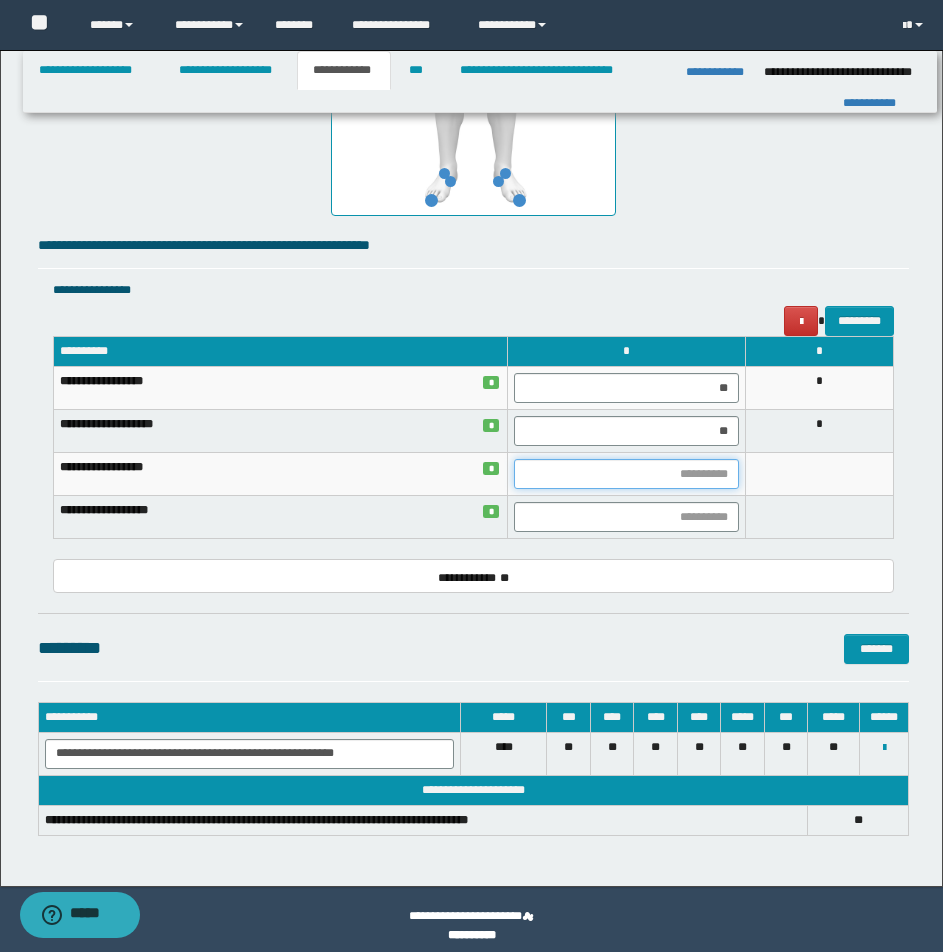 click at bounding box center (626, 474) 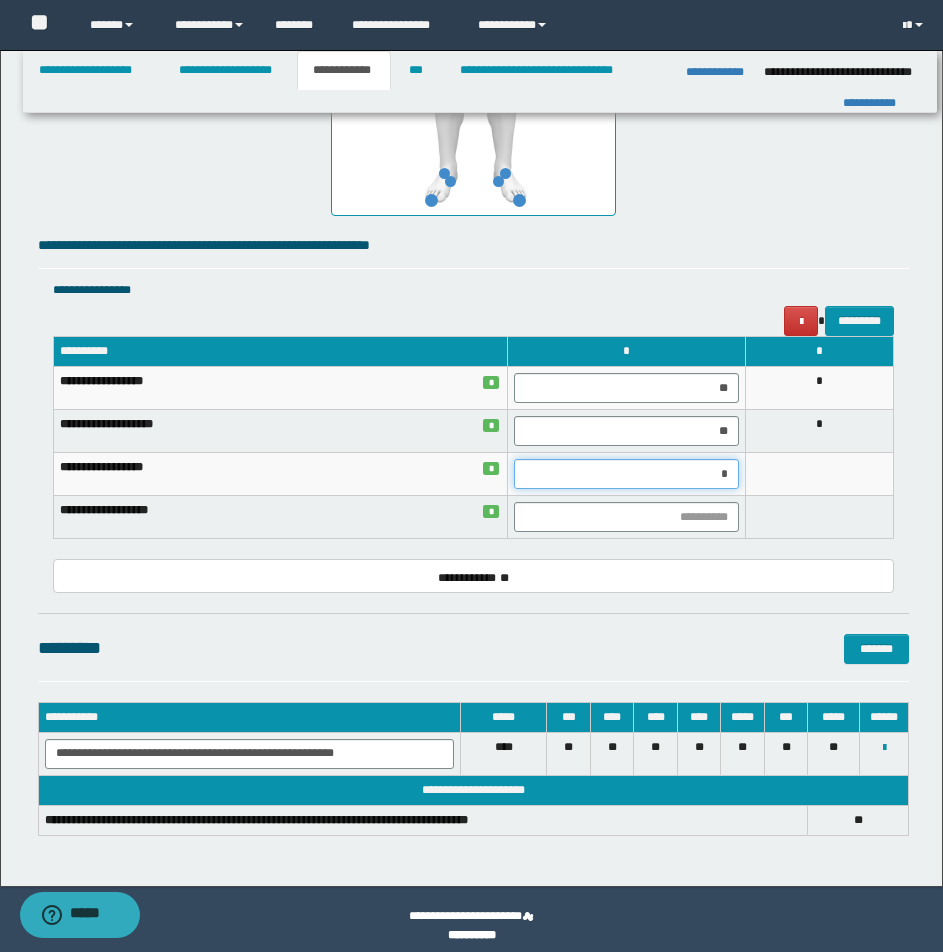 type on "**" 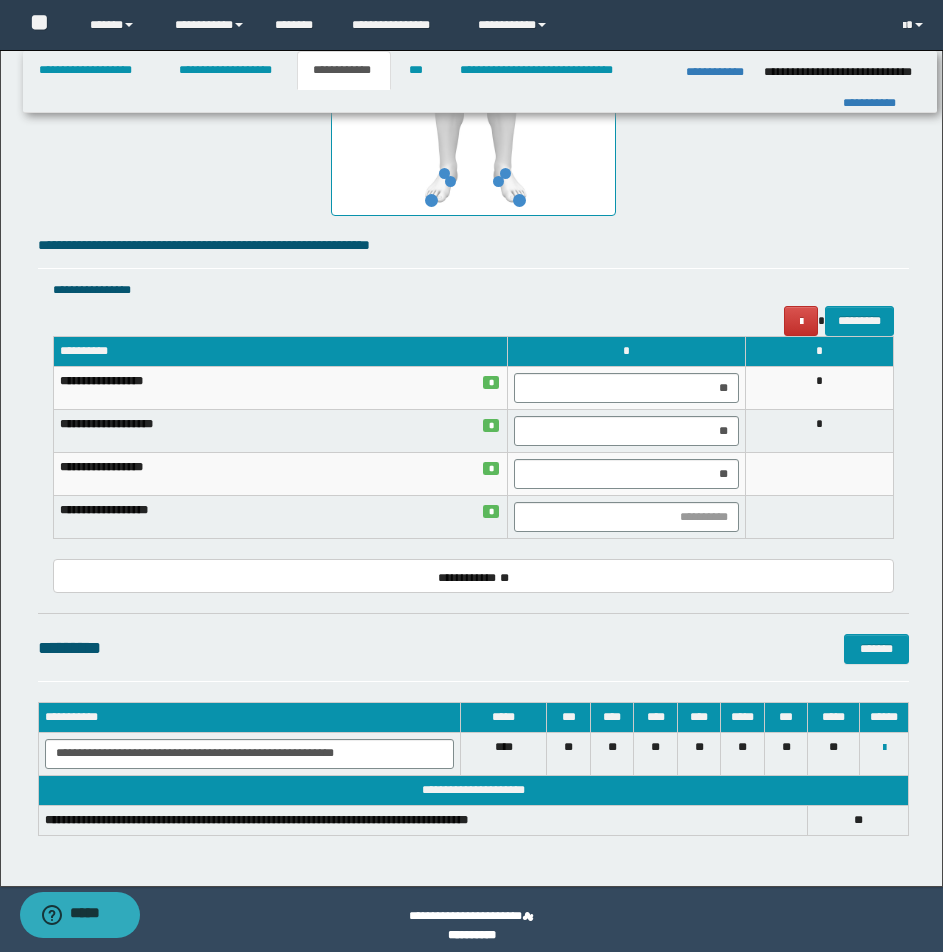 click at bounding box center [820, 474] 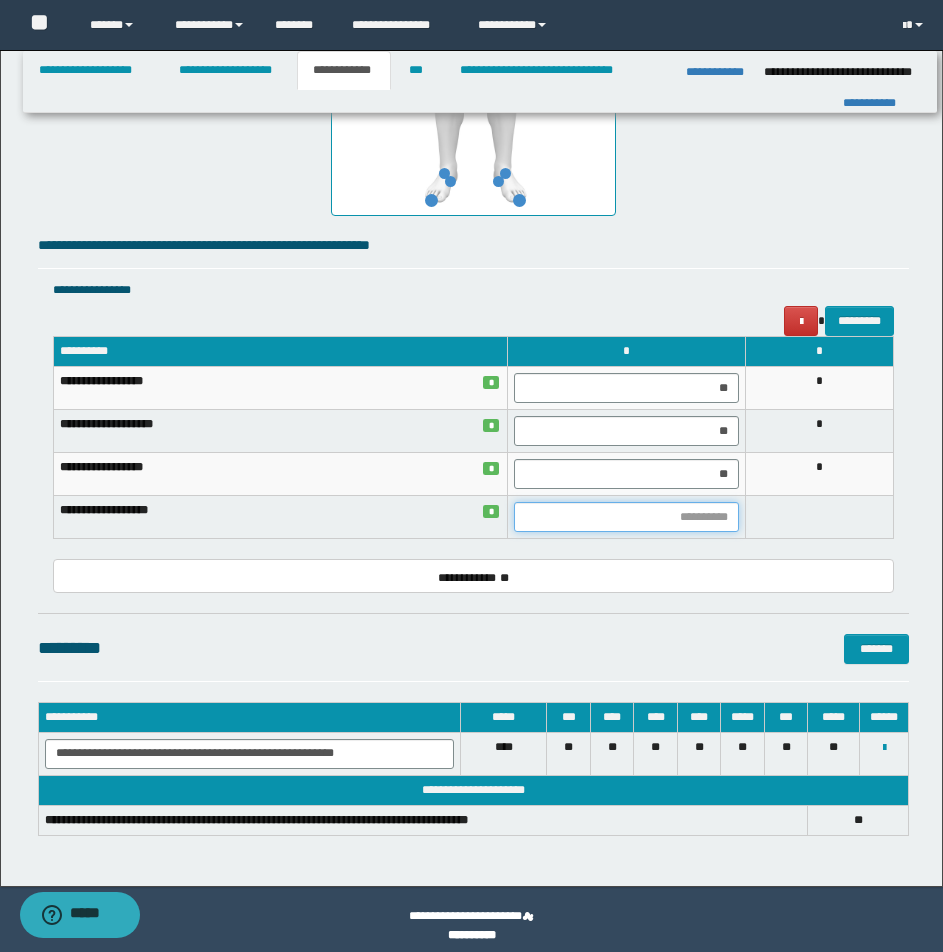 click at bounding box center [626, 517] 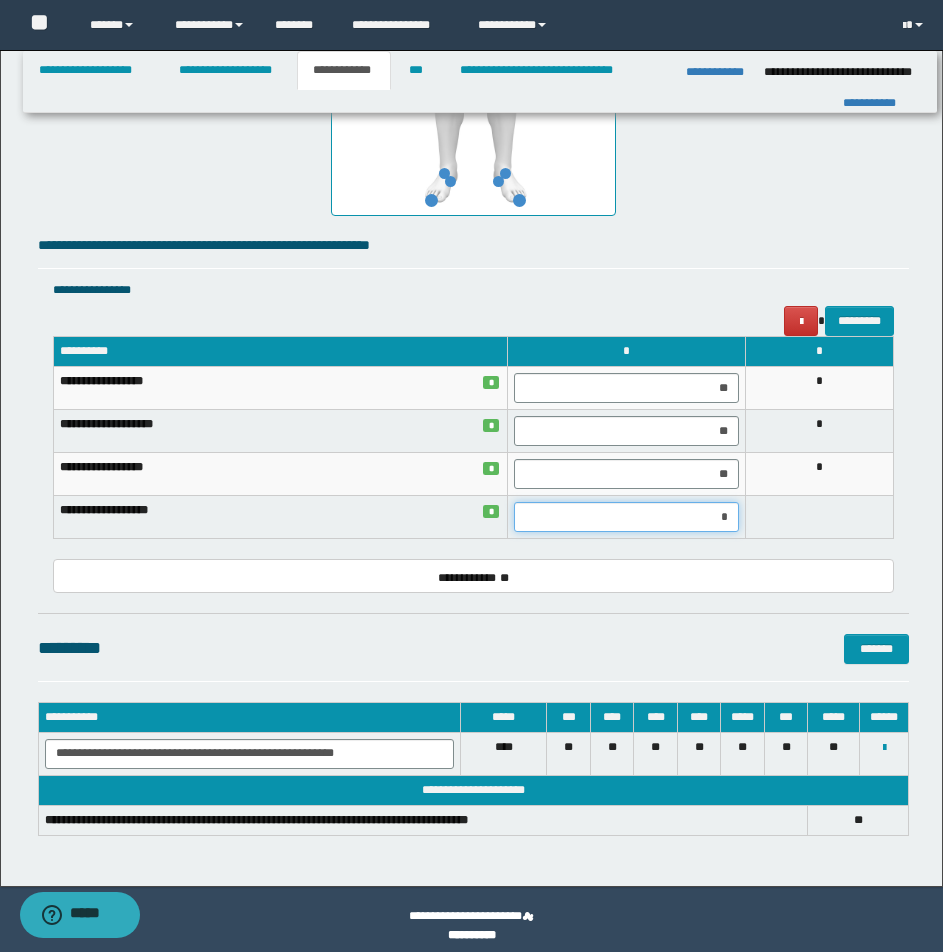 type on "**" 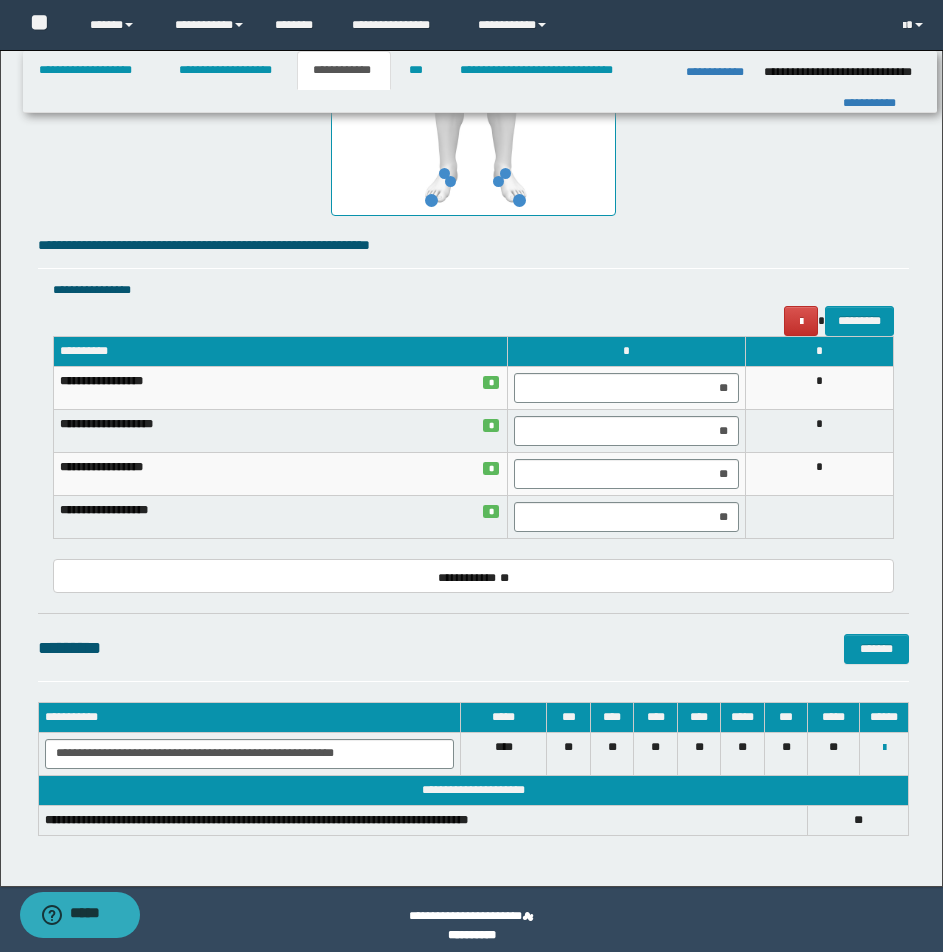 click on "**" at bounding box center [626, 517] 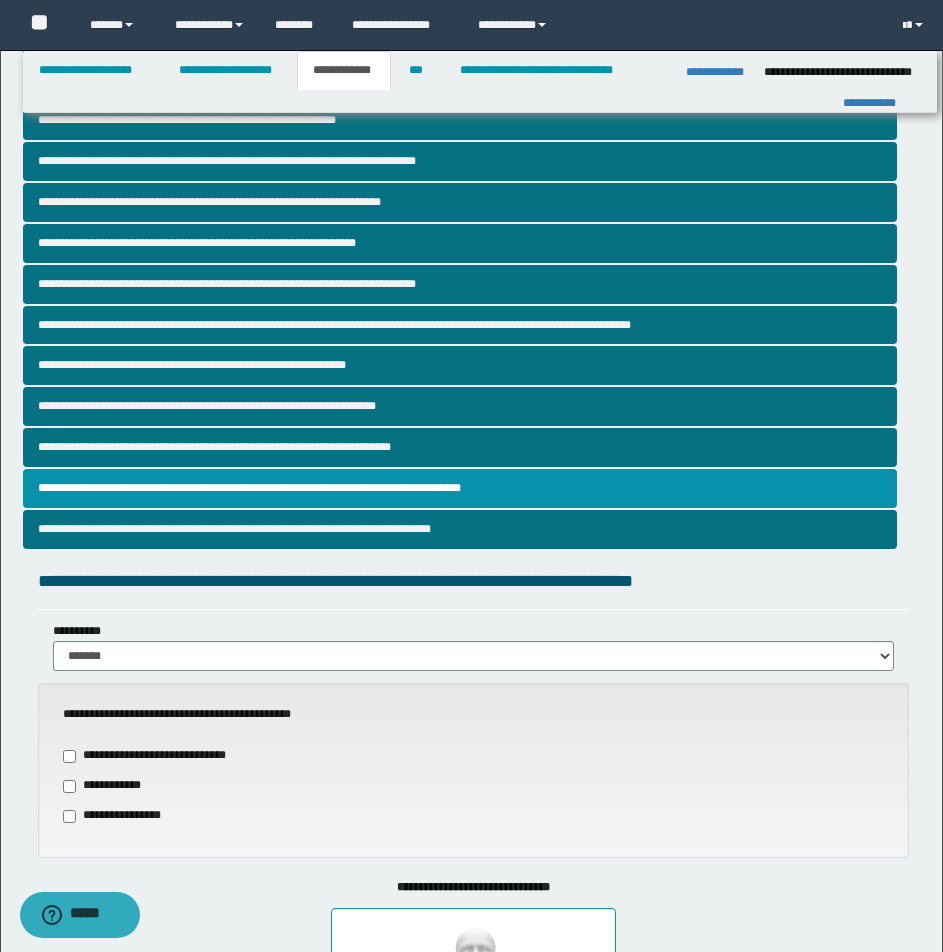 scroll, scrollTop: 165, scrollLeft: 0, axis: vertical 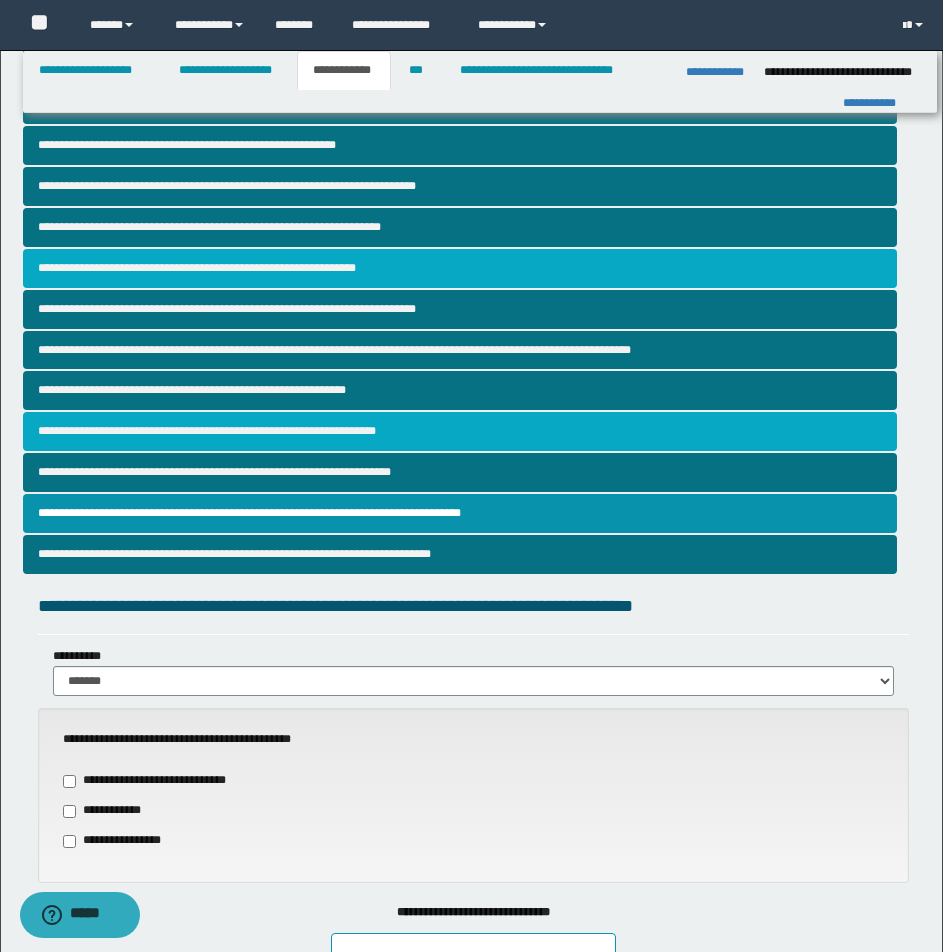 click on "**********" at bounding box center (460, 431) 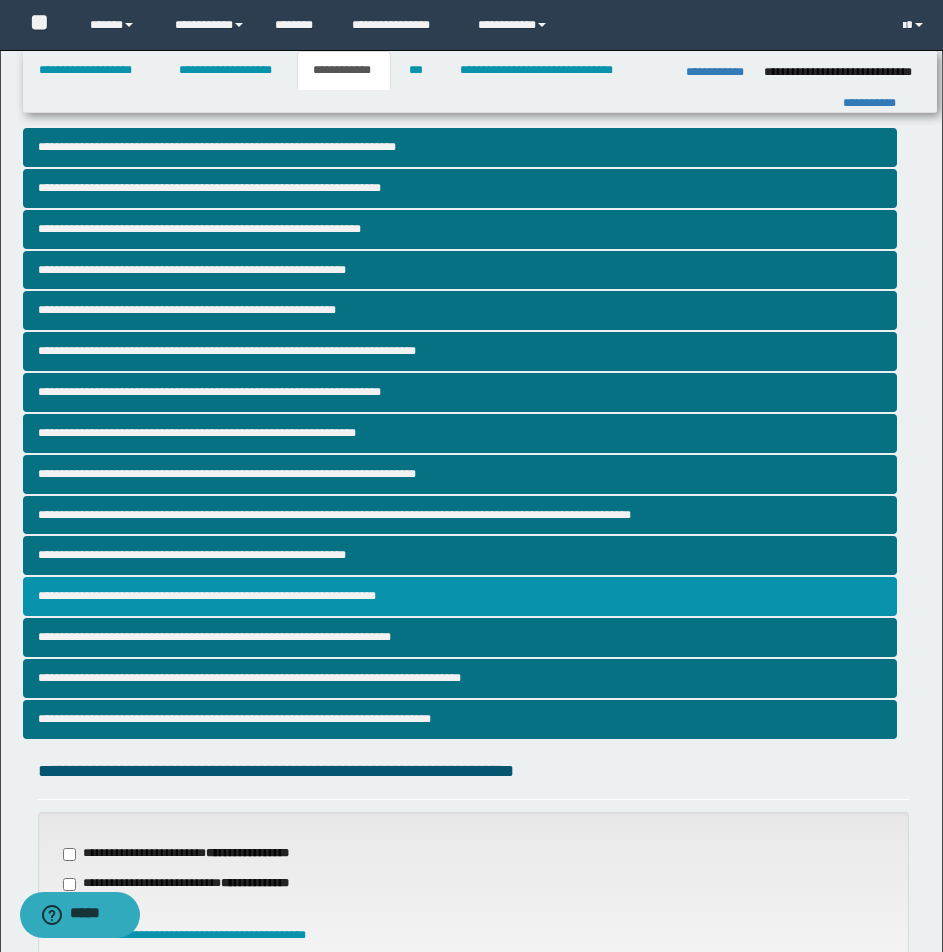 scroll, scrollTop: 406, scrollLeft: 0, axis: vertical 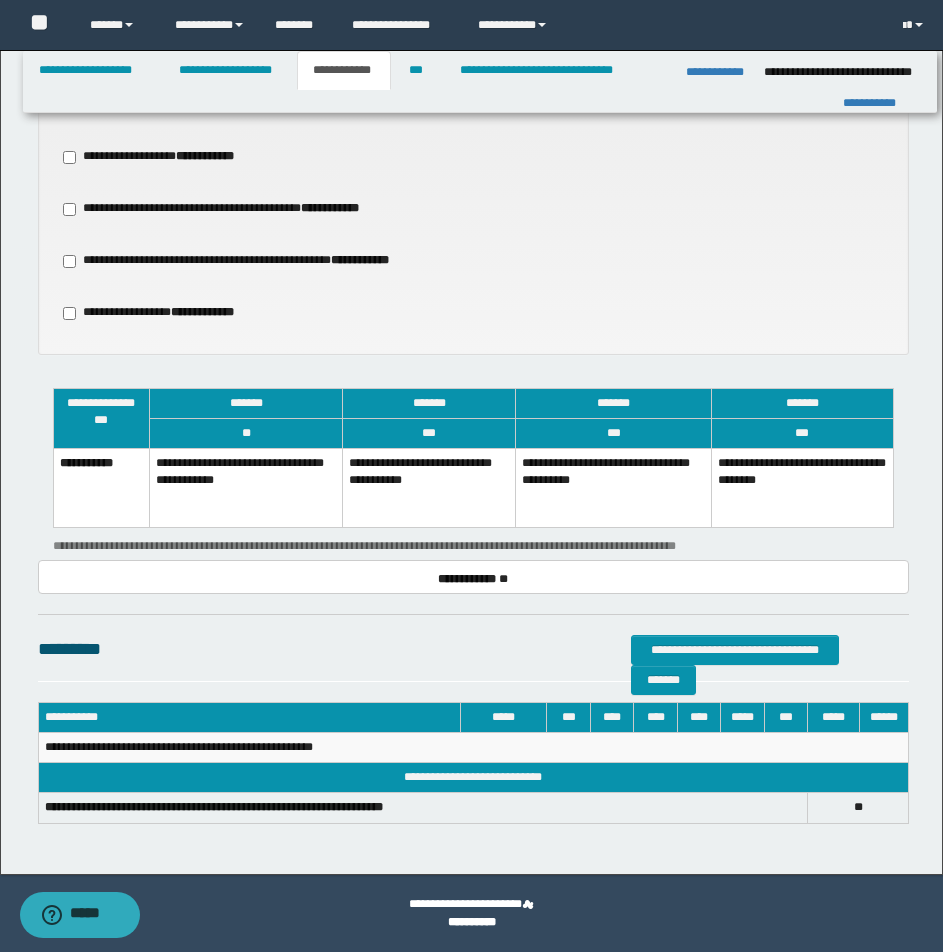 click on "**********" at bounding box center [429, 488] 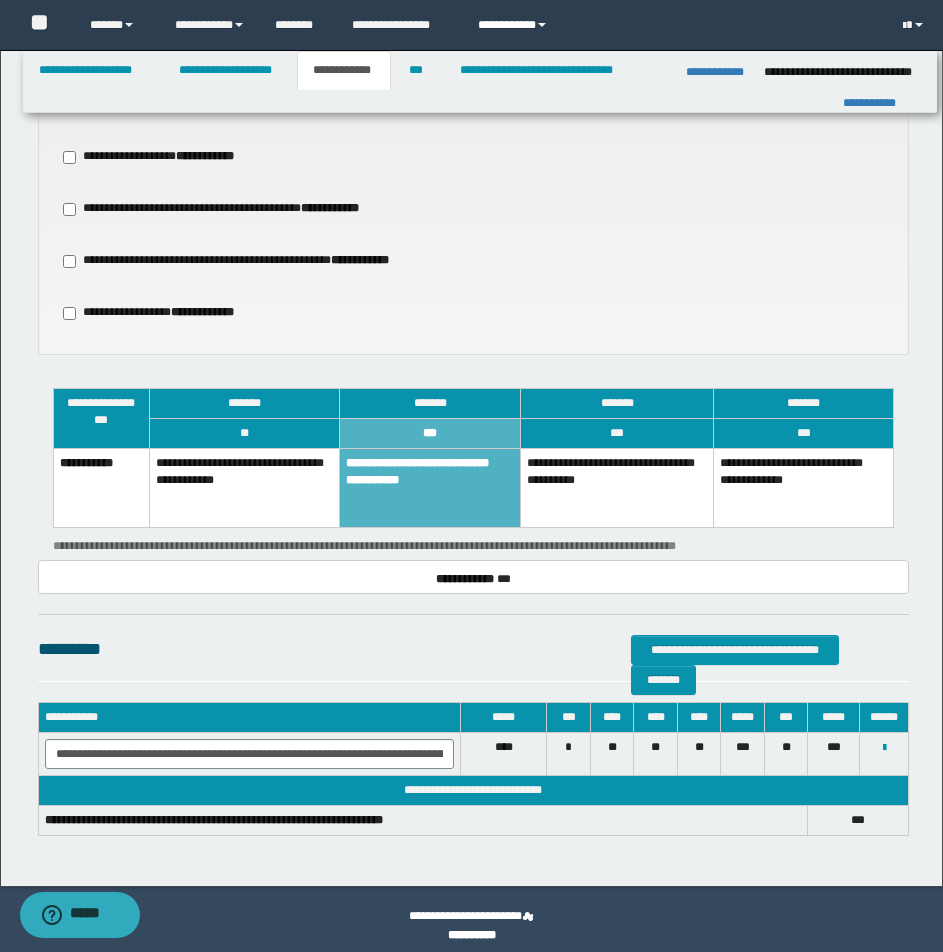 click on "**********" at bounding box center [515, 25] 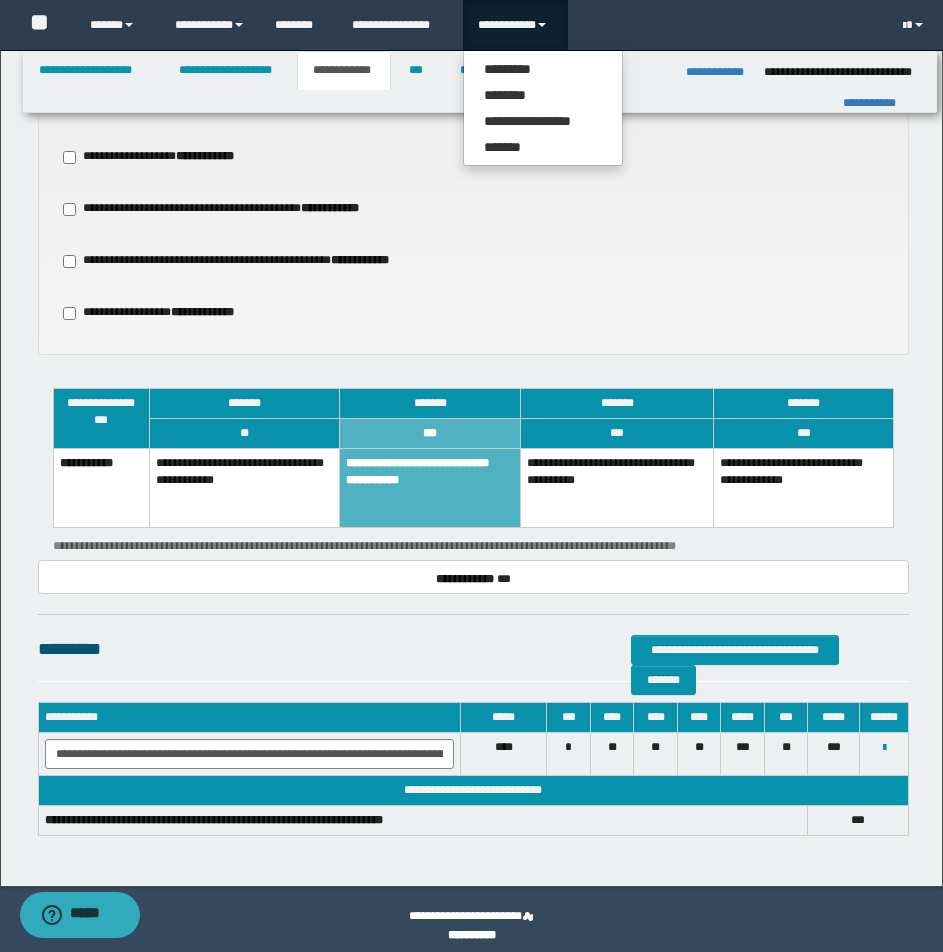 click on "**********" at bounding box center [473, 209] 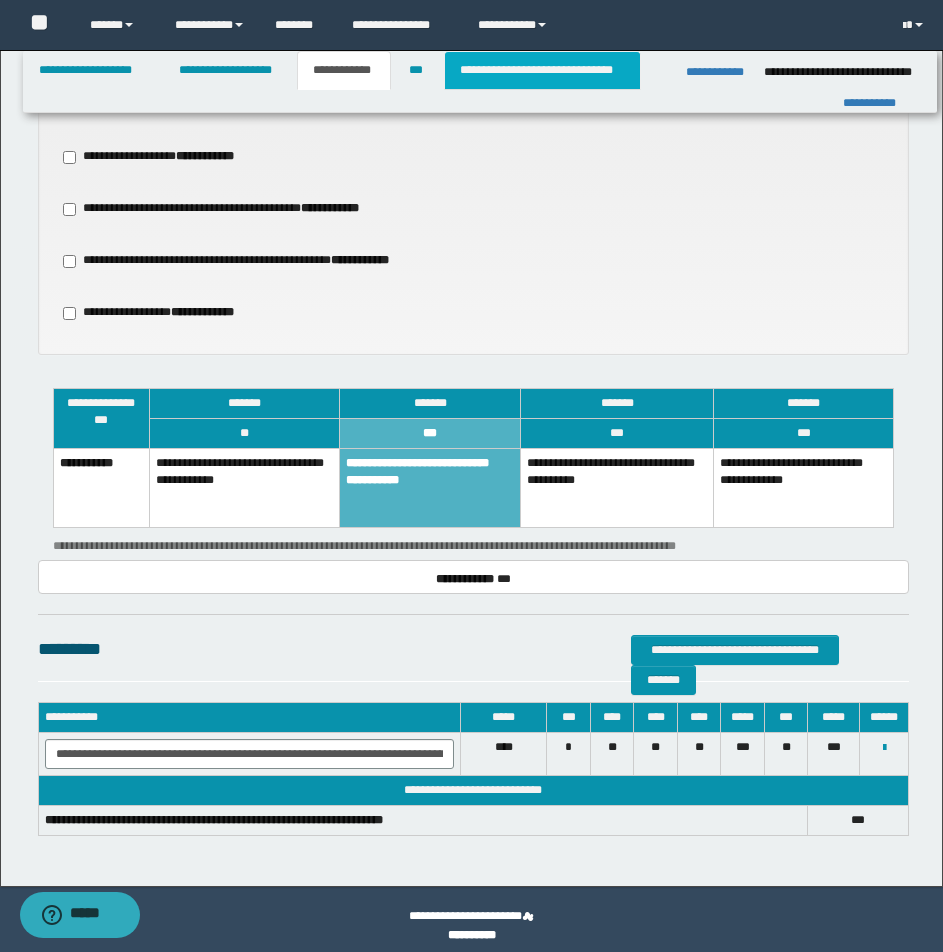 click on "**********" at bounding box center (542, 70) 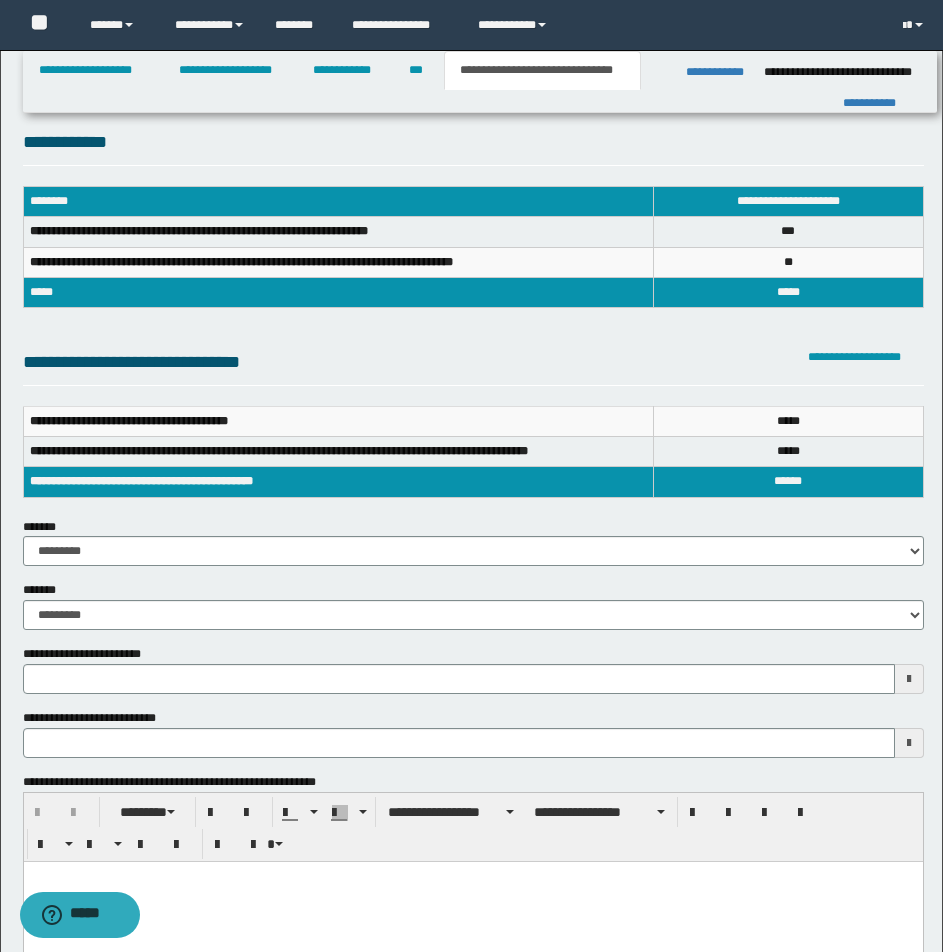 scroll, scrollTop: 0, scrollLeft: 0, axis: both 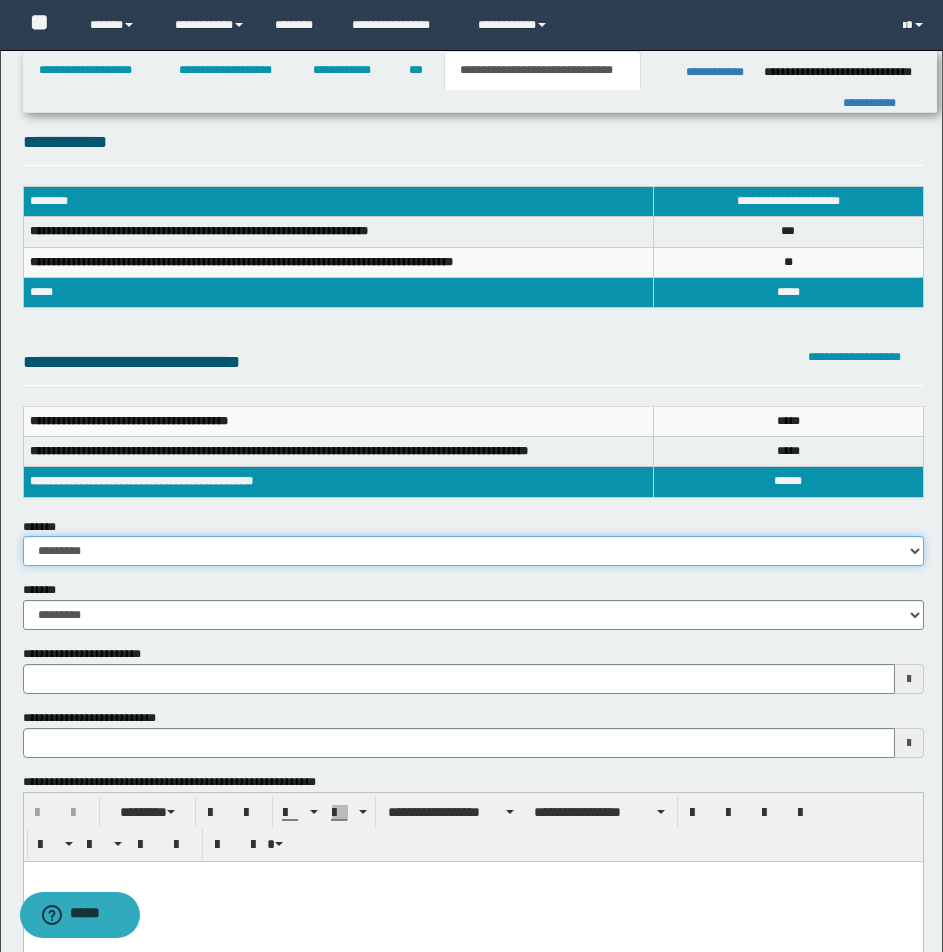 click on "**********" at bounding box center [473, 551] 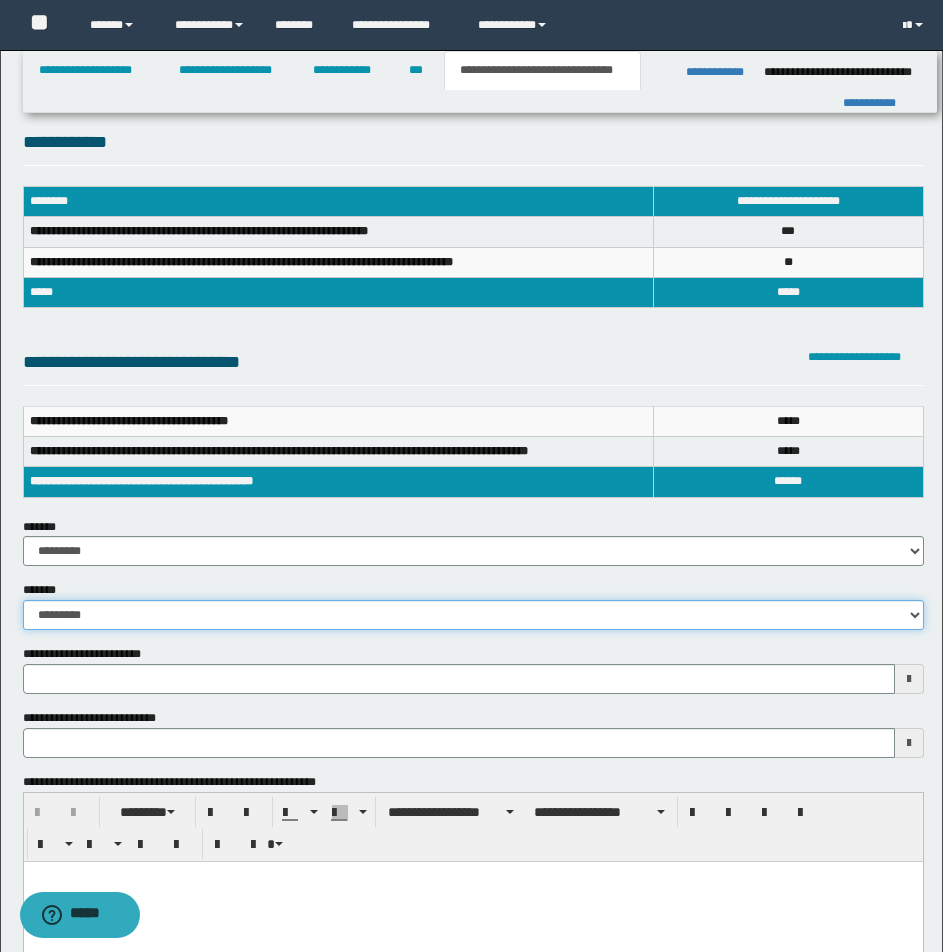 click on "**********" at bounding box center [473, 615] 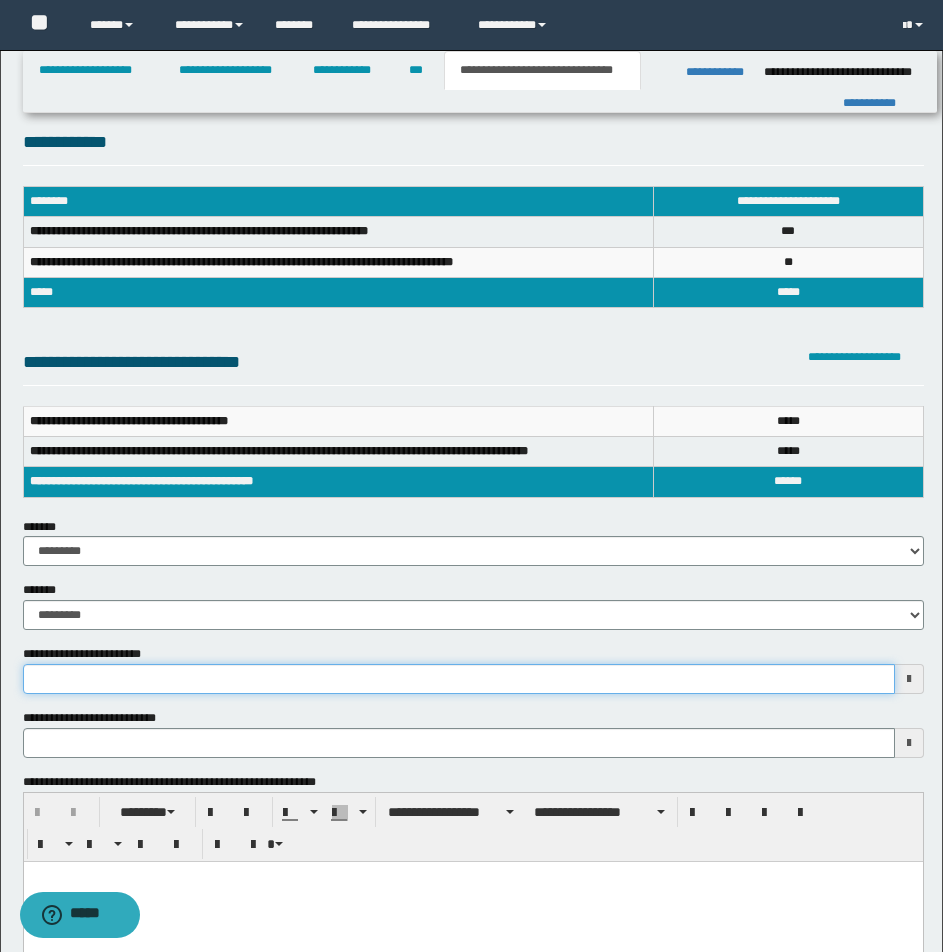click on "**********" at bounding box center [459, 679] 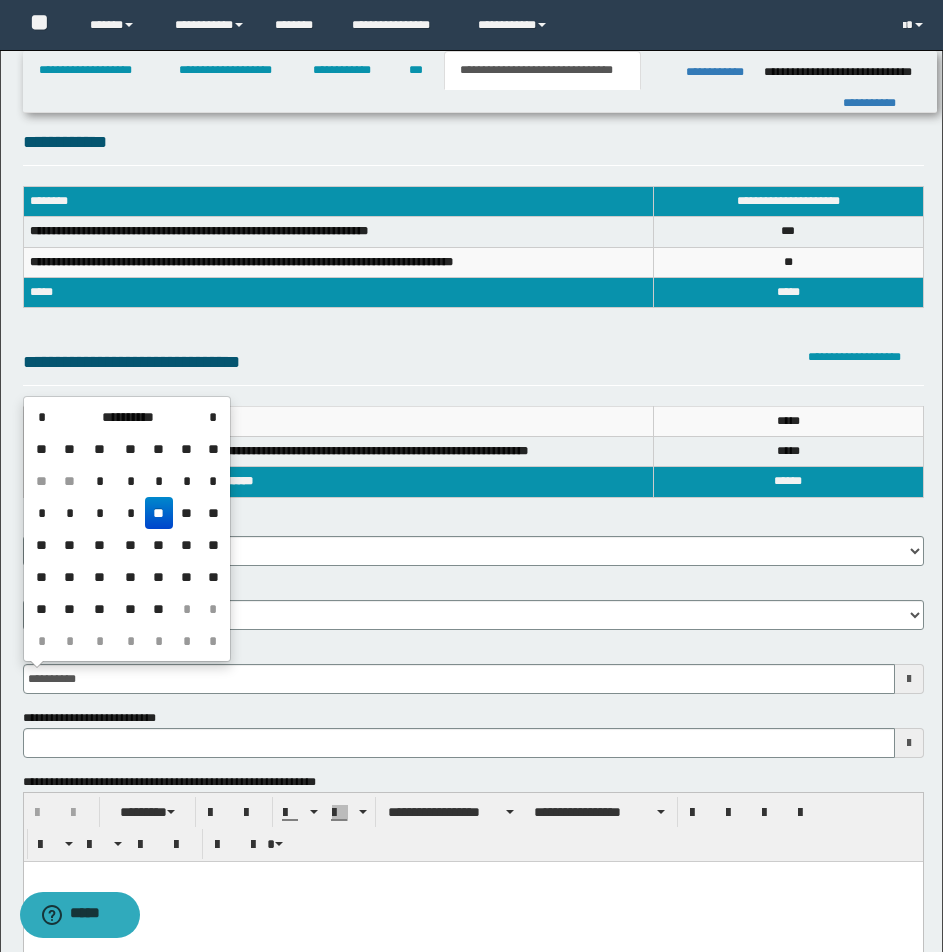 click on "**" at bounding box center (159, 513) 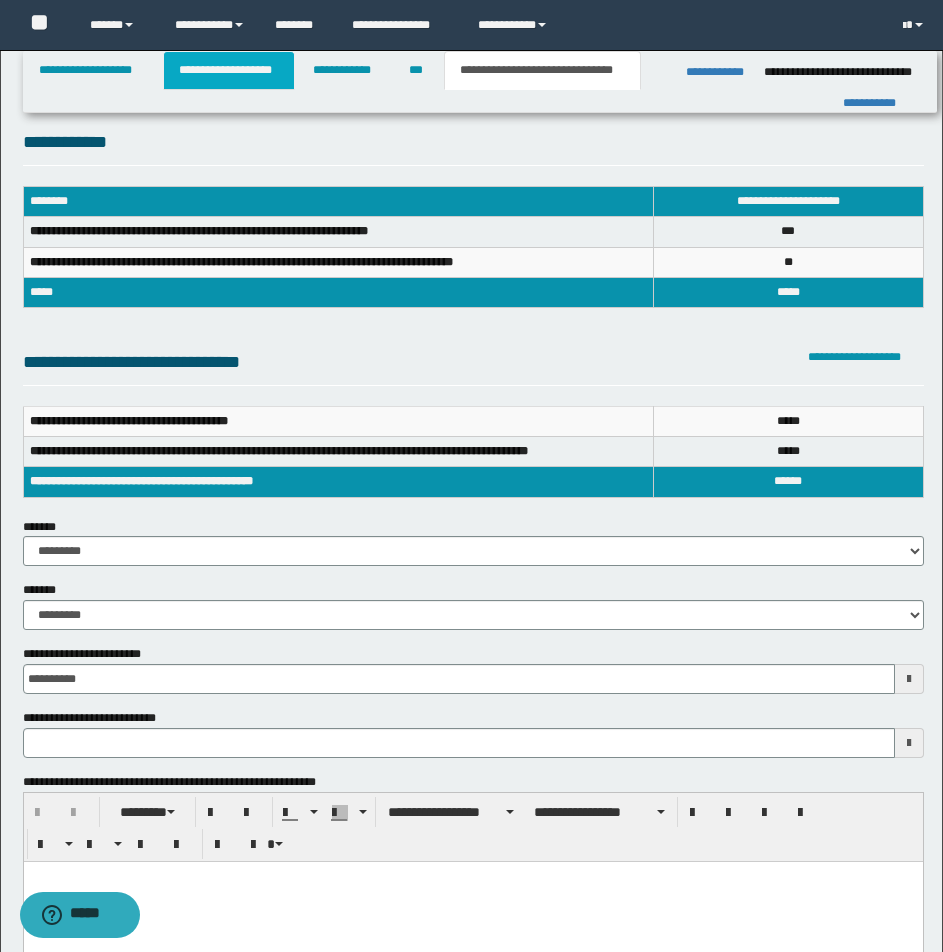 click on "**********" at bounding box center (229, 70) 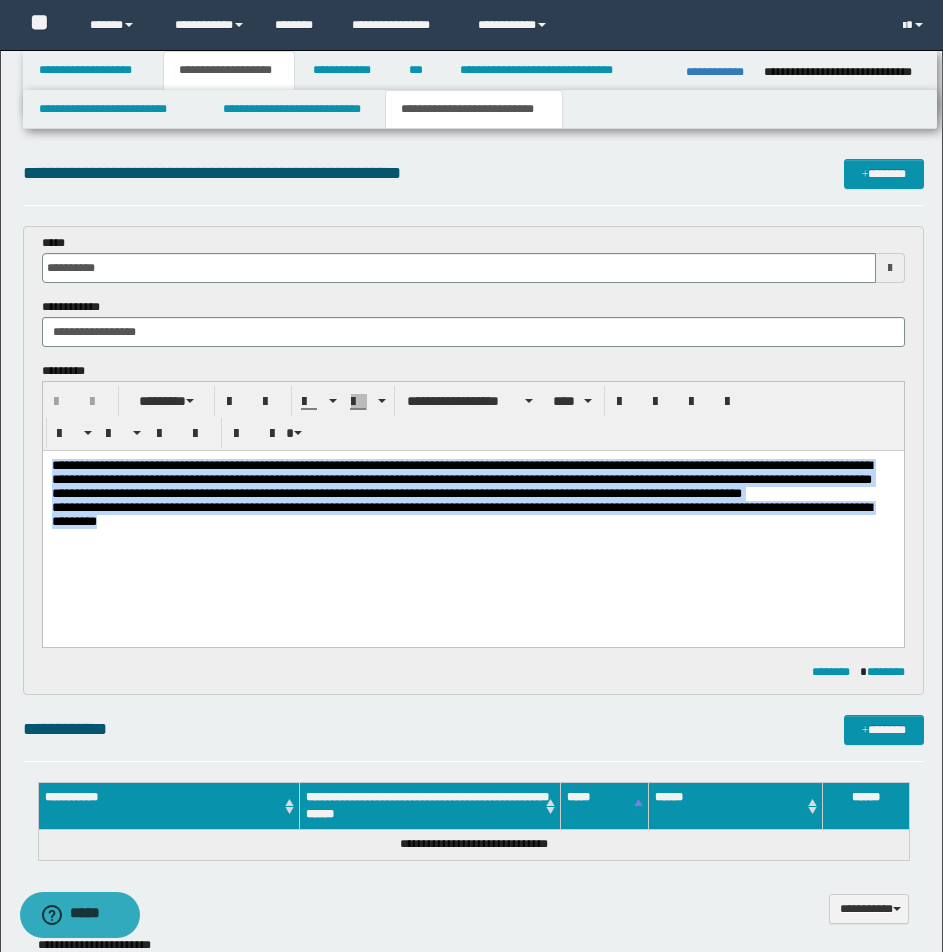 drag, startPoint x: 51, startPoint y: 465, endPoint x: 214, endPoint y: 589, distance: 204.80478 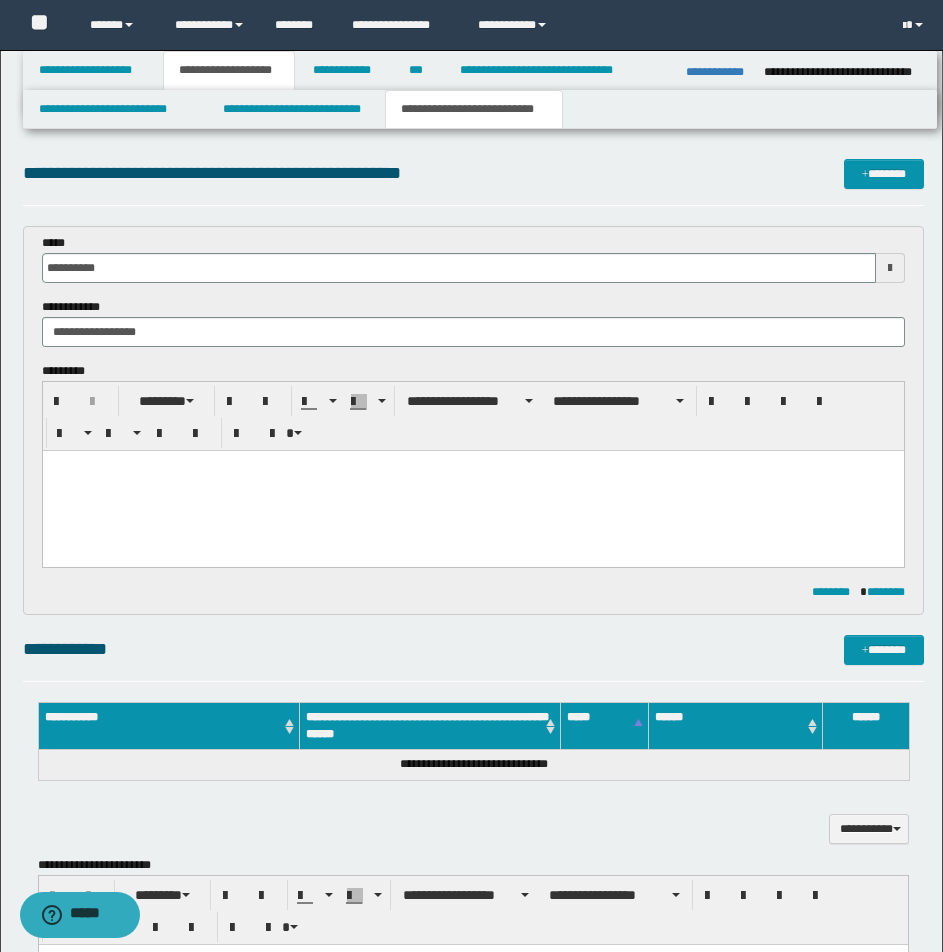 paste 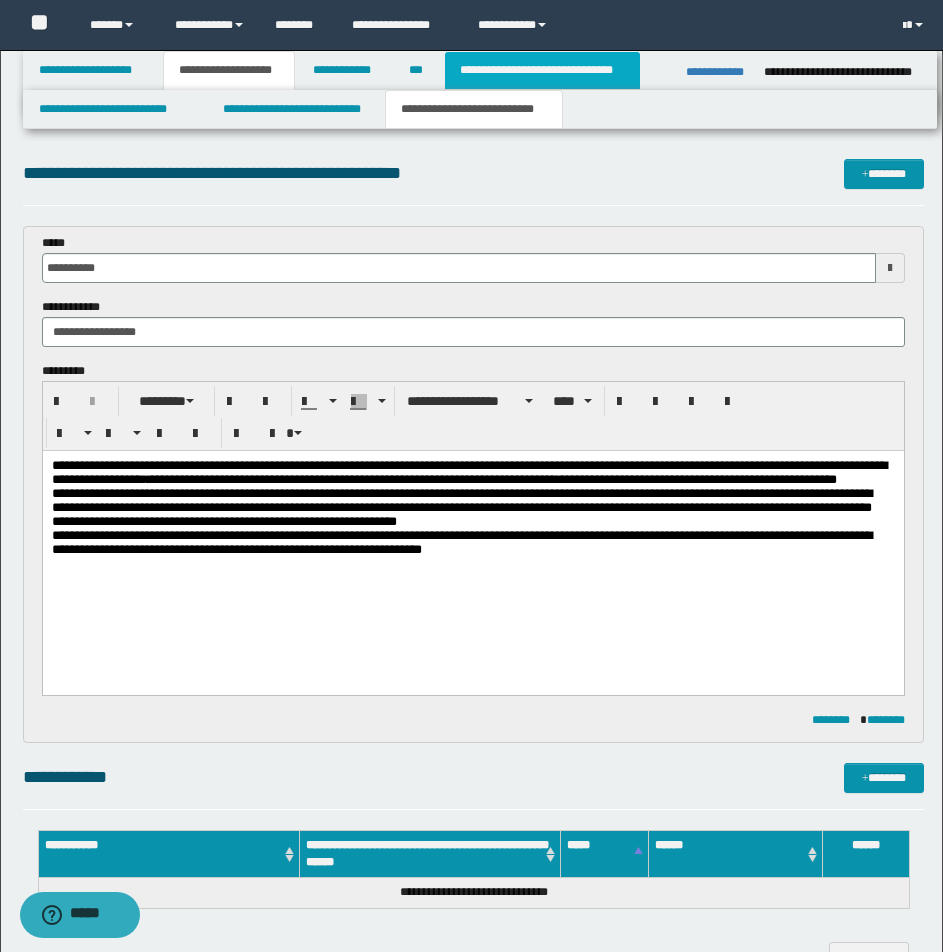 click on "**********" at bounding box center [542, 70] 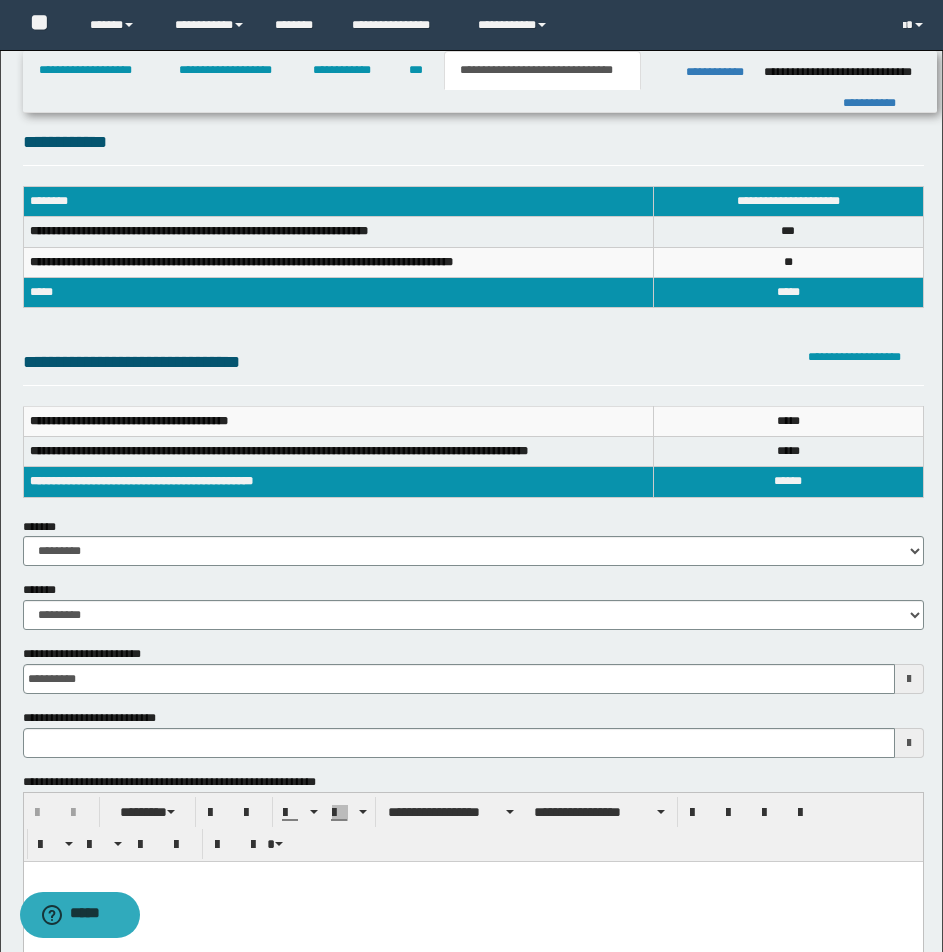 type 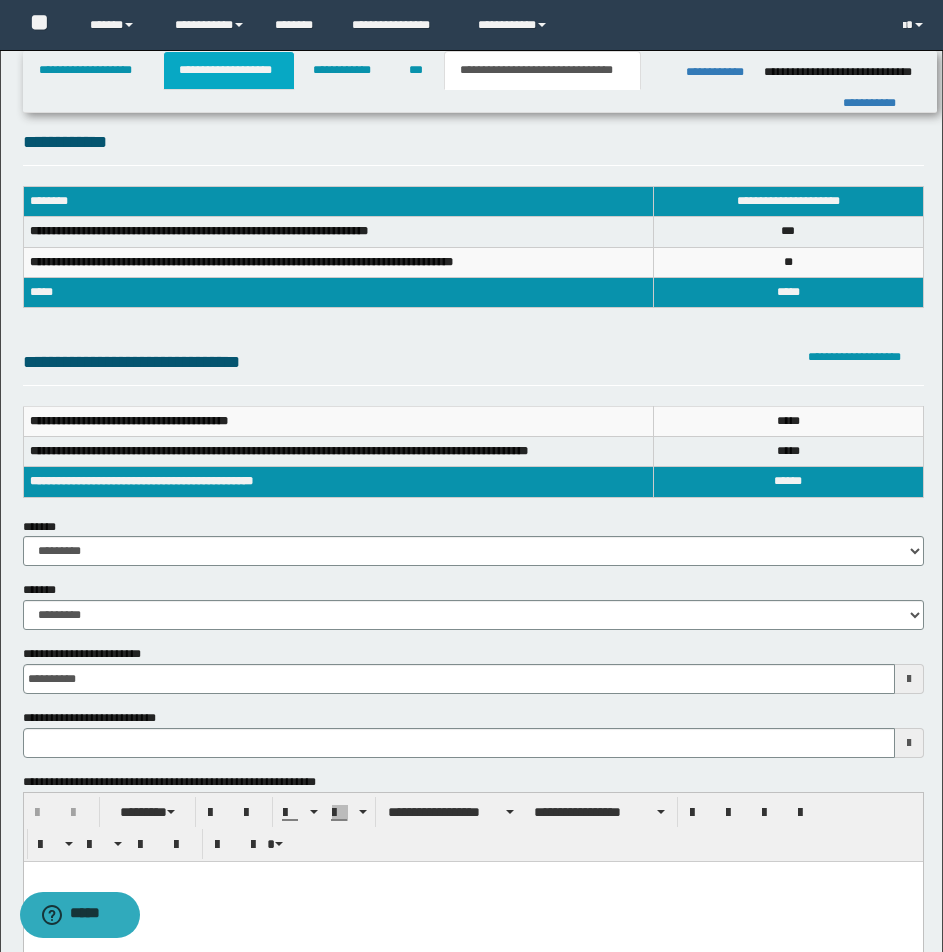 click on "**********" at bounding box center (229, 70) 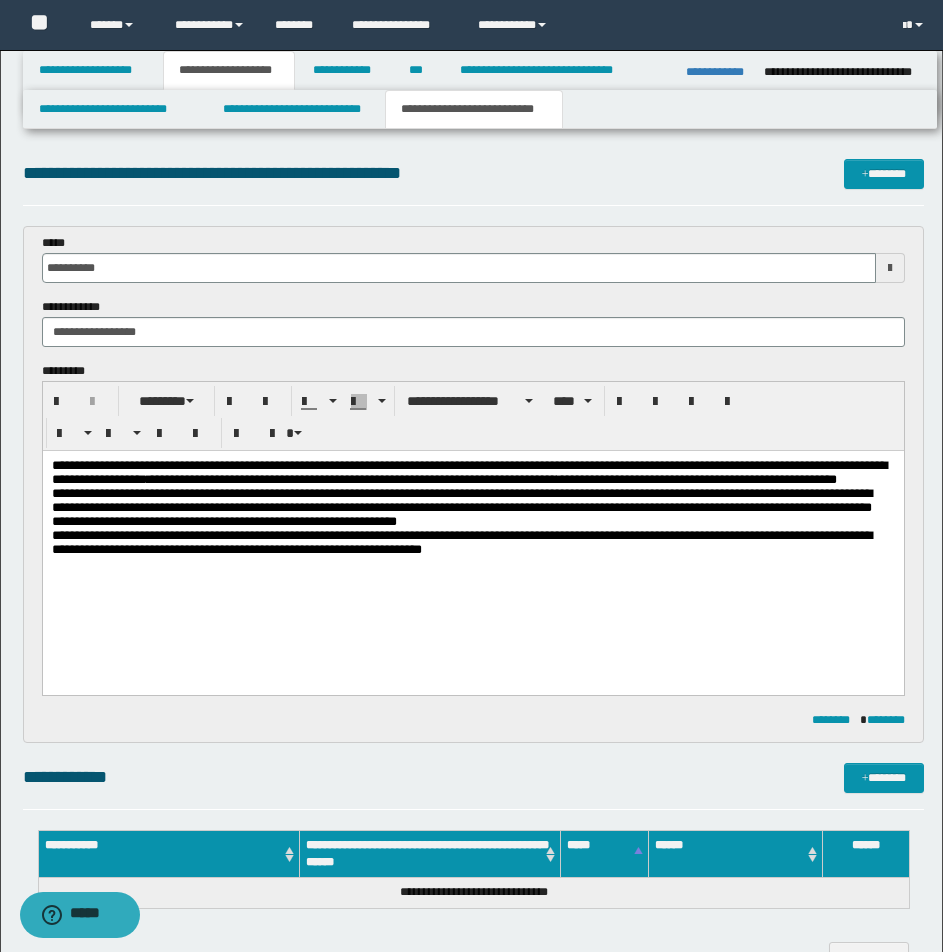 scroll, scrollTop: 833, scrollLeft: 0, axis: vertical 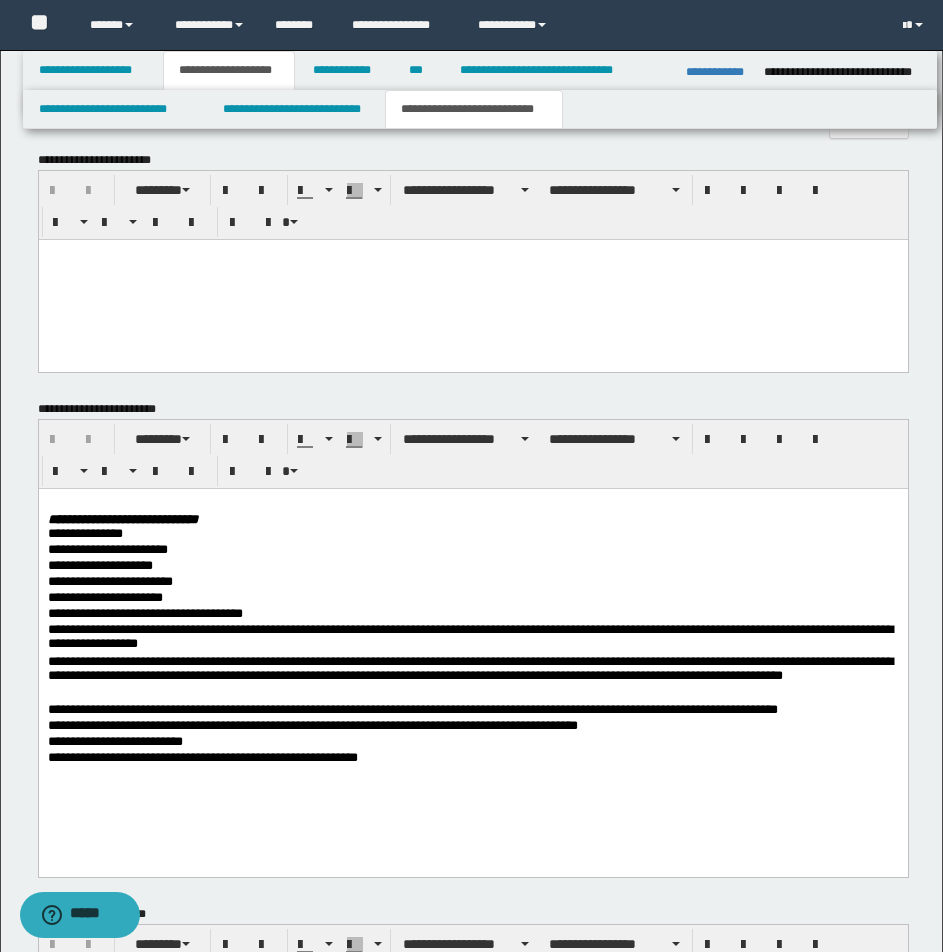 click at bounding box center (472, 254) 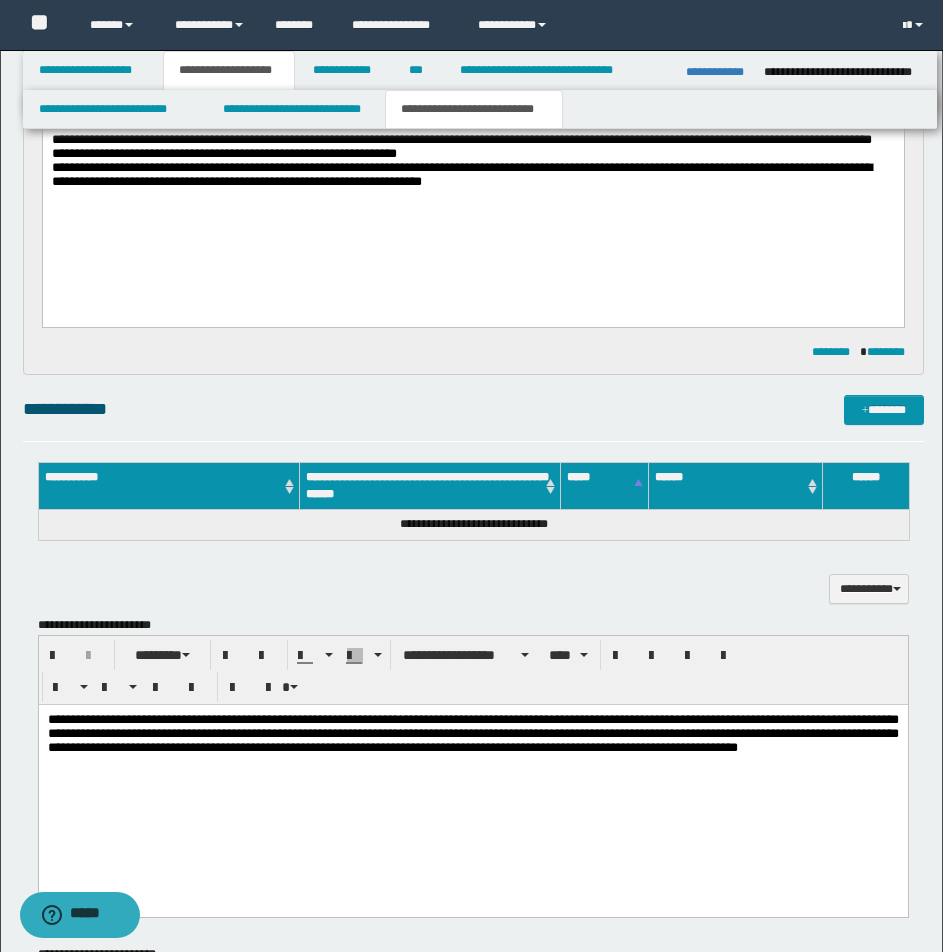 scroll, scrollTop: 343, scrollLeft: 0, axis: vertical 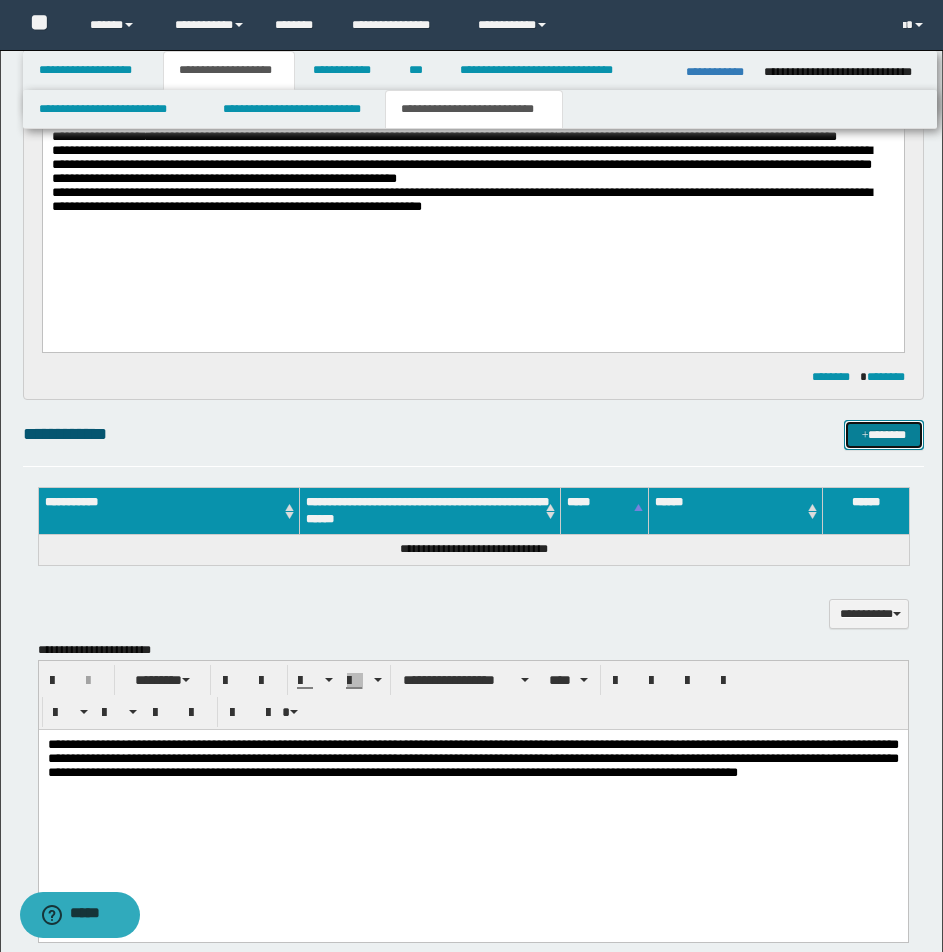 click on "*******" at bounding box center (884, 435) 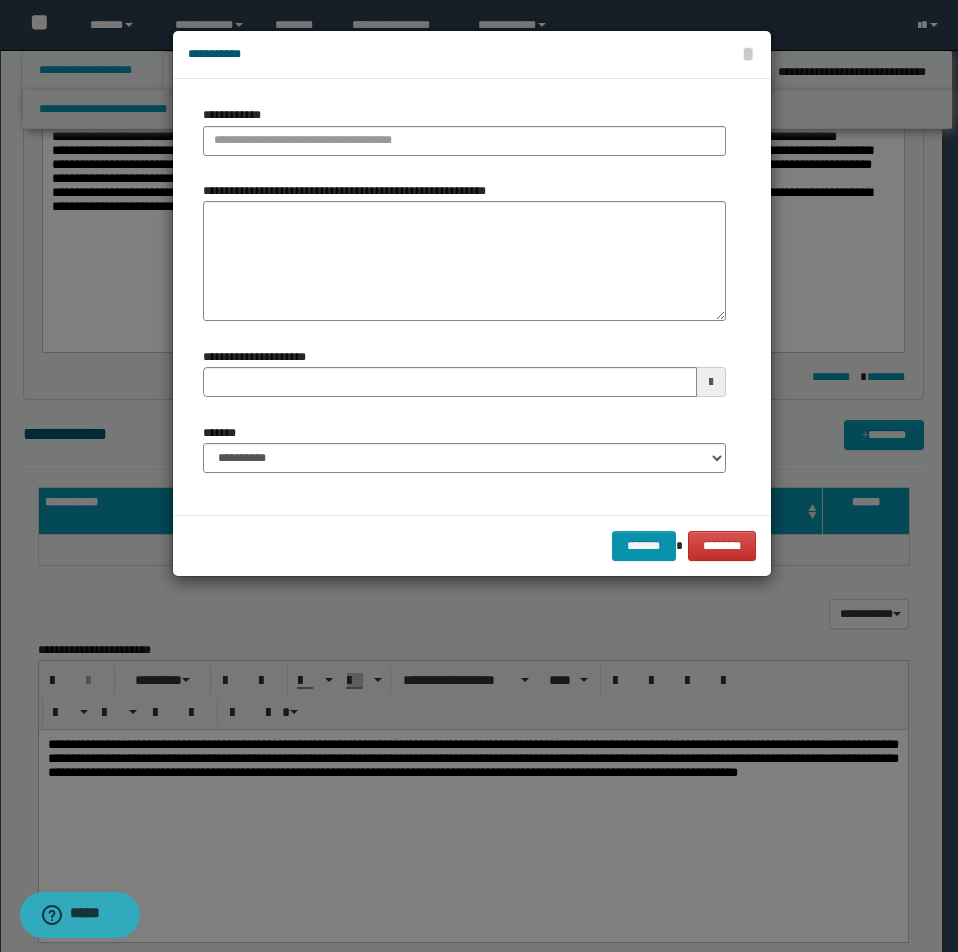 type 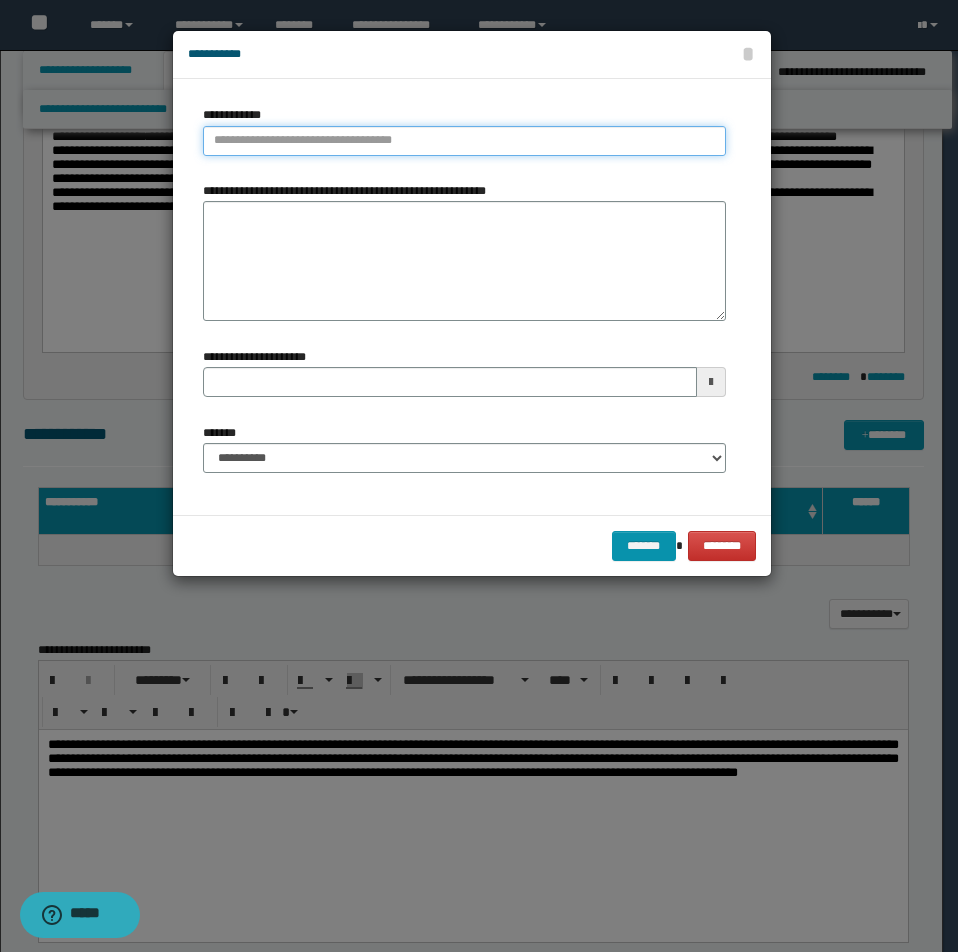 click on "**********" at bounding box center [464, 141] 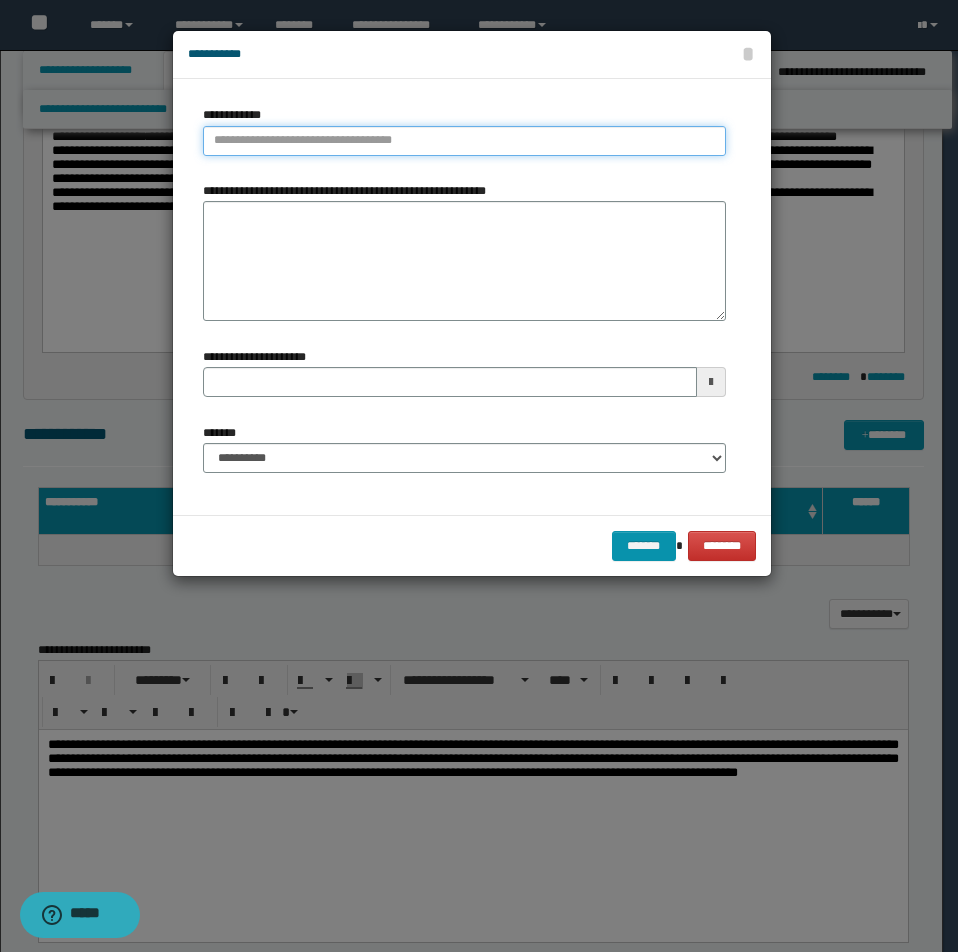 click on "**********" at bounding box center (464, 141) 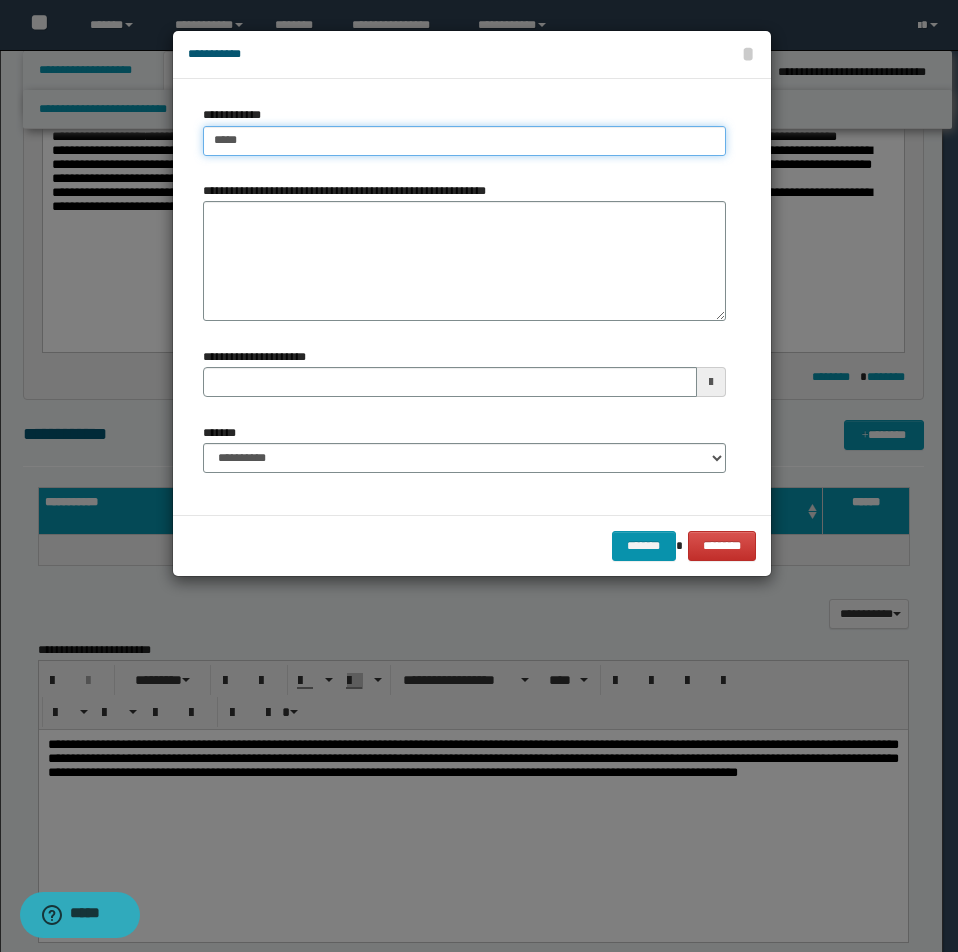 type on "*****" 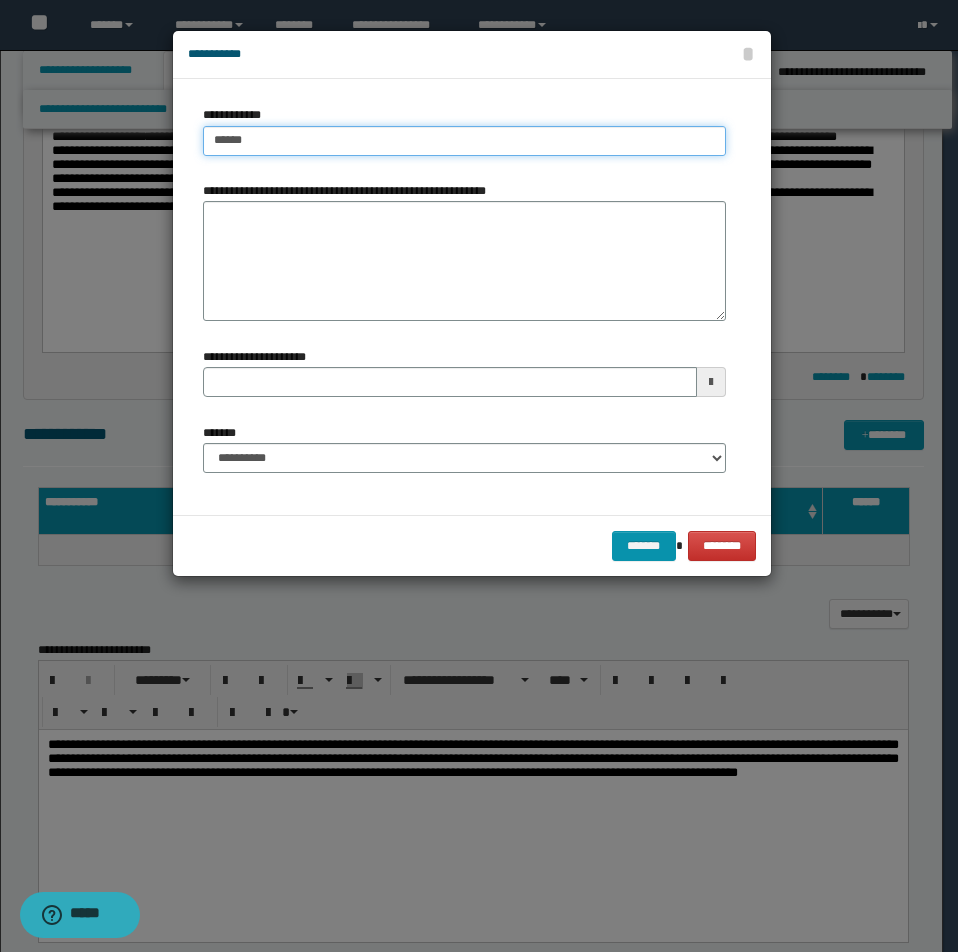 type on "*****" 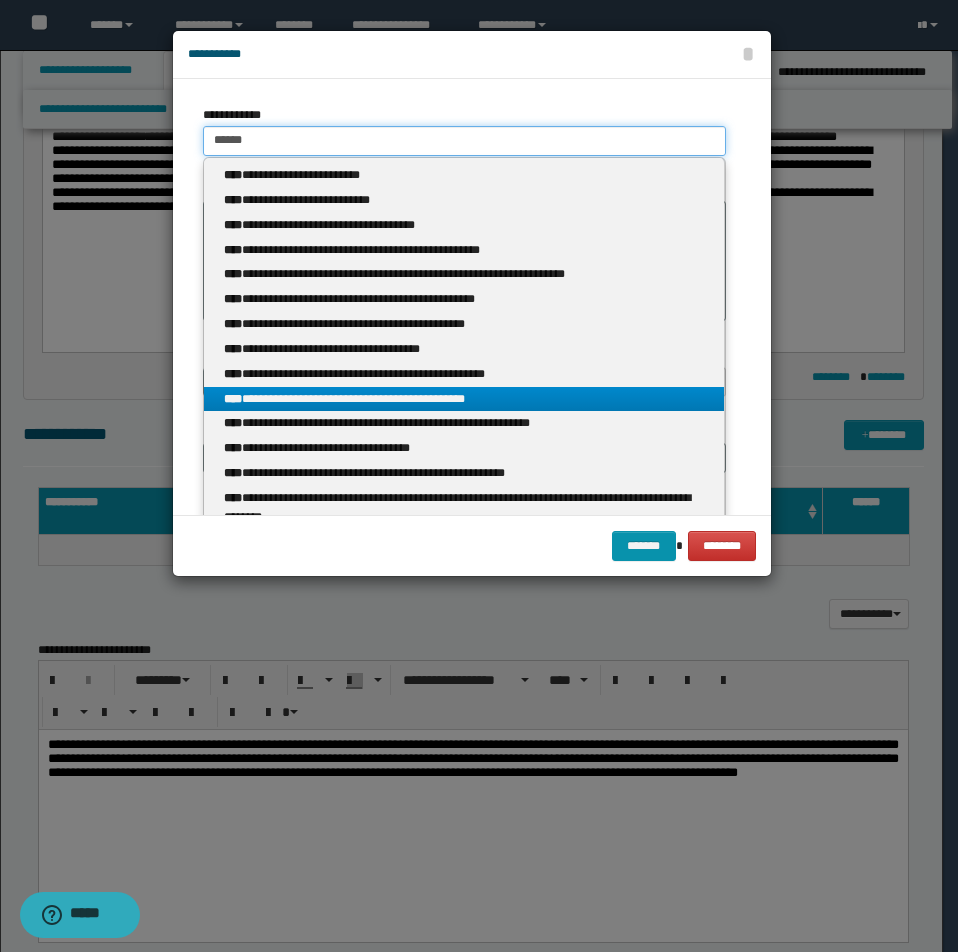 type on "*****" 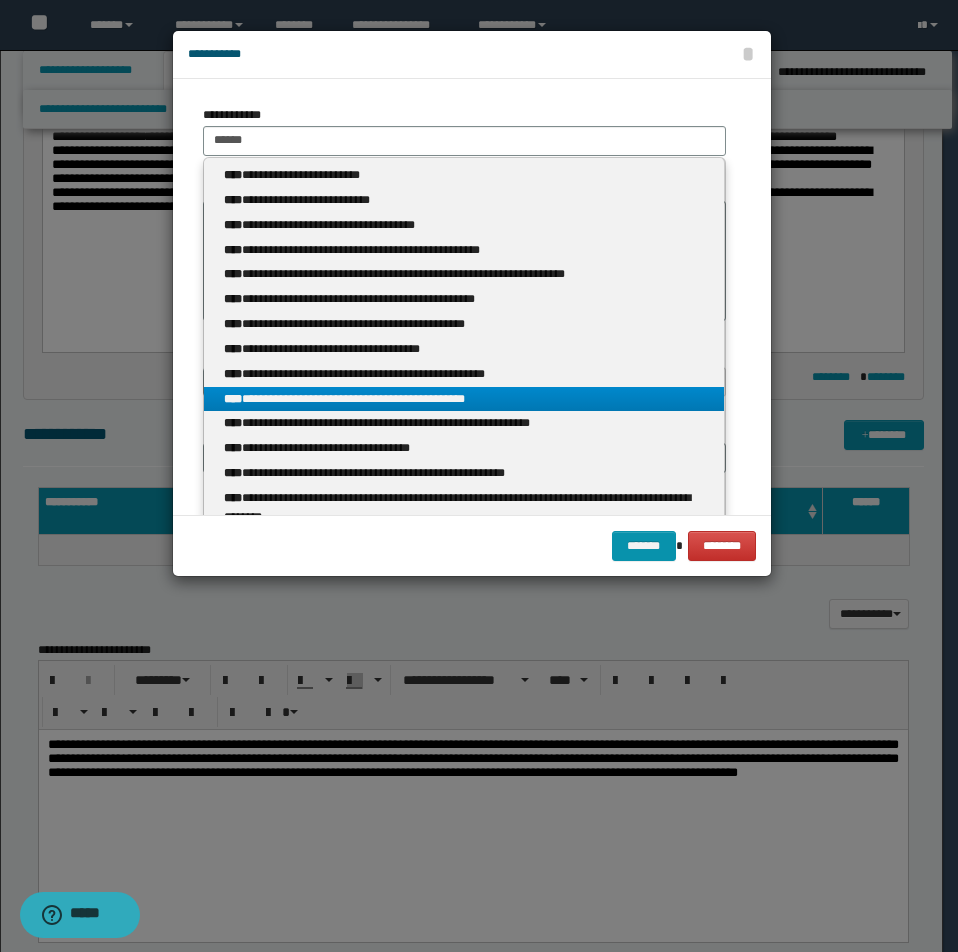click on "**********" at bounding box center (464, 399) 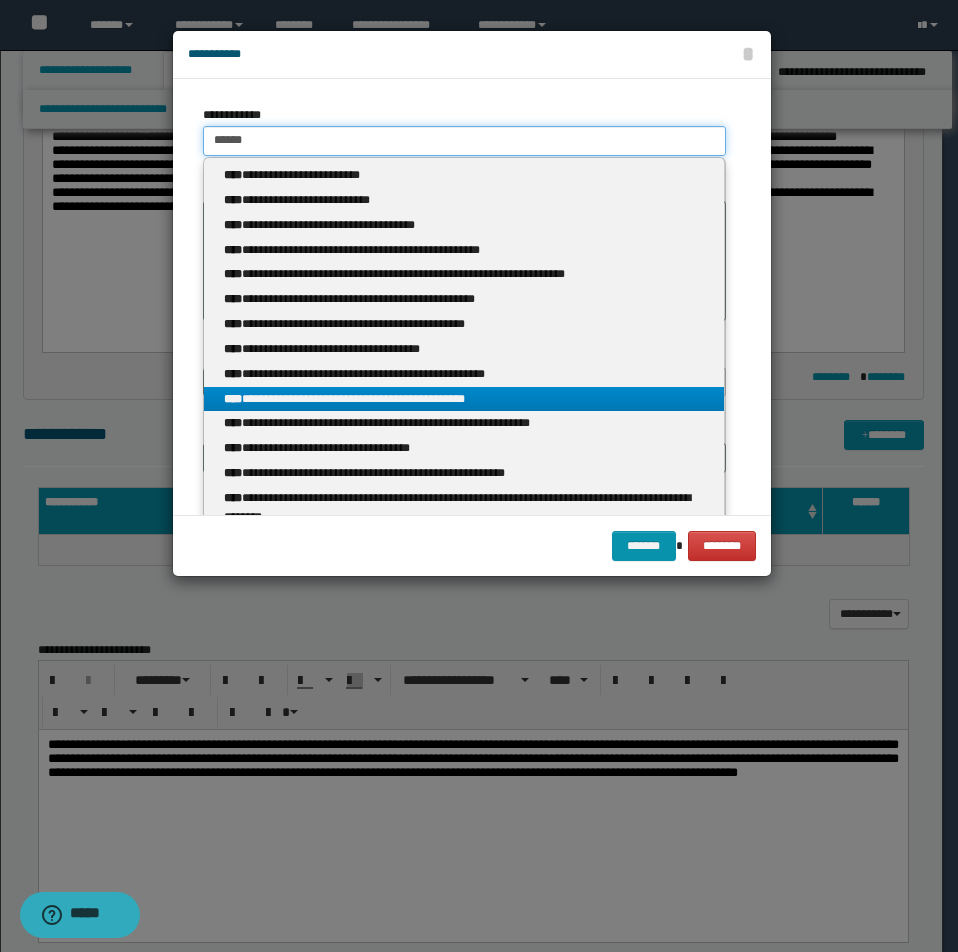 type 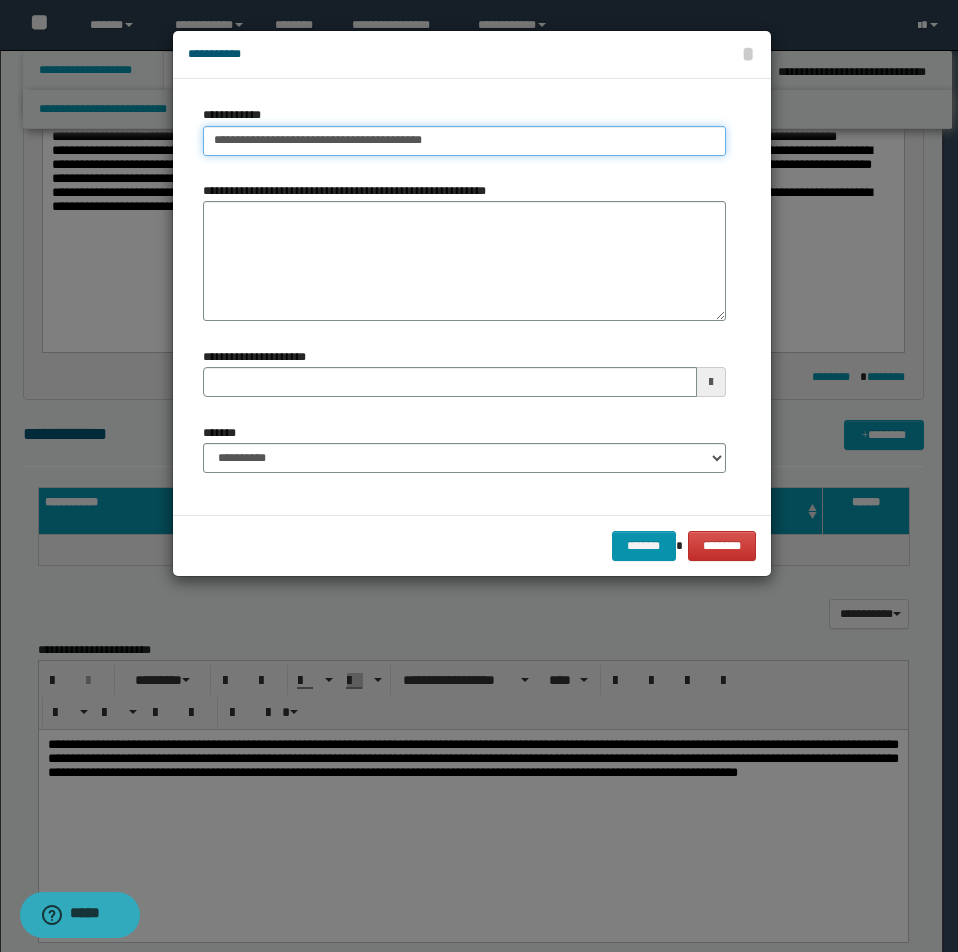 type 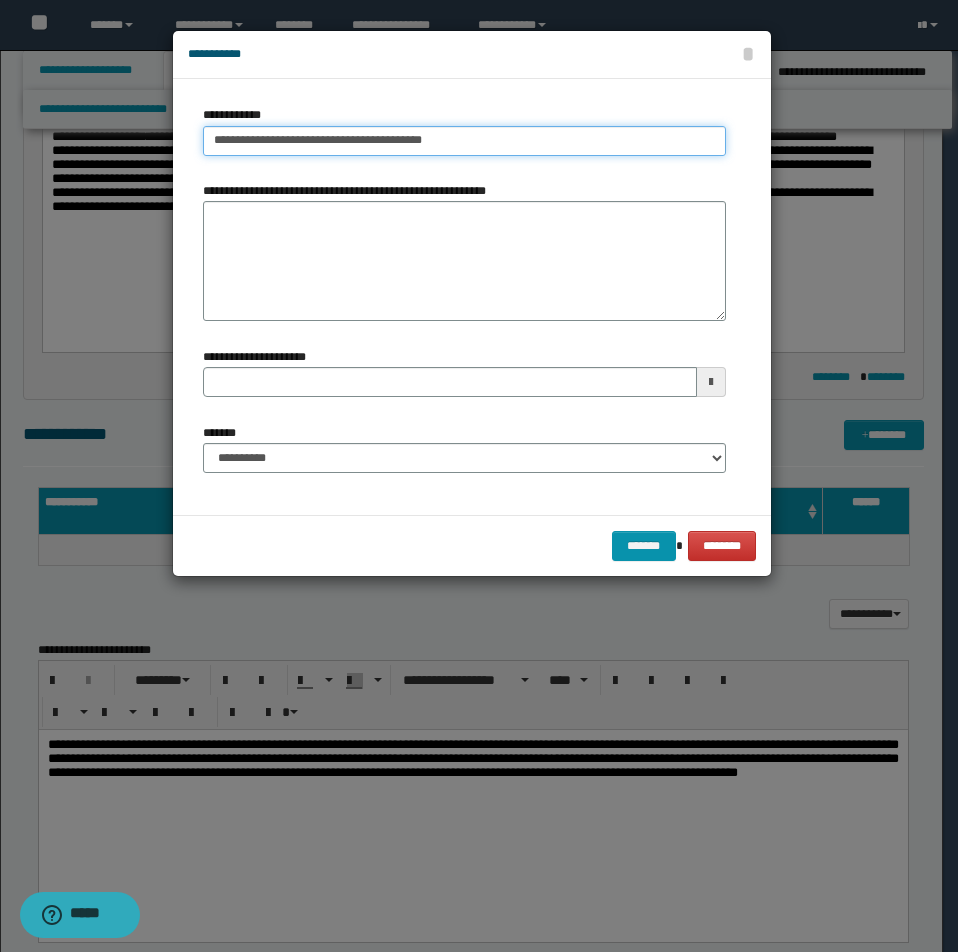 drag, startPoint x: 209, startPoint y: 138, endPoint x: 518, endPoint y: 147, distance: 309.13104 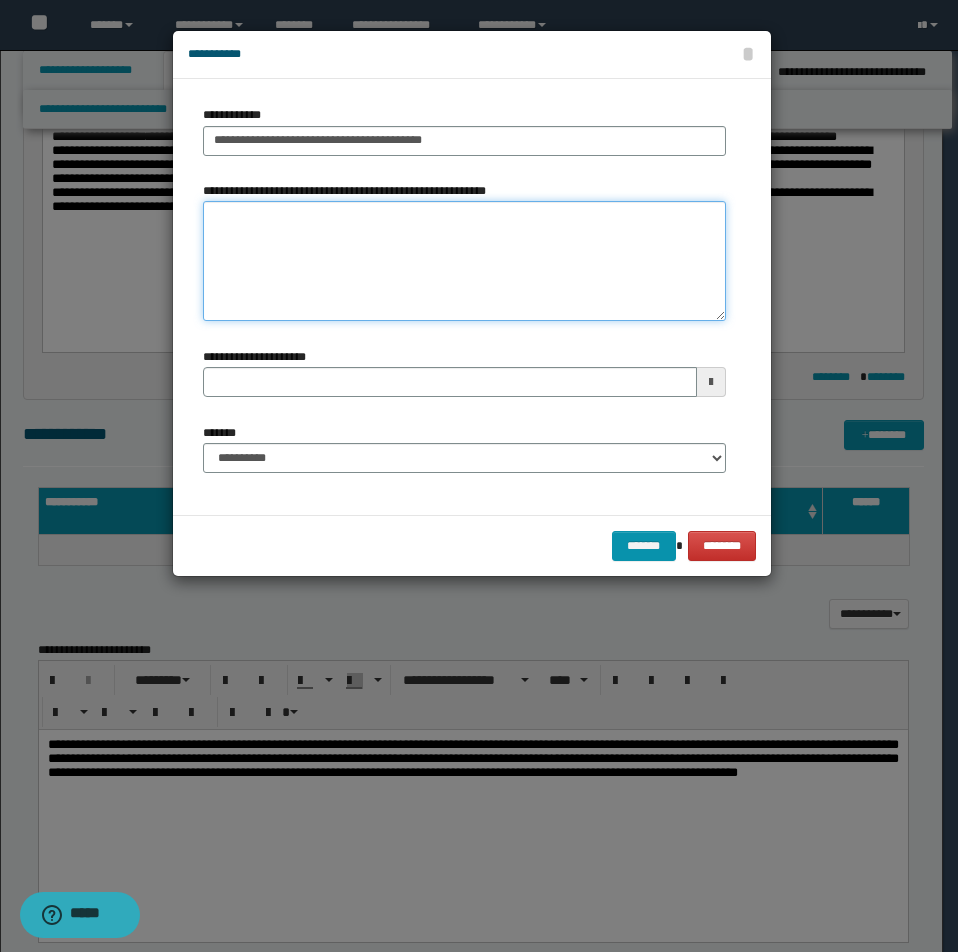 click on "**********" at bounding box center (464, 261) 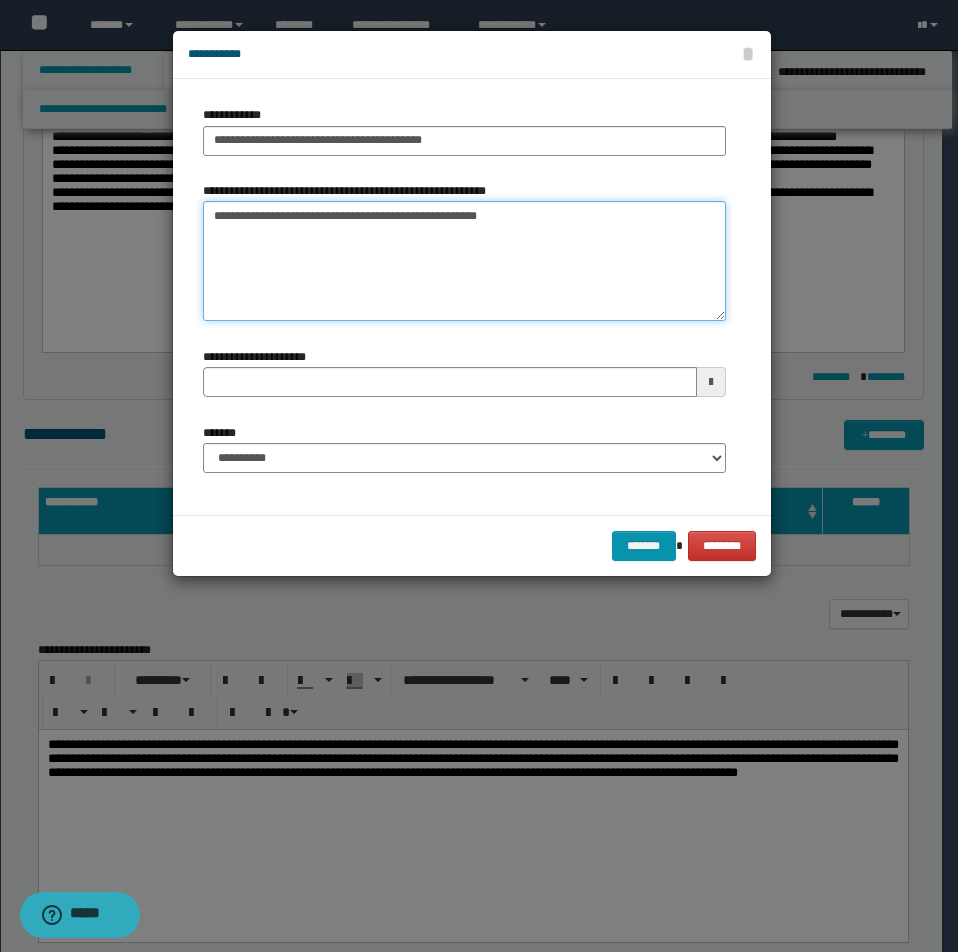 type on "**********" 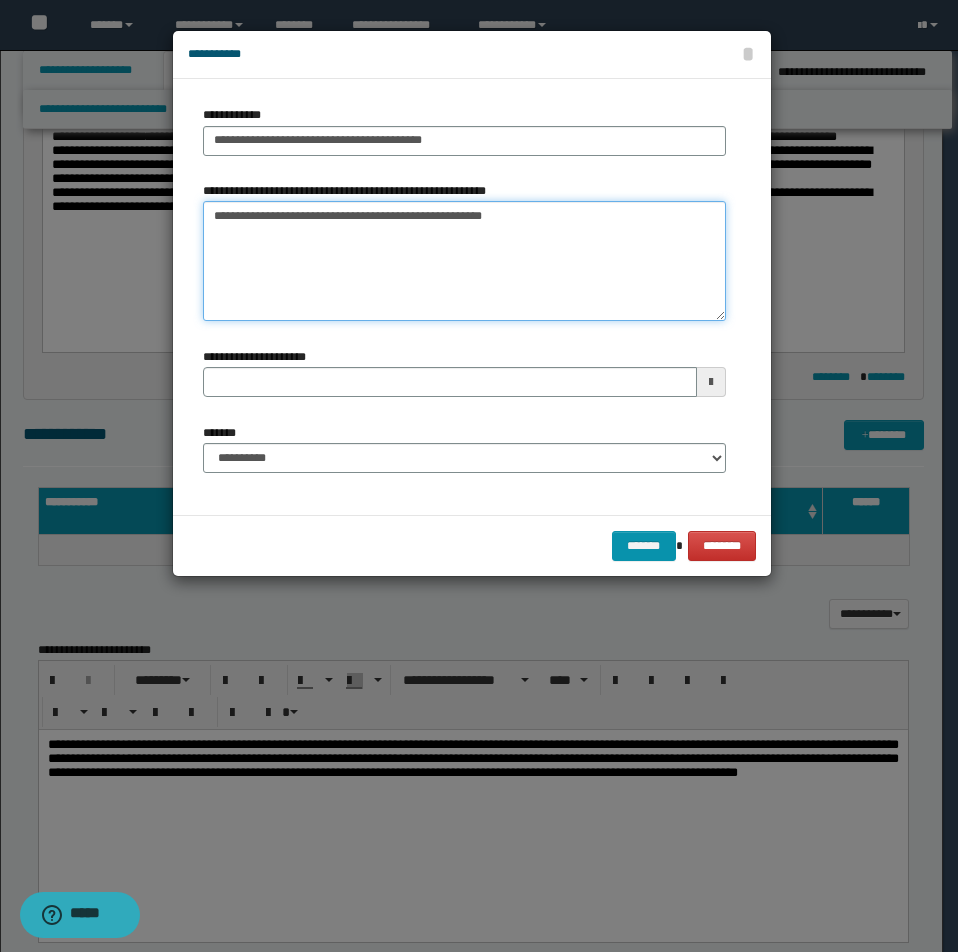 type 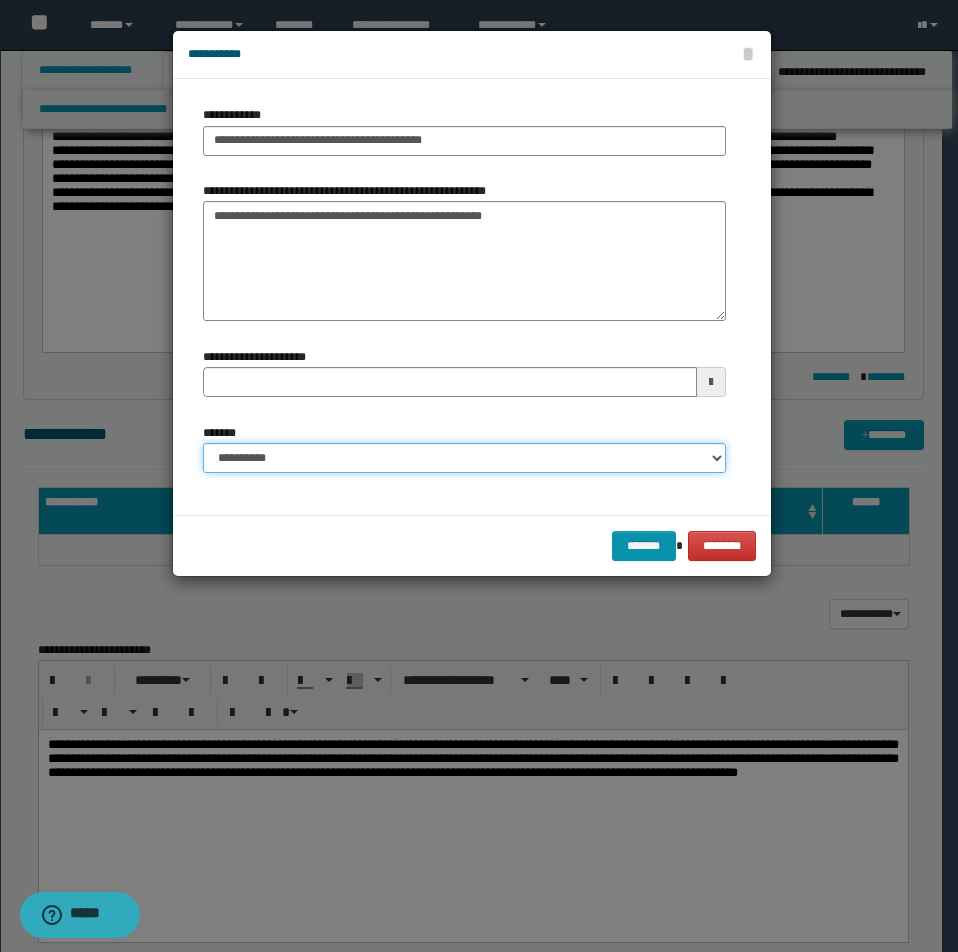click on "**********" at bounding box center [464, 458] 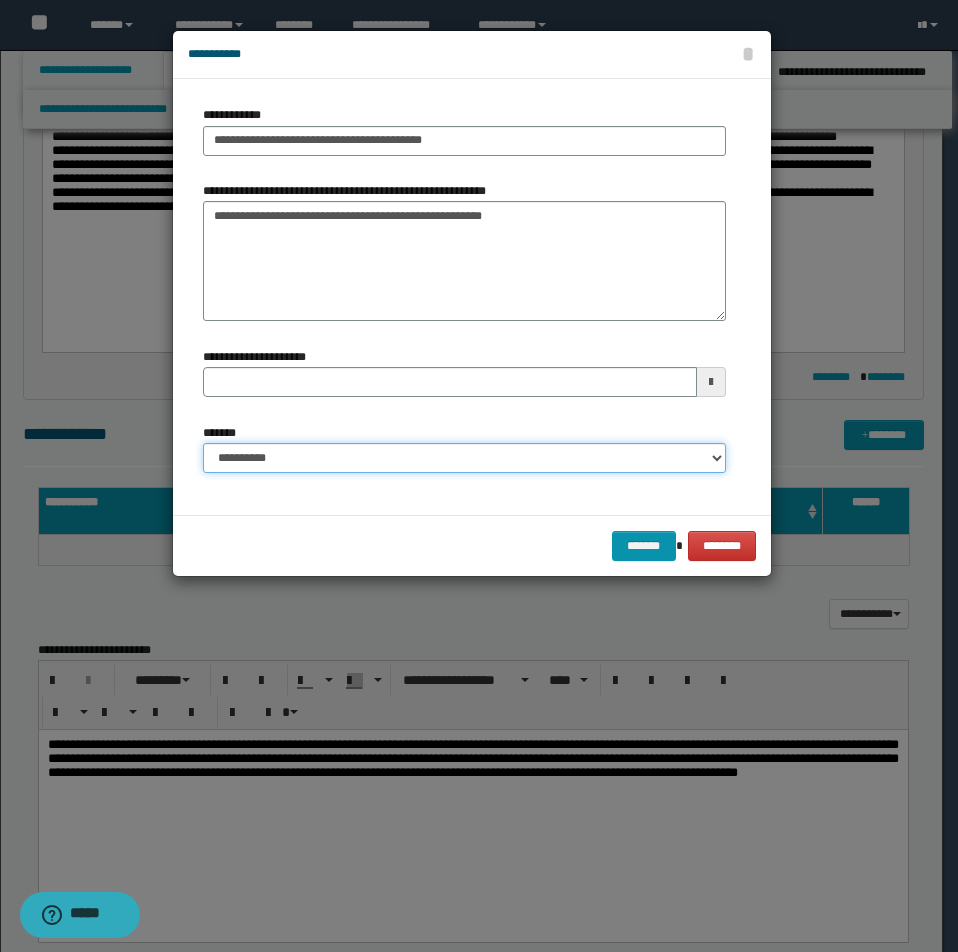 select on "*" 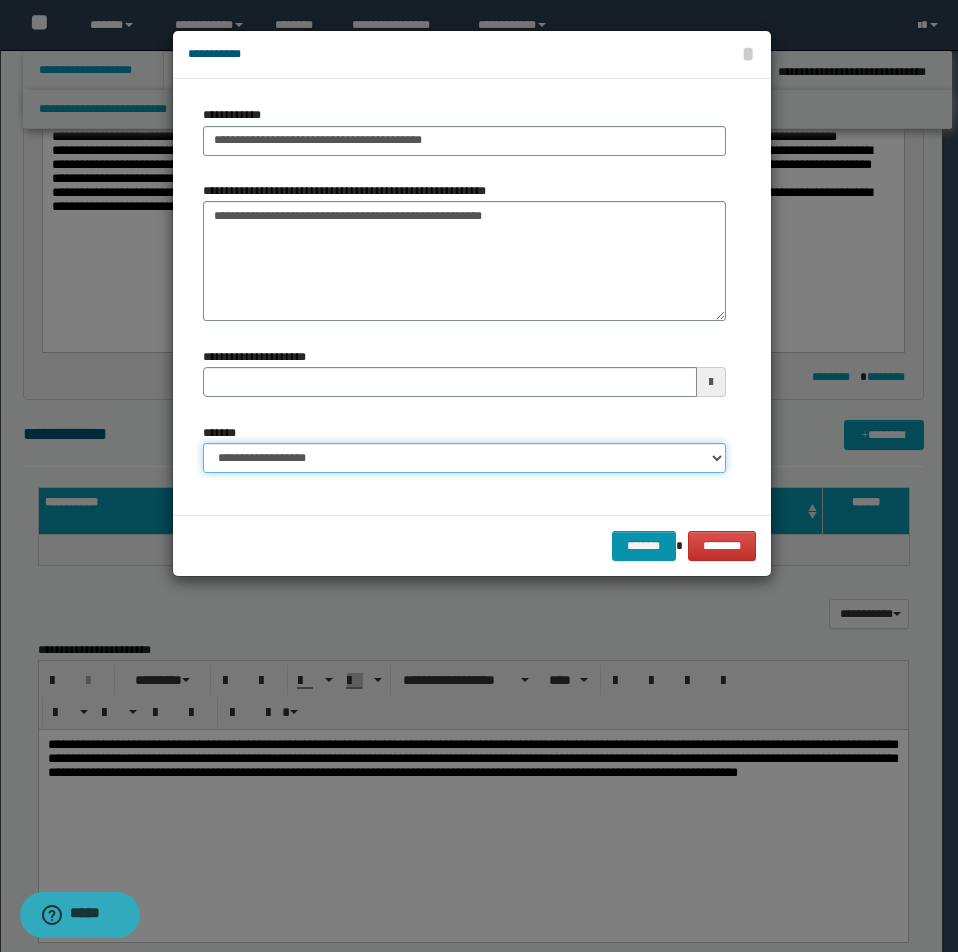 click on "**********" at bounding box center [464, 458] 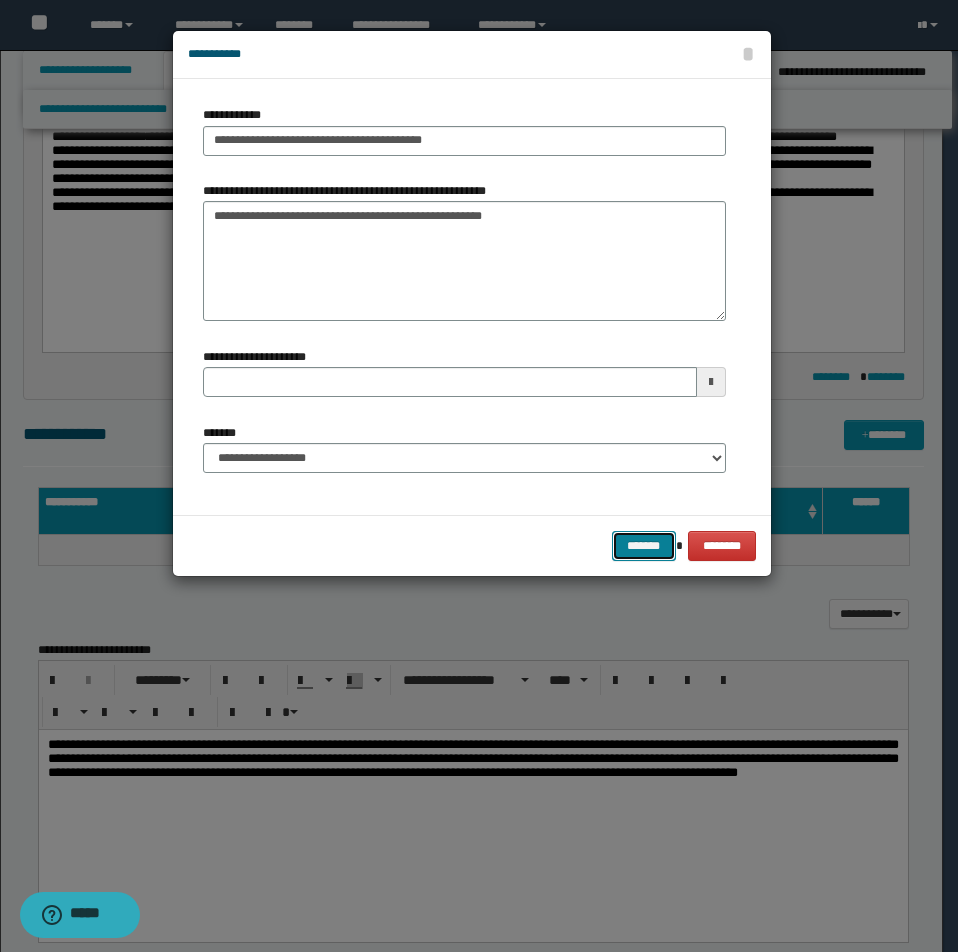click on "*******" at bounding box center (644, 546) 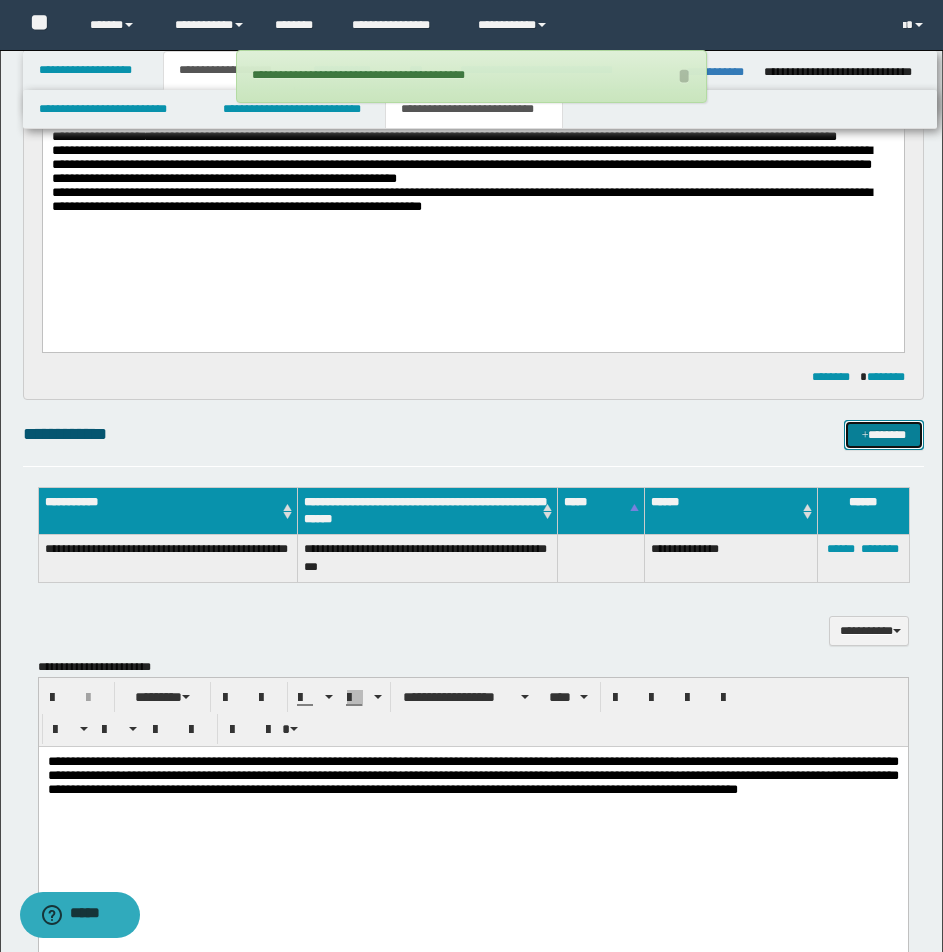 click on "*******" at bounding box center [884, 435] 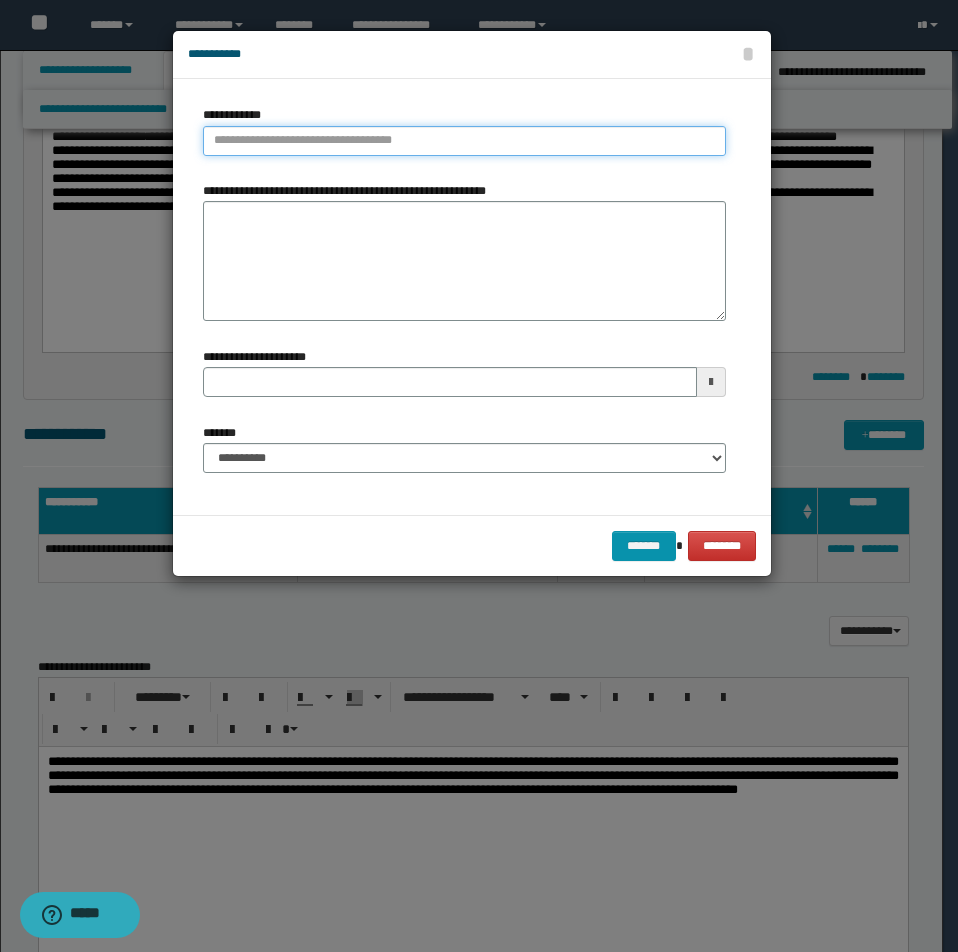type on "**********" 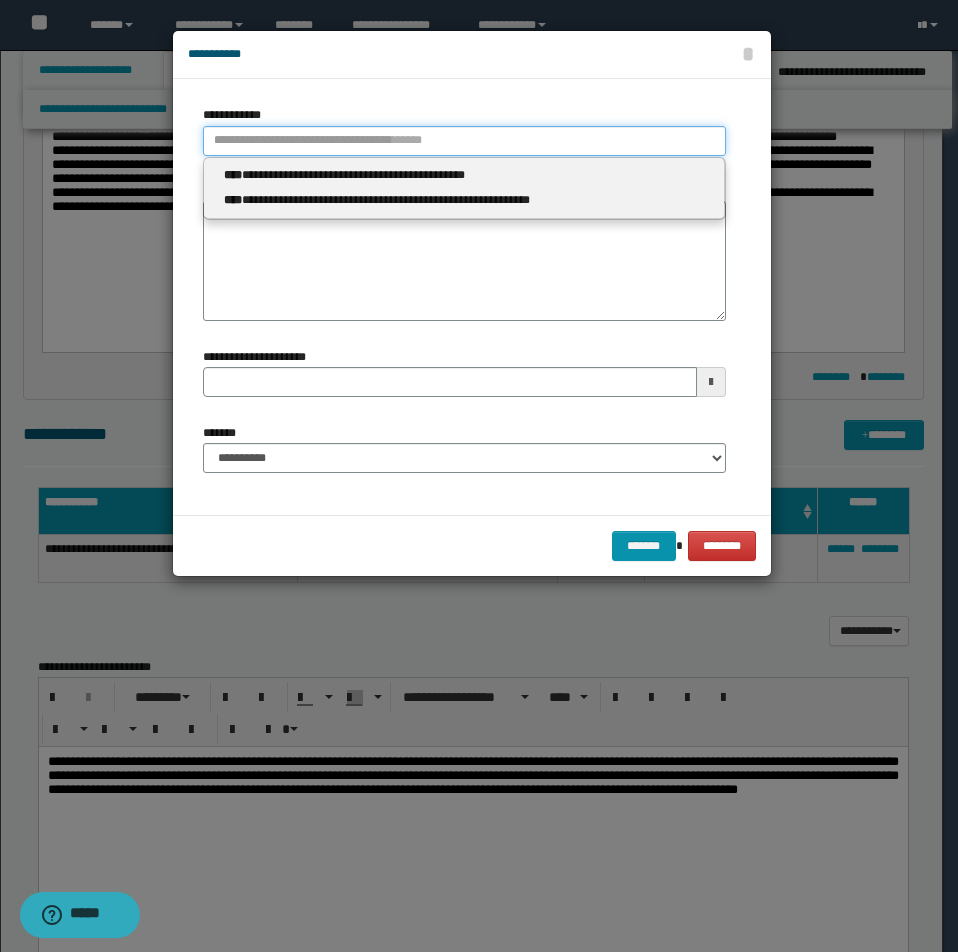 click on "**********" at bounding box center [464, 141] 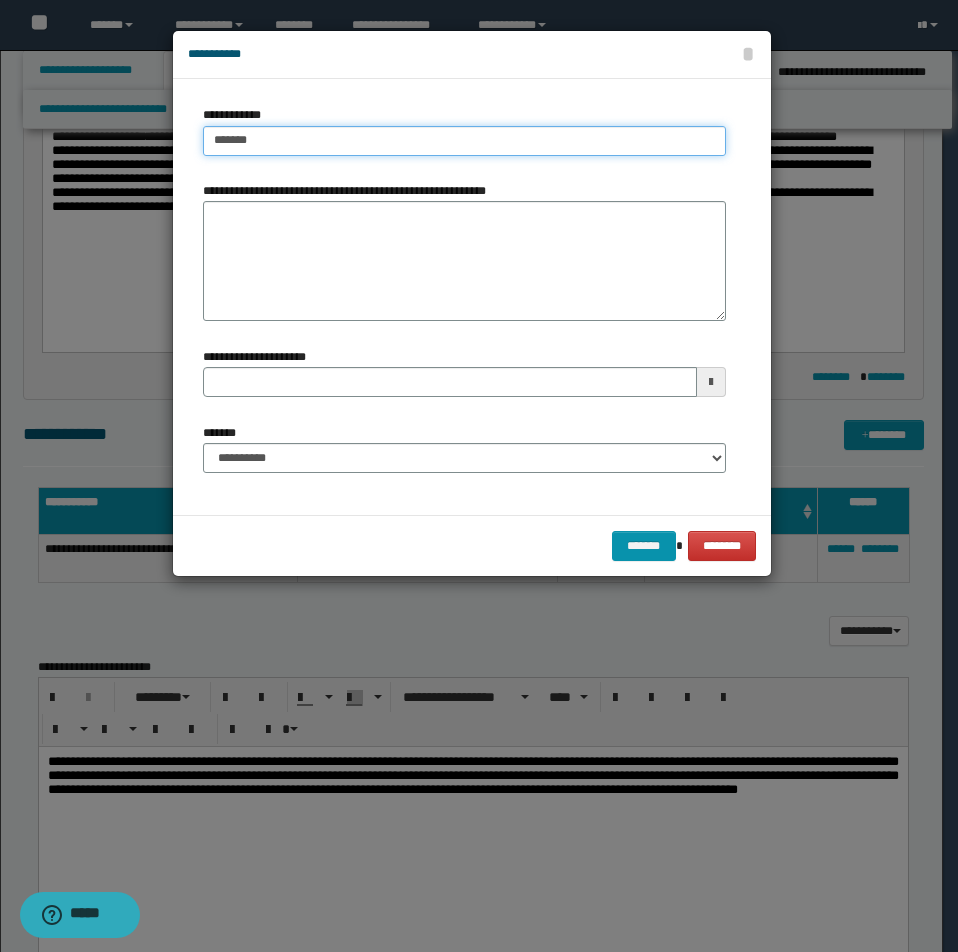 type on "*******" 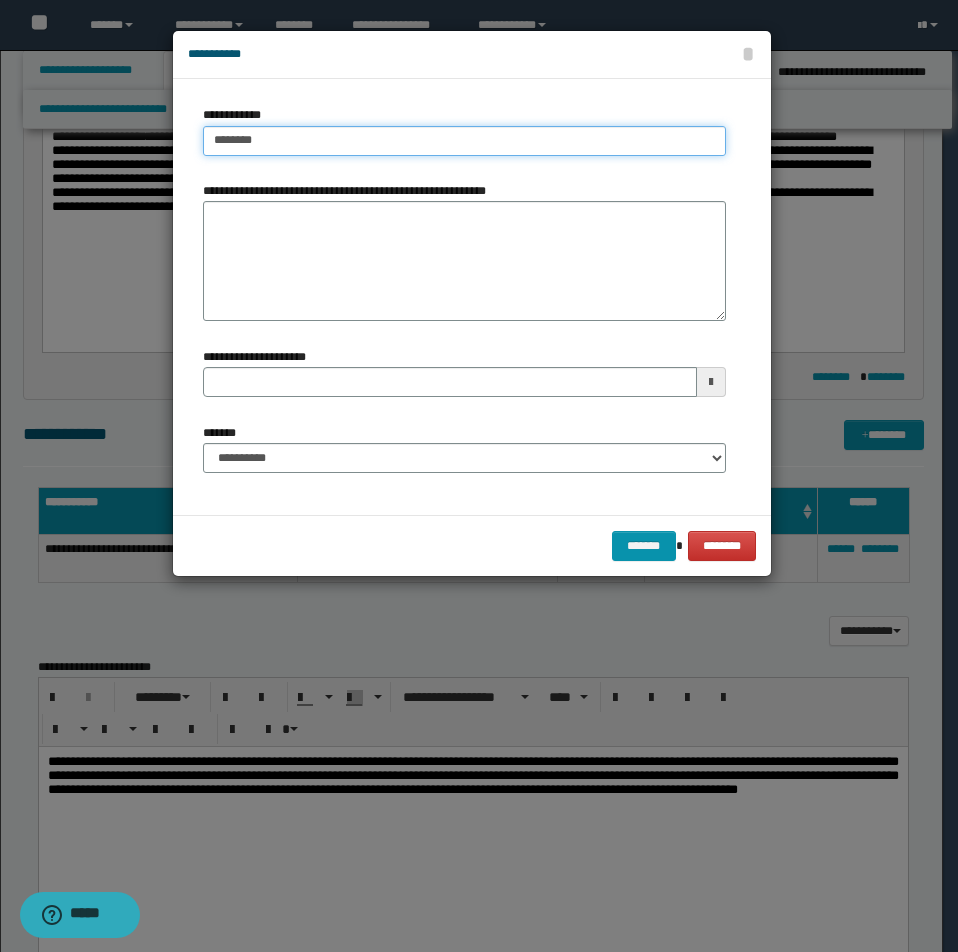 type on "*******" 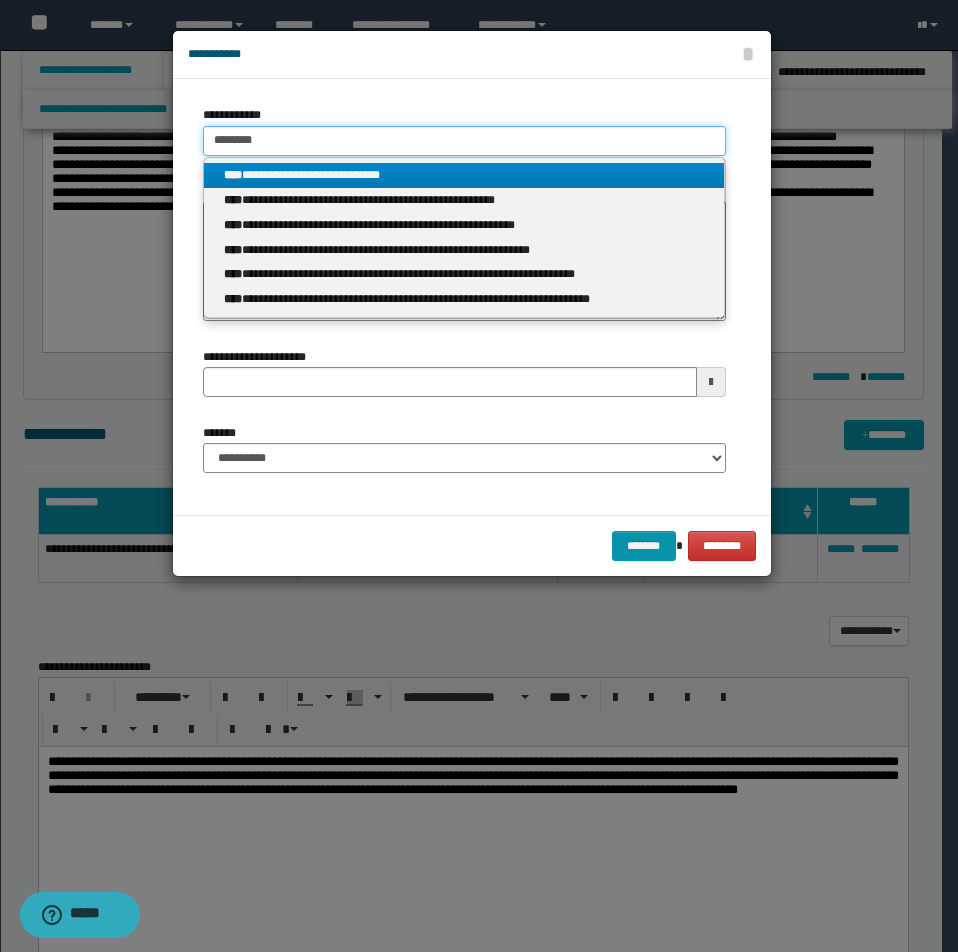 click on "*******" at bounding box center (464, 141) 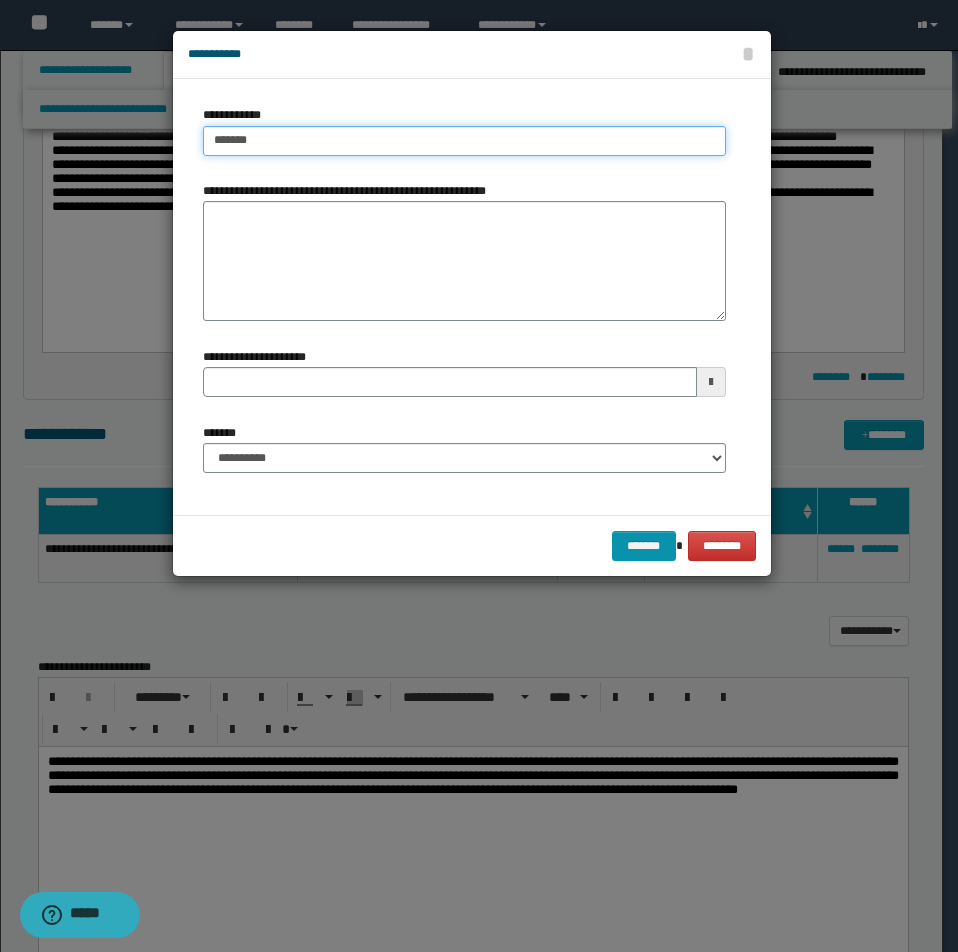 type on "******" 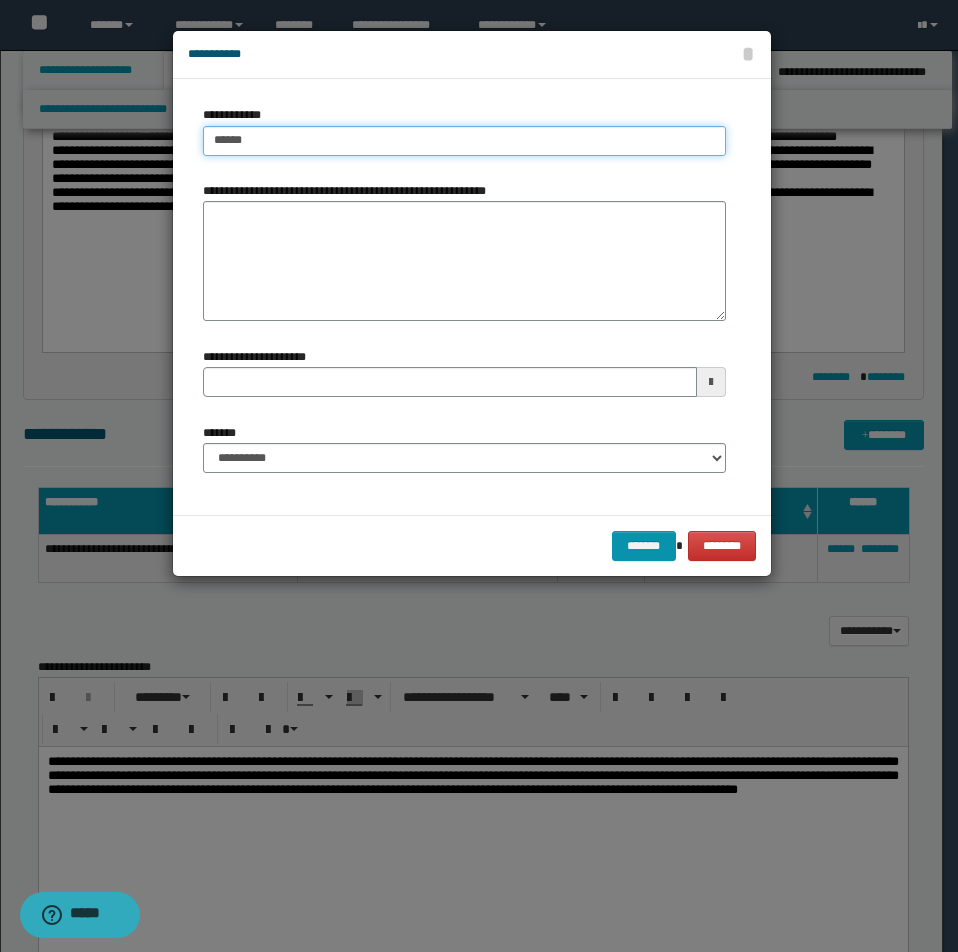 type on "******" 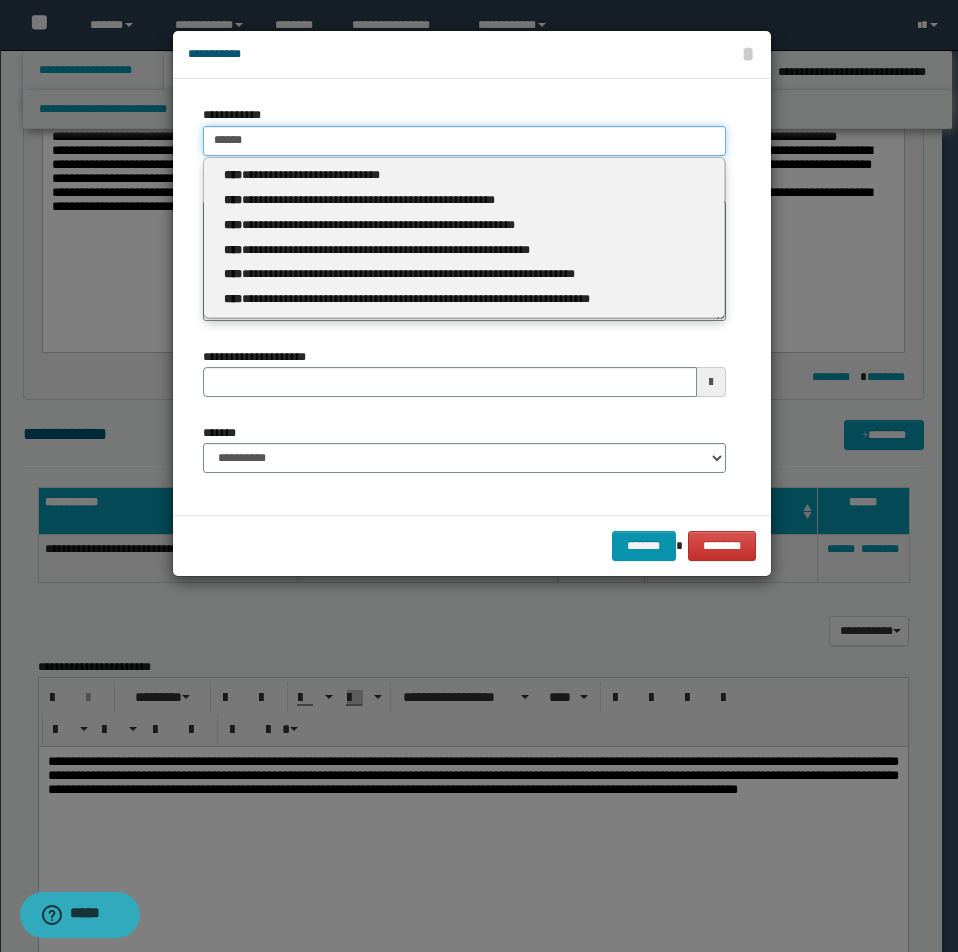 type 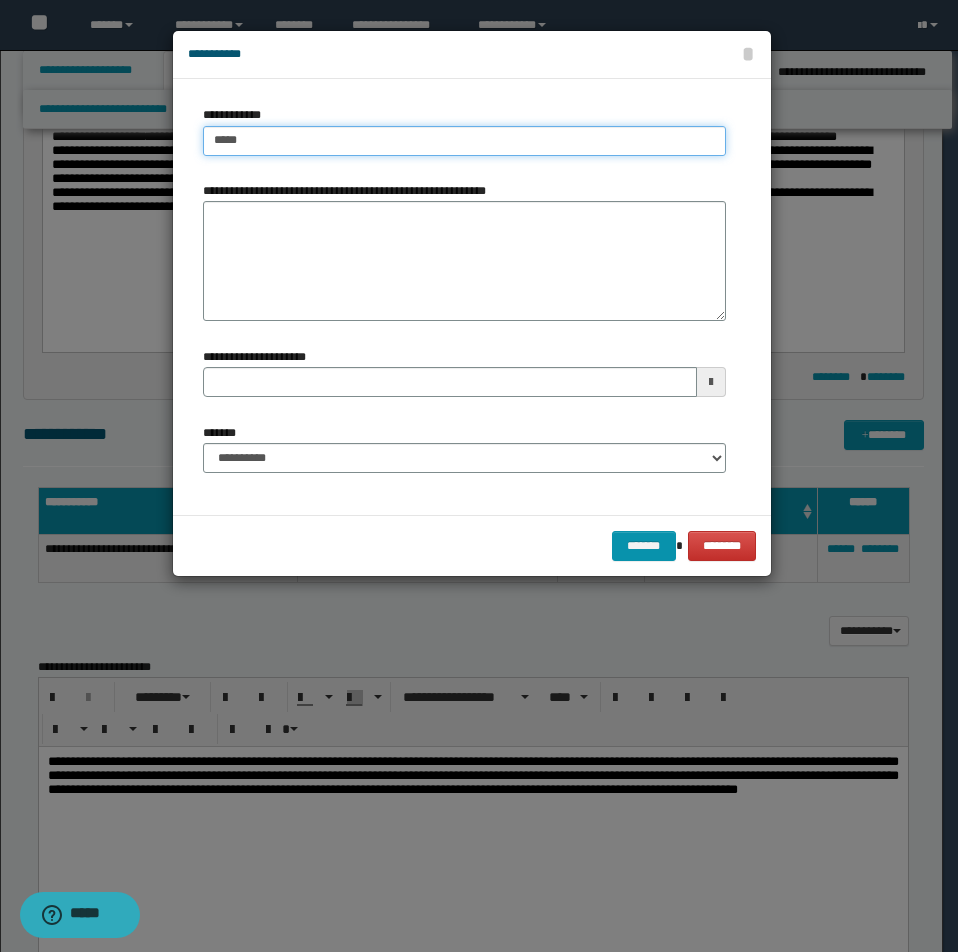 type on "*****" 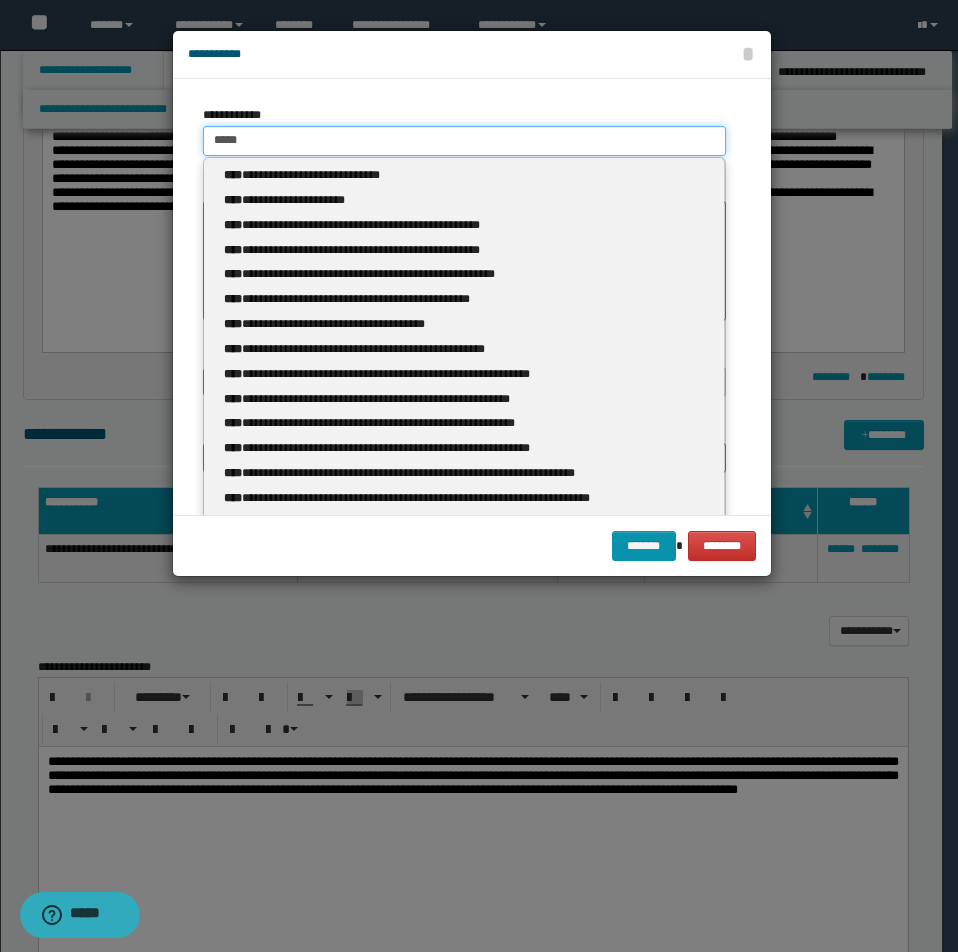 type 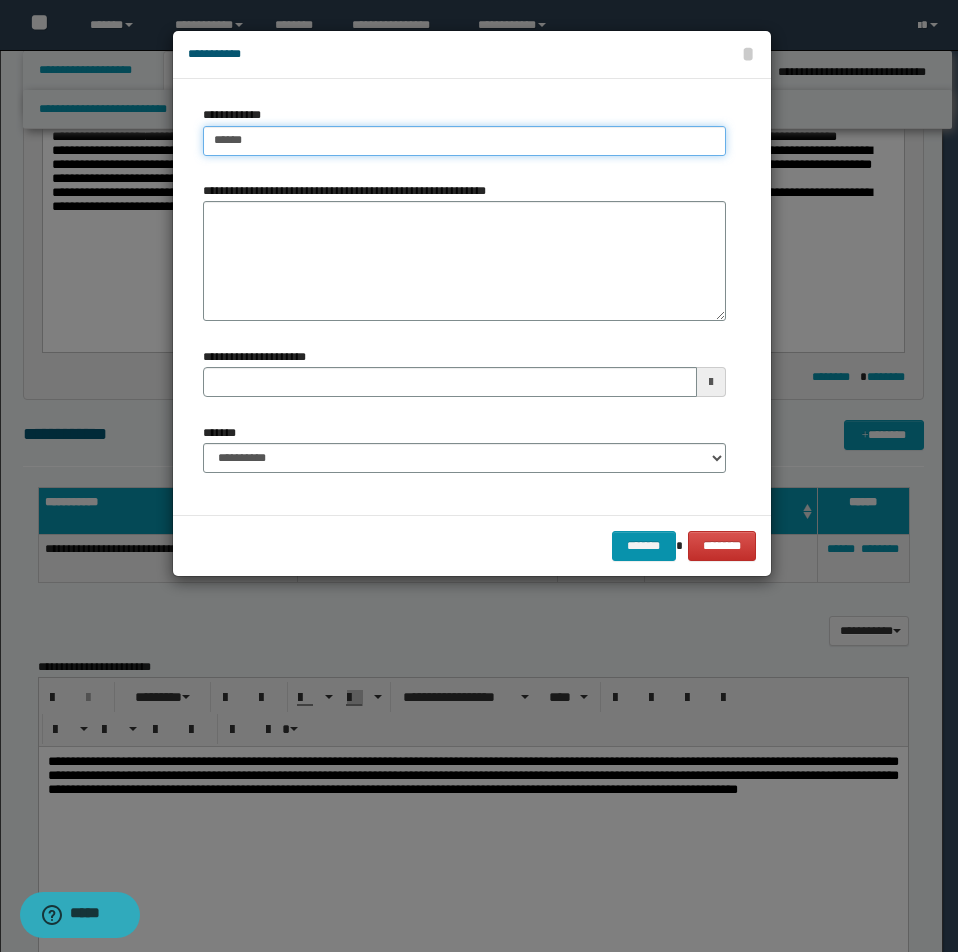 type on "******" 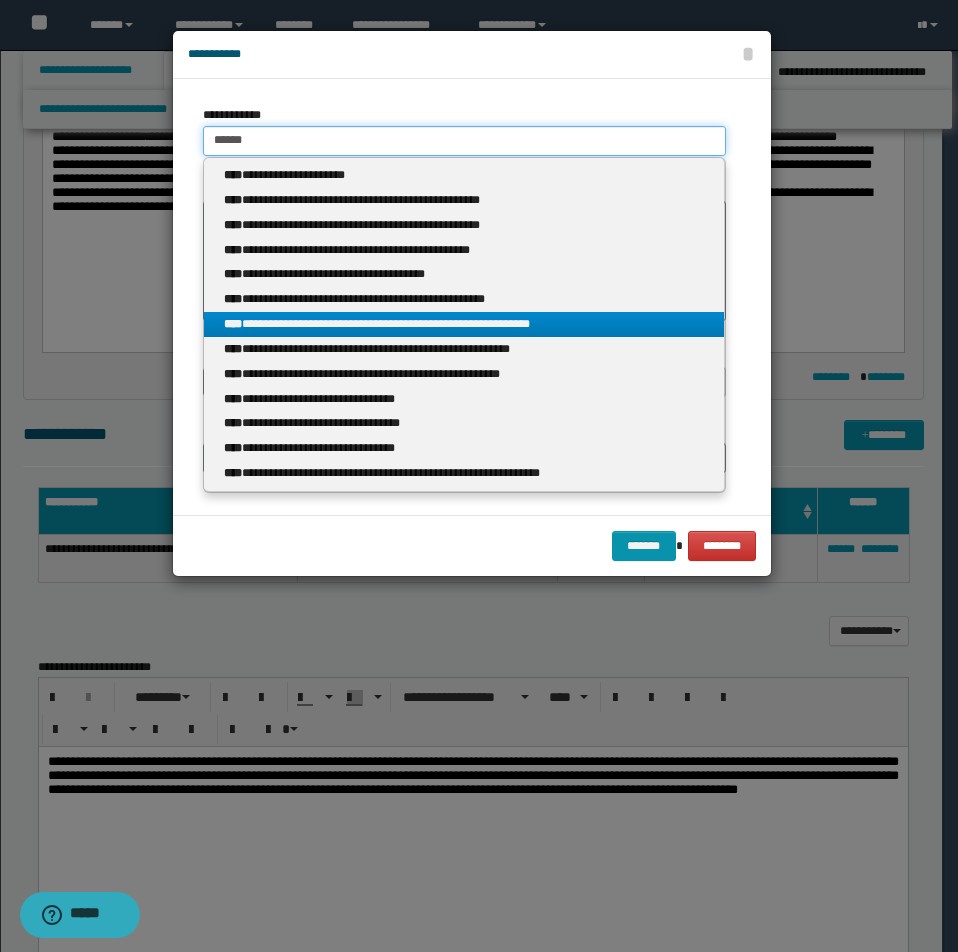 type on "******" 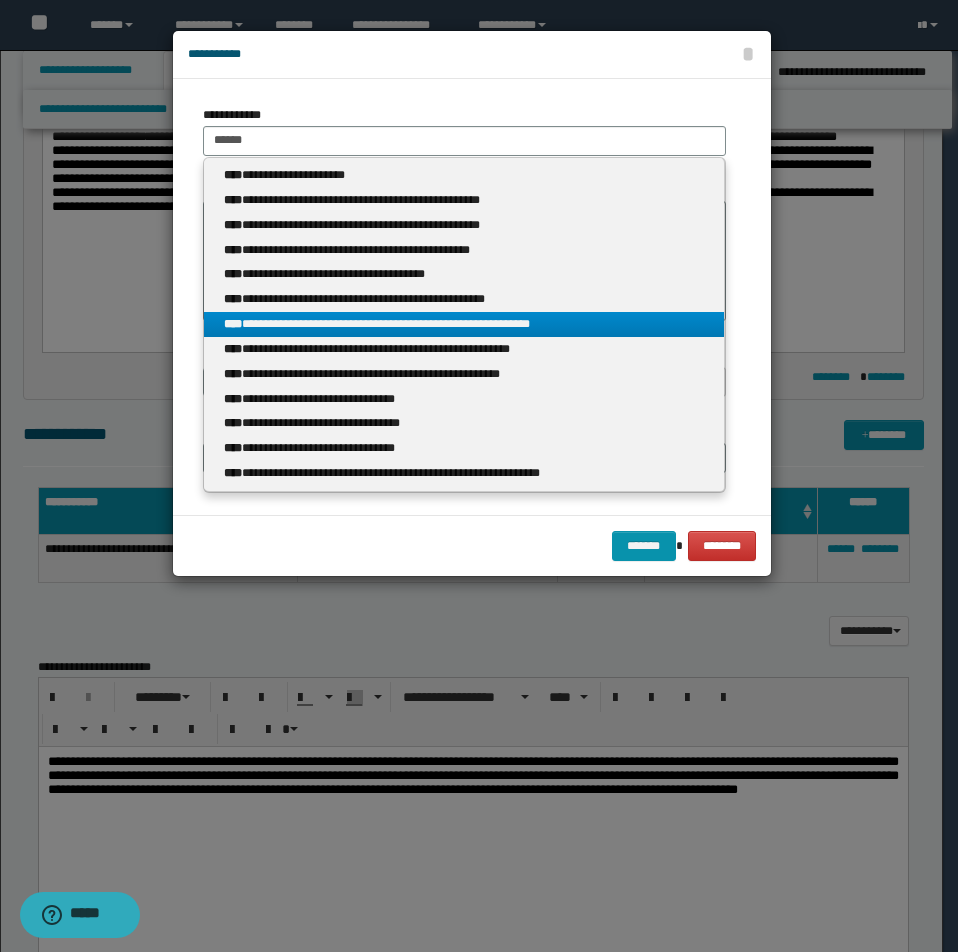 click on "**********" at bounding box center (464, 324) 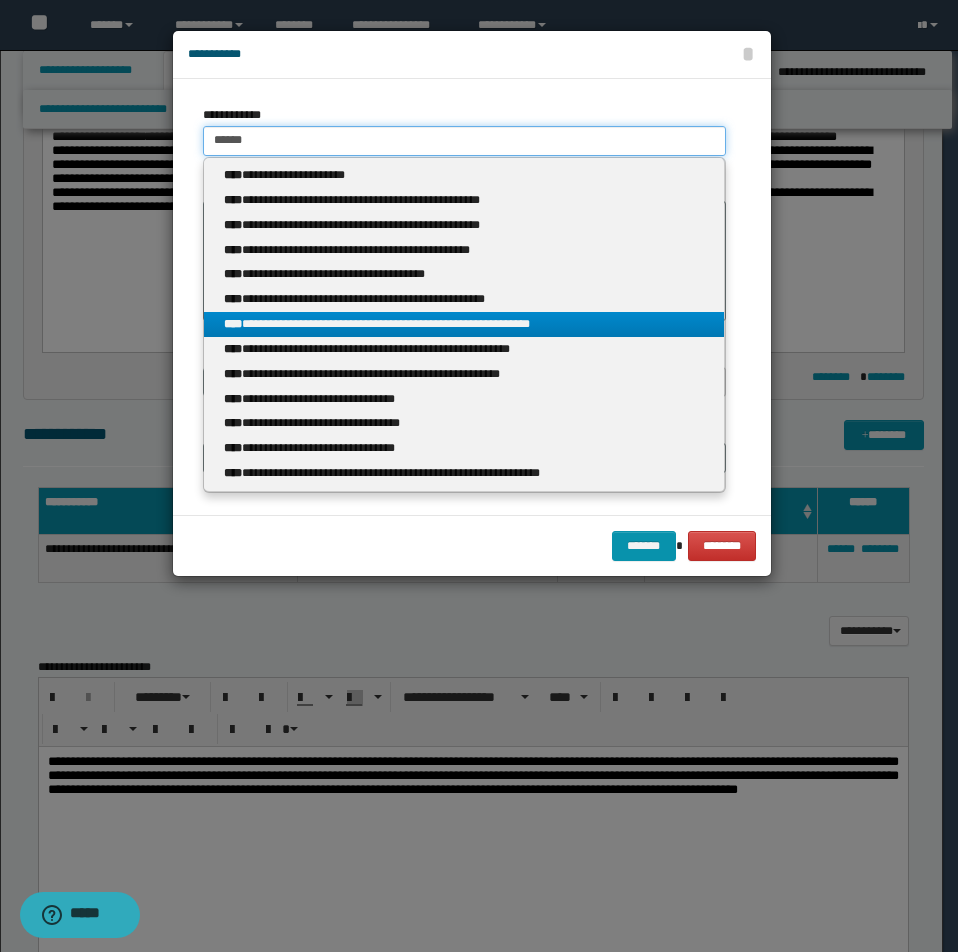type 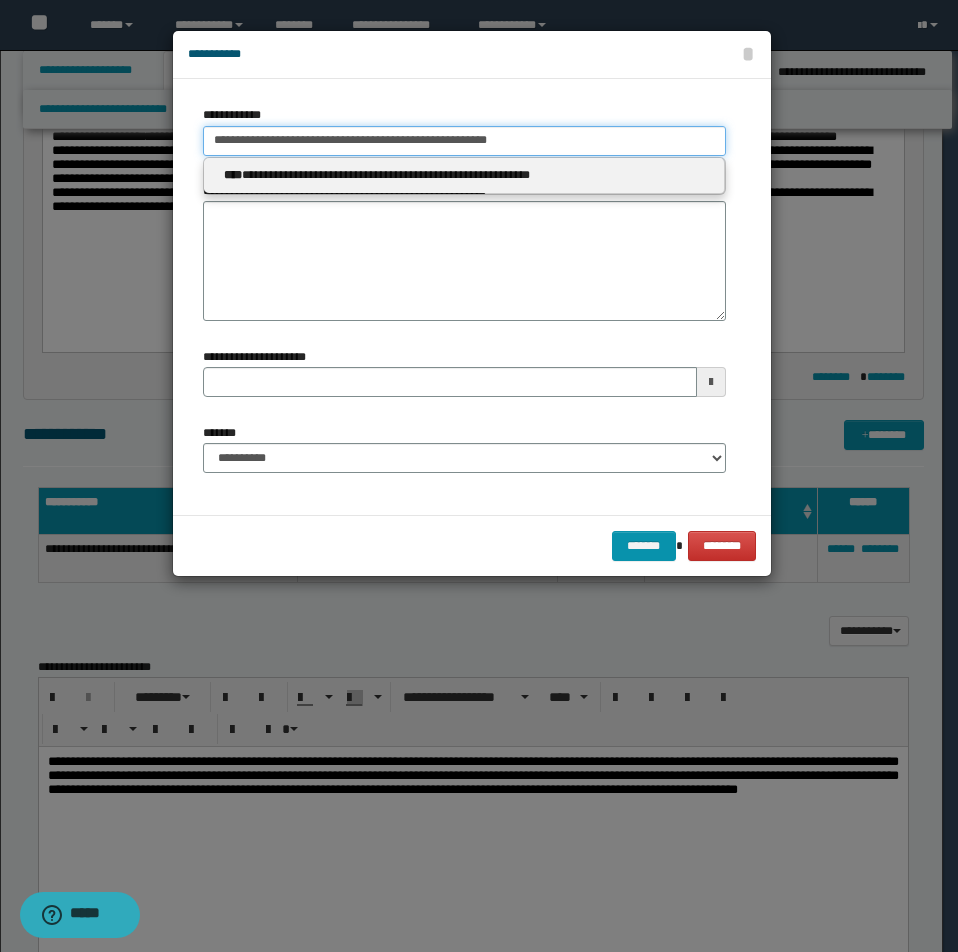 type on "**********" 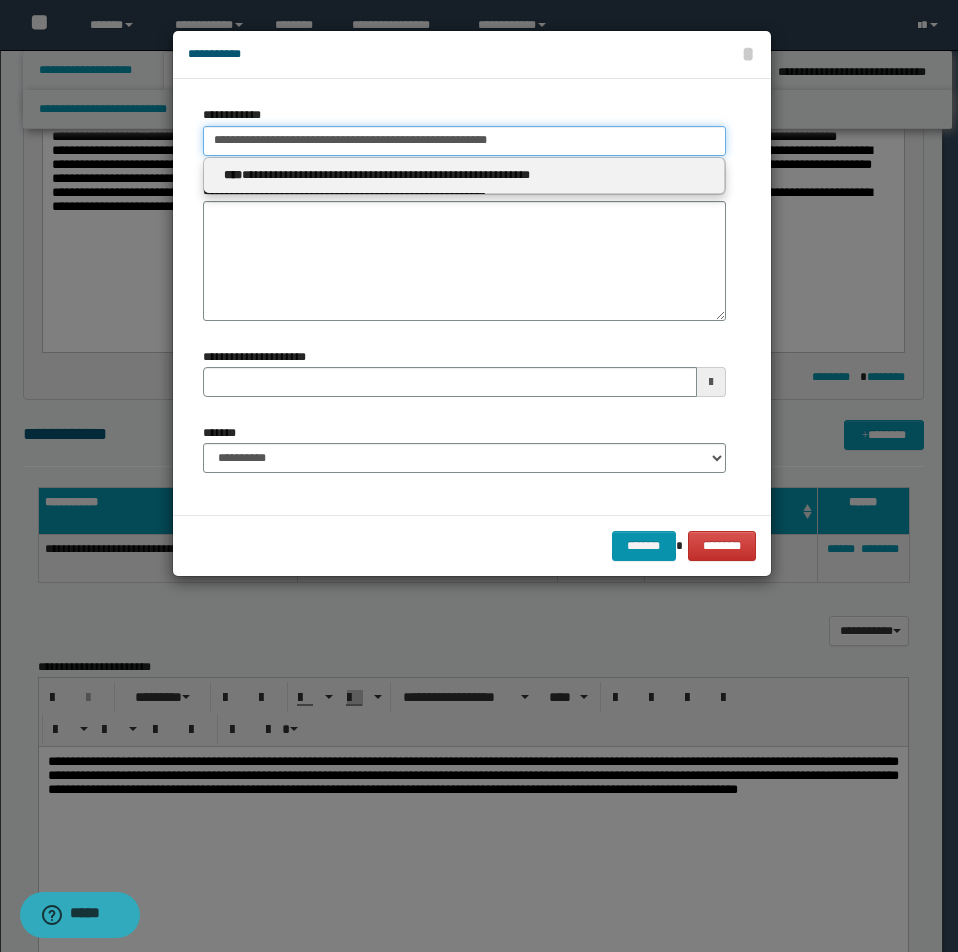 click on "**********" at bounding box center (464, 141) 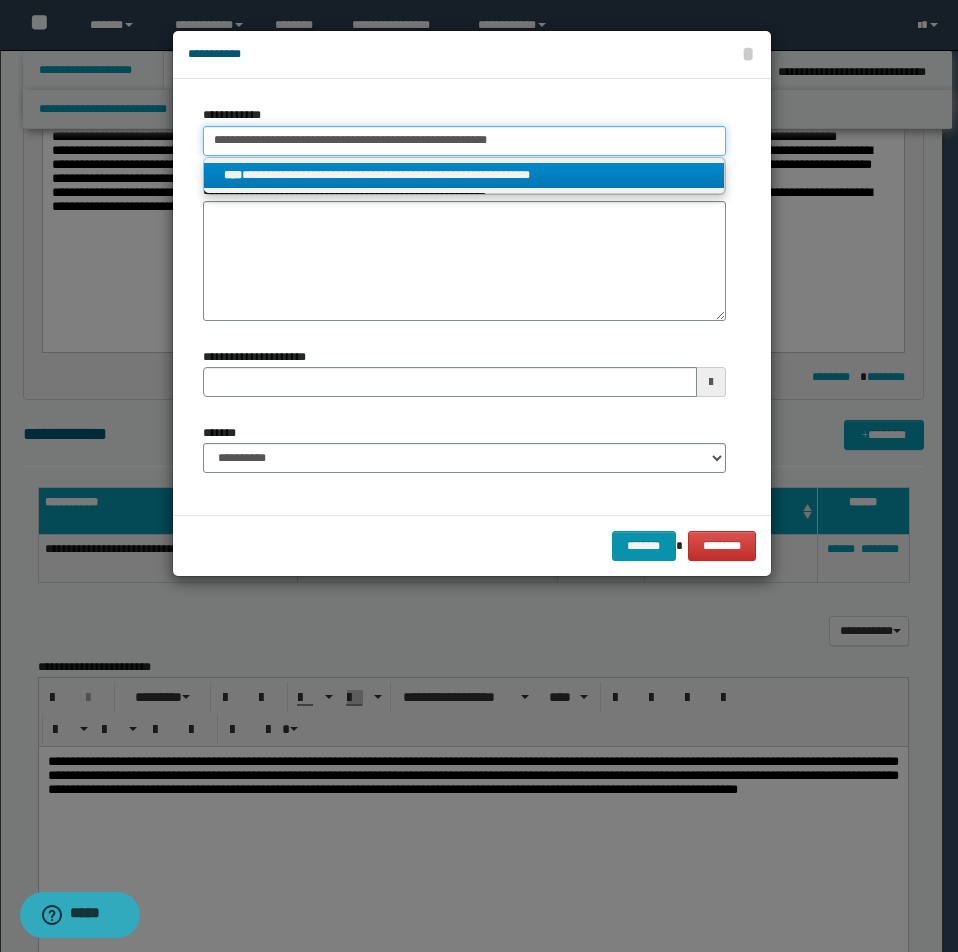 click on "**********" at bounding box center (464, 141) 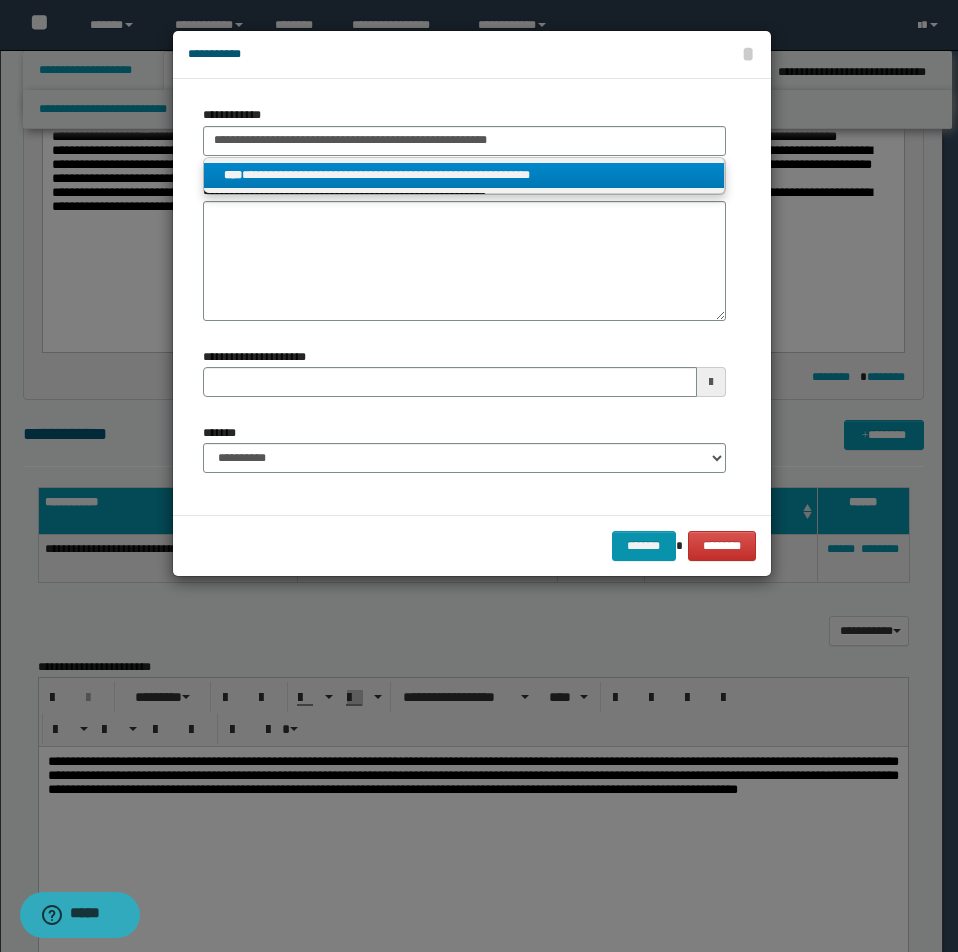 click on "**********" at bounding box center [464, 175] 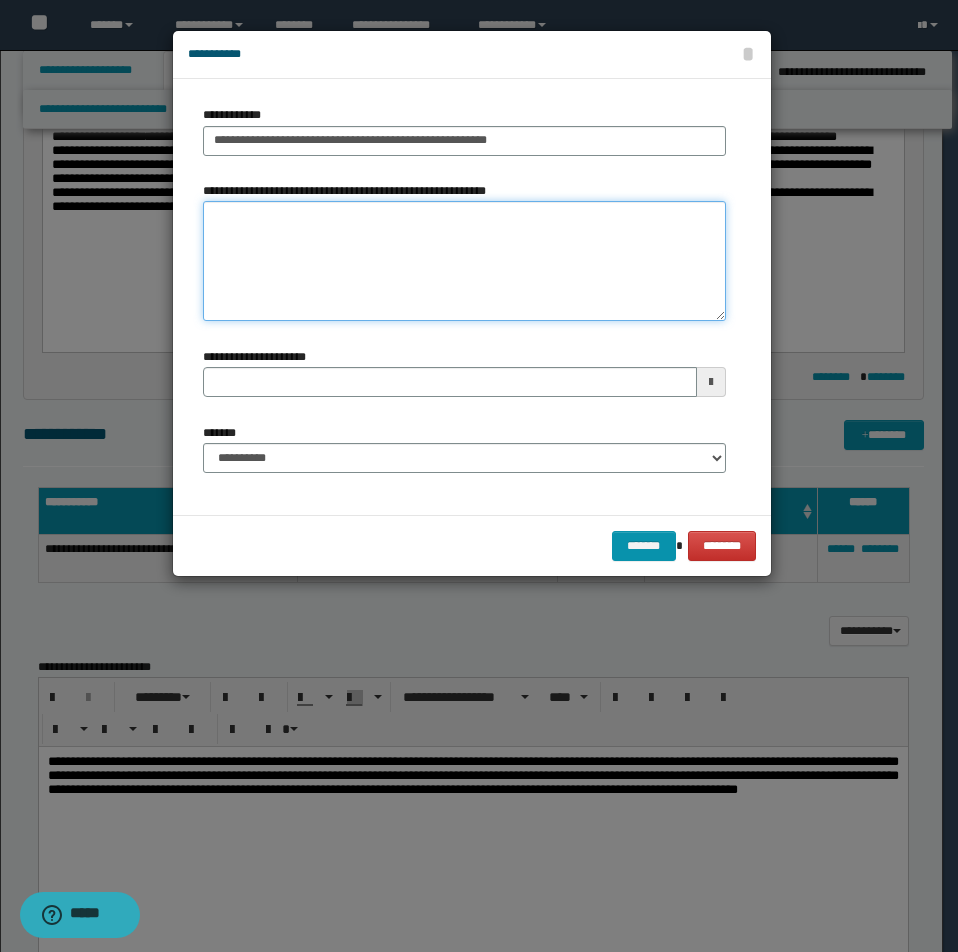 type 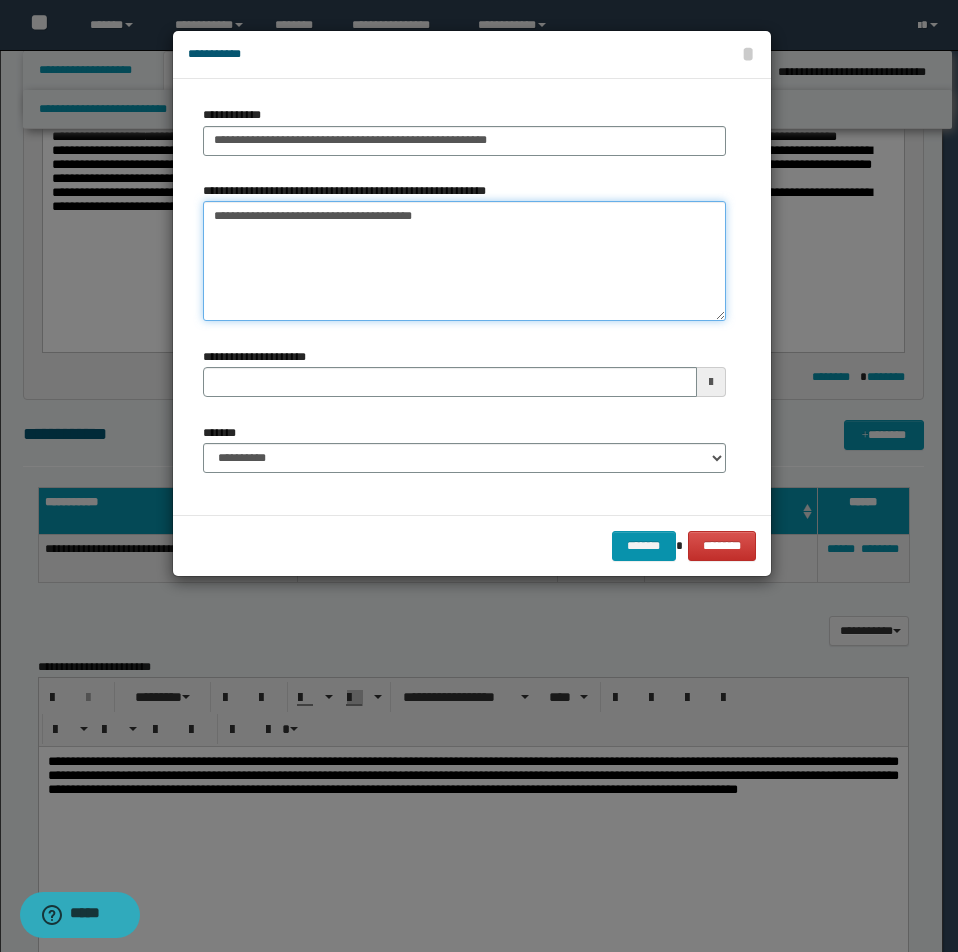 type 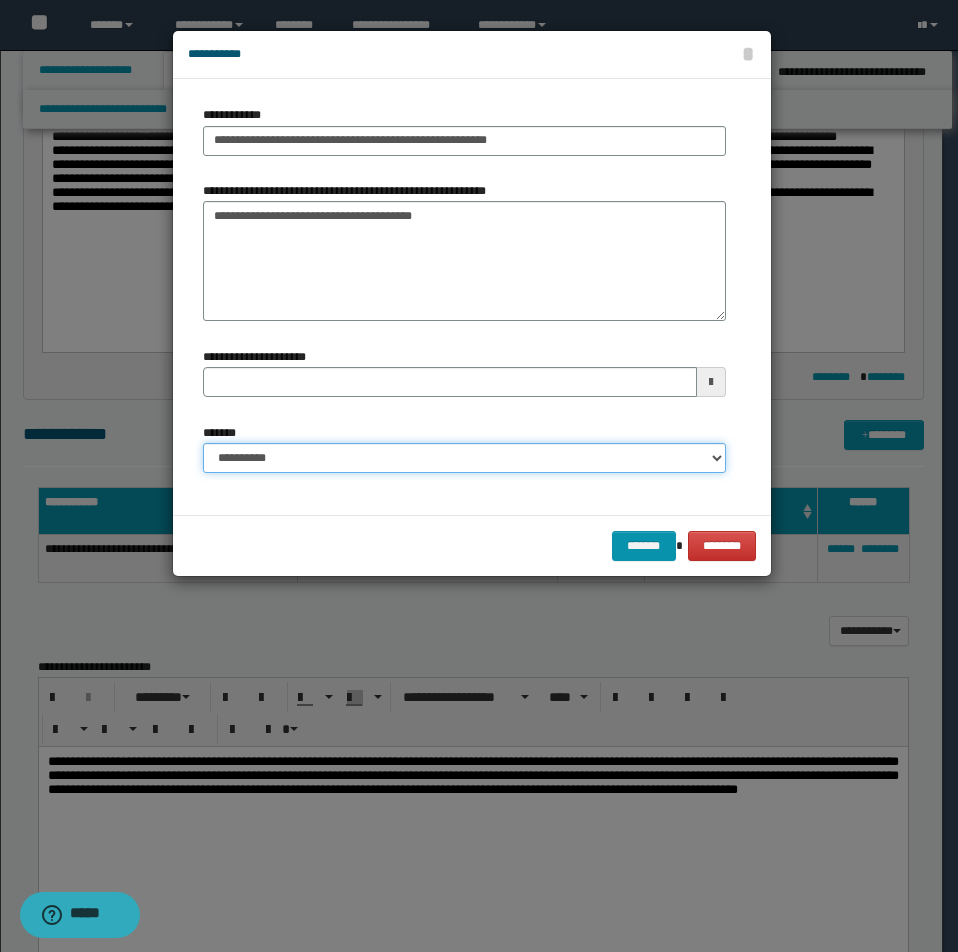 click on "**********" at bounding box center [464, 458] 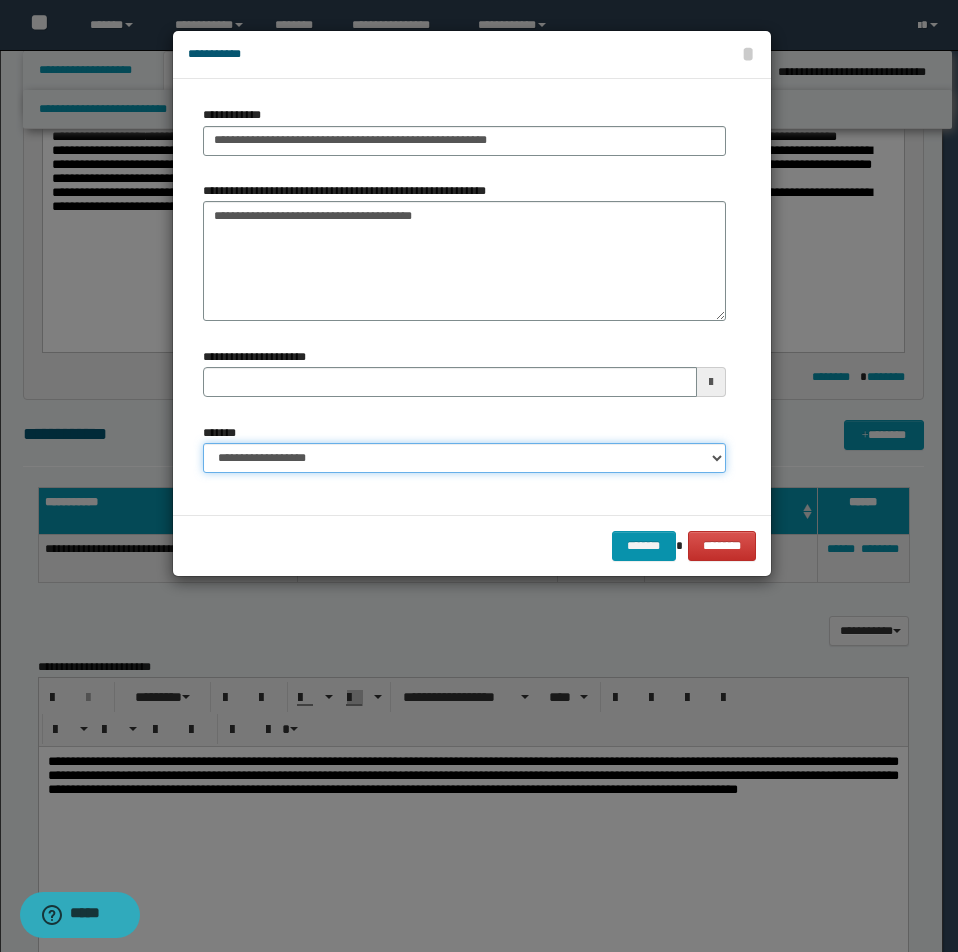 click on "**********" at bounding box center [464, 458] 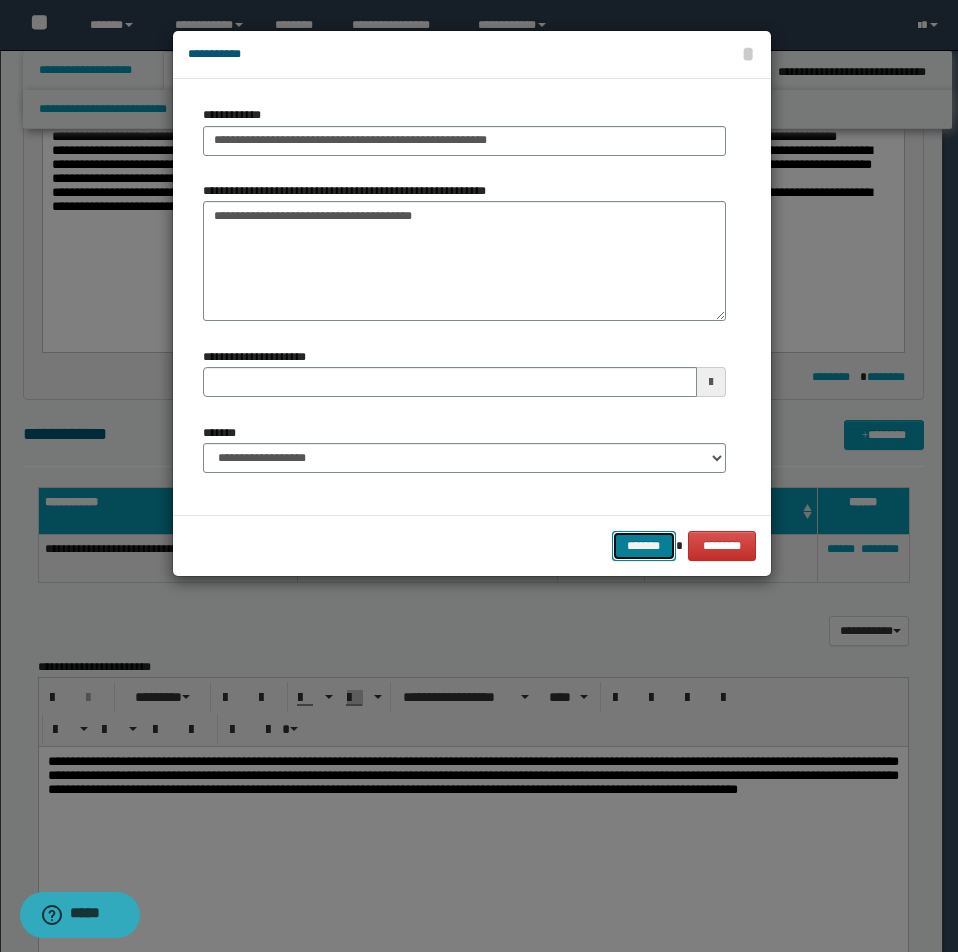 click on "*******" at bounding box center [644, 546] 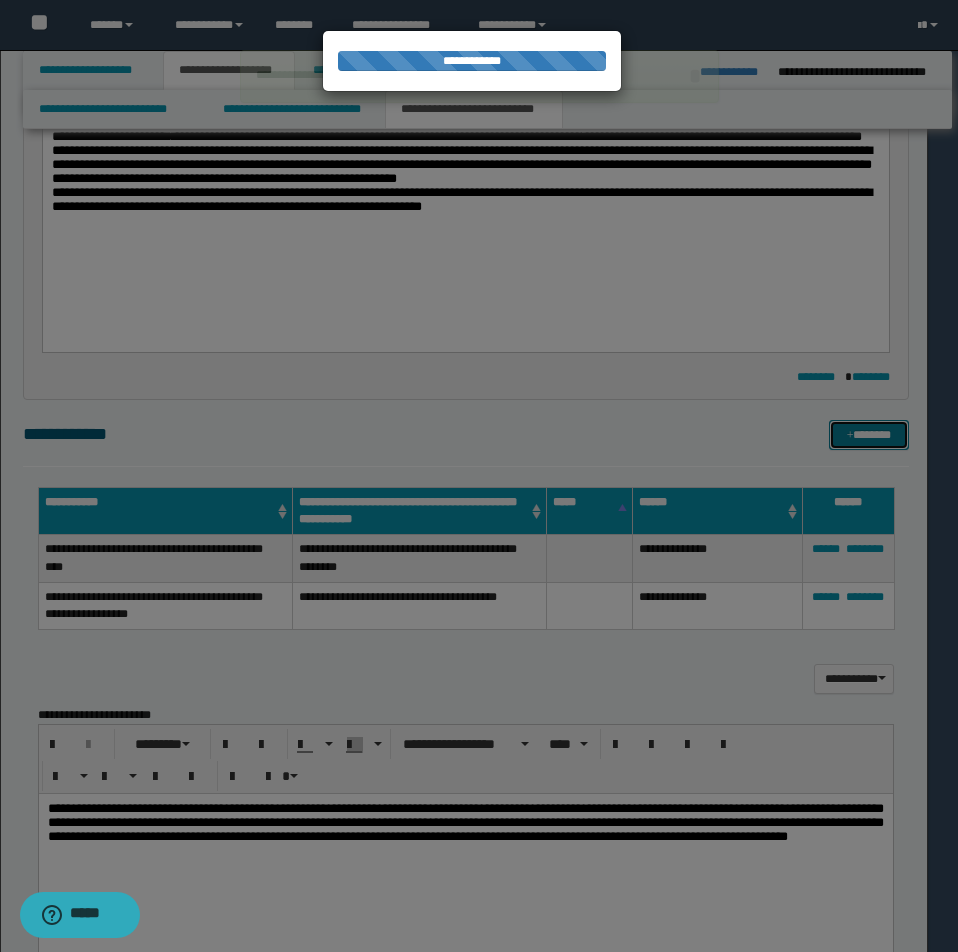 type 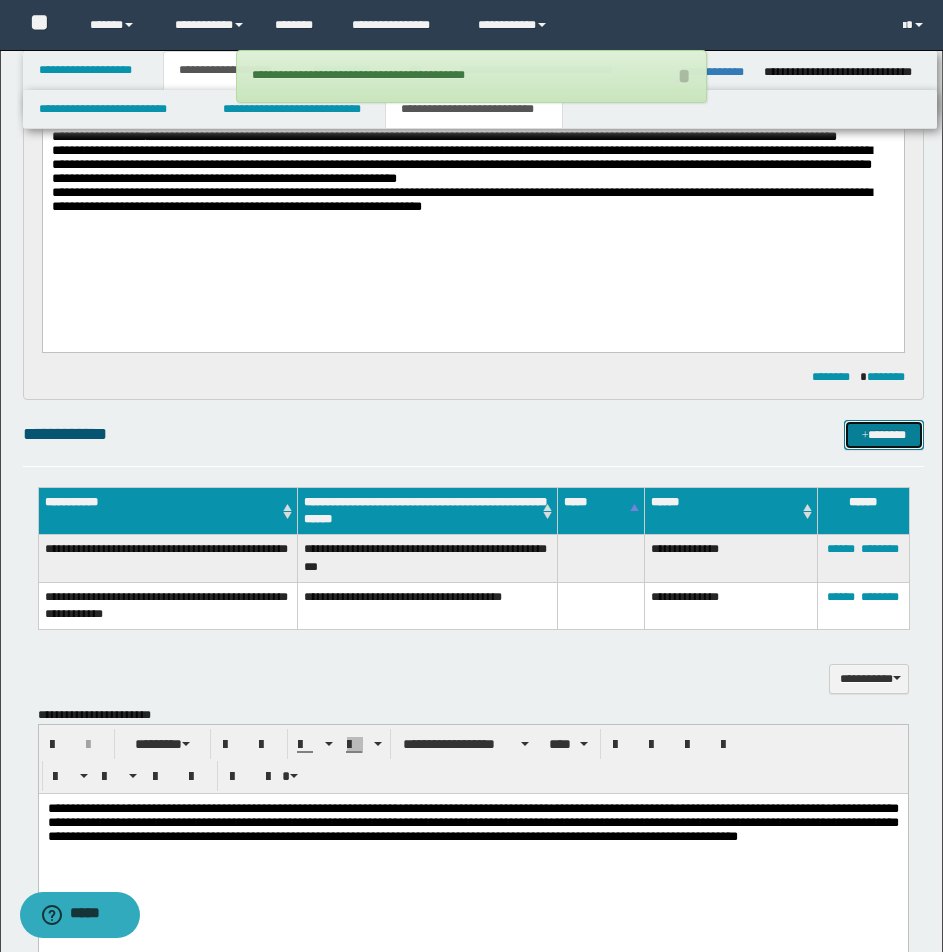 click on "*******" at bounding box center (884, 435) 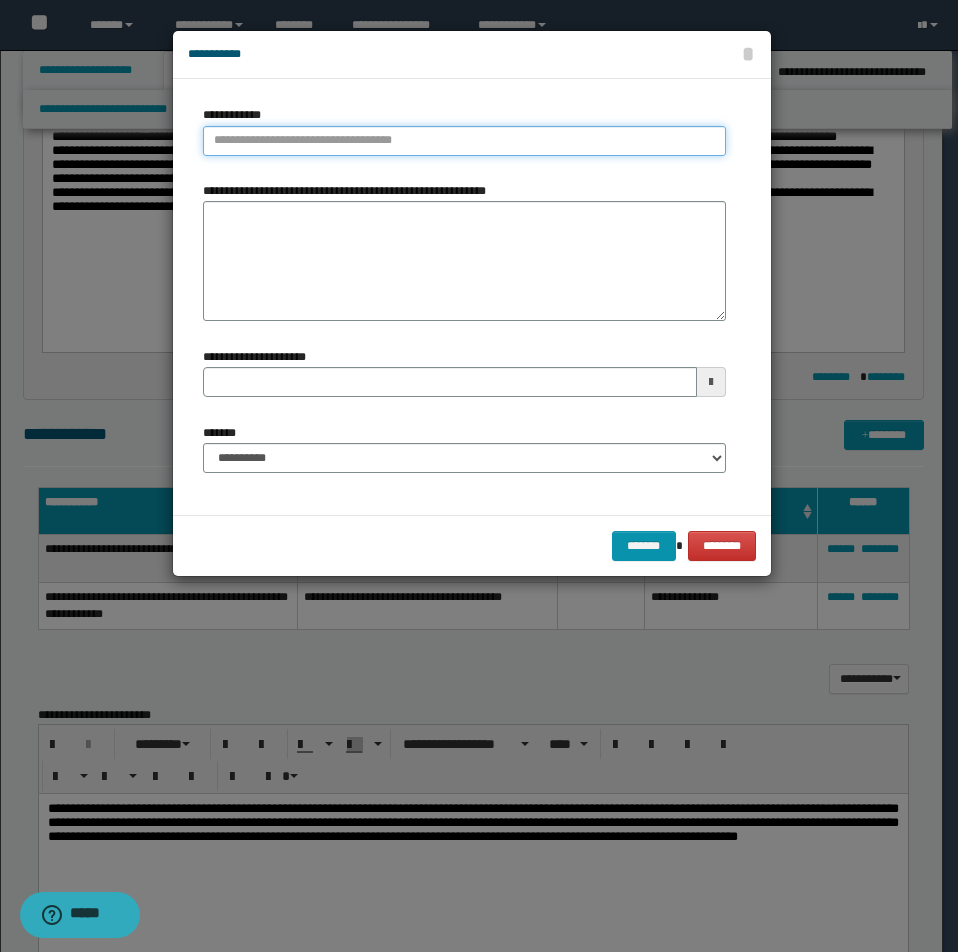 type on "**********" 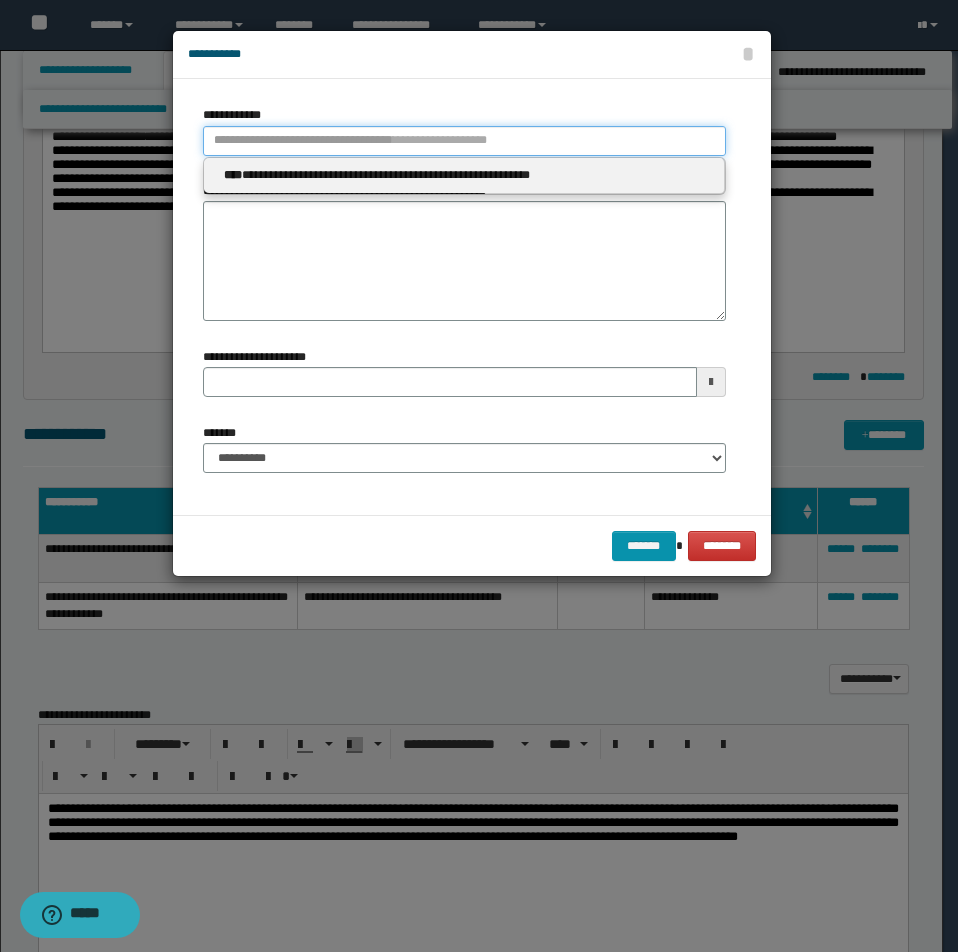 click on "**********" at bounding box center (464, 141) 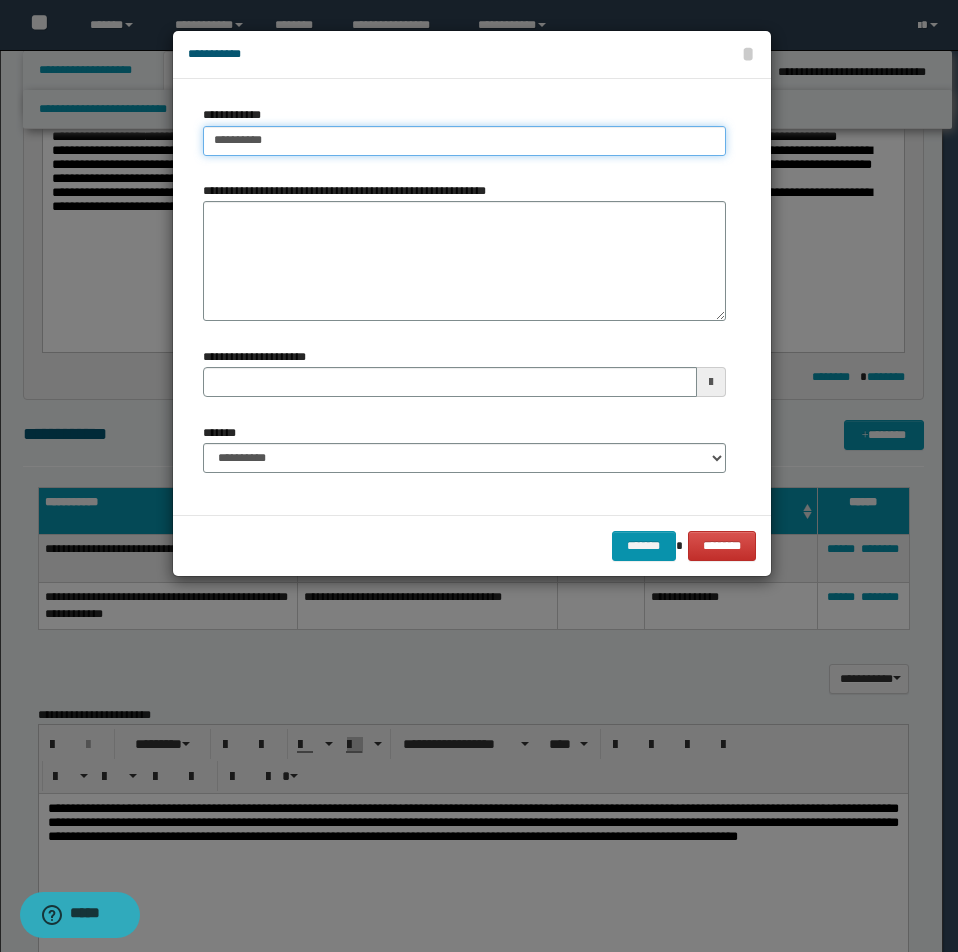 click on "**********" at bounding box center (464, 141) 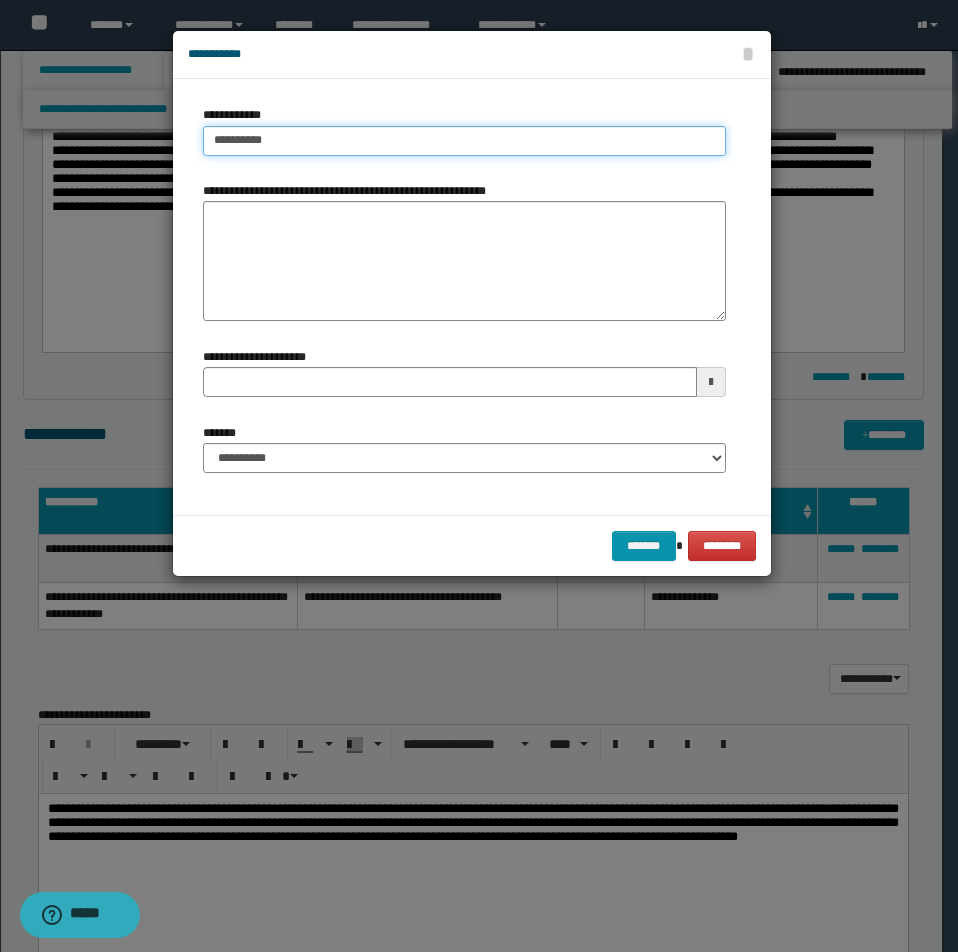 click on "**********" at bounding box center [464, 141] 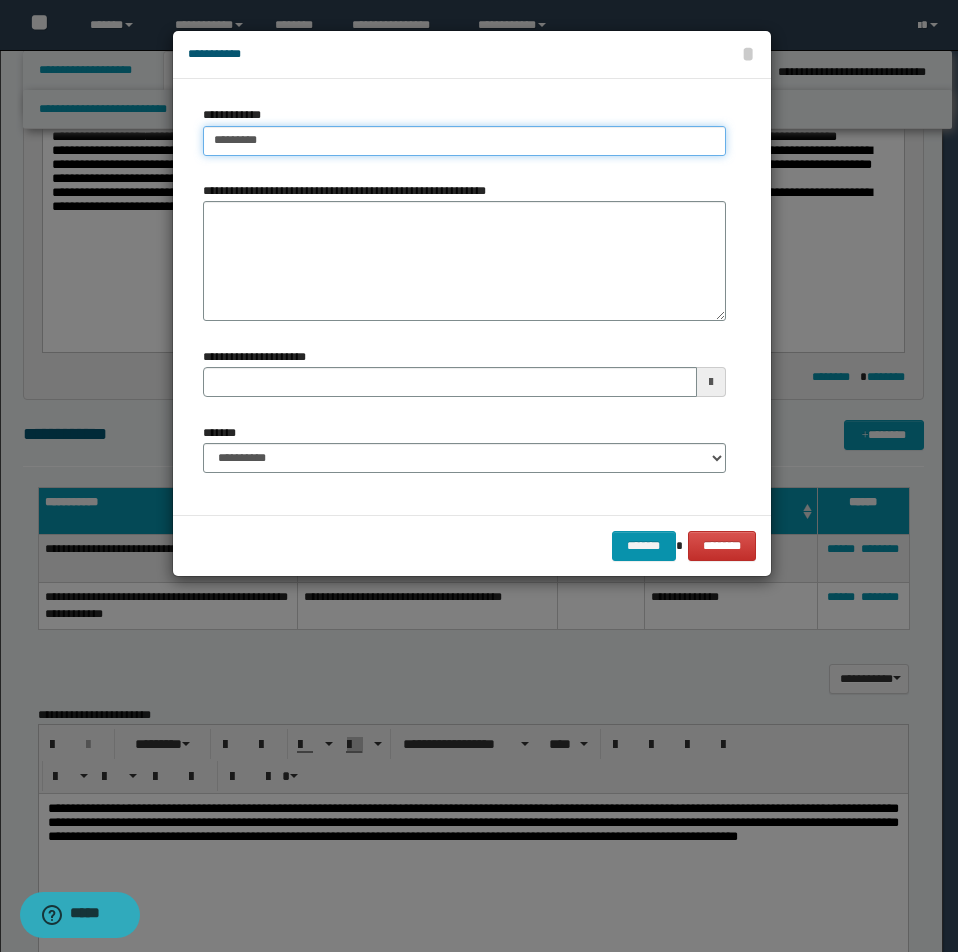 type on "**********" 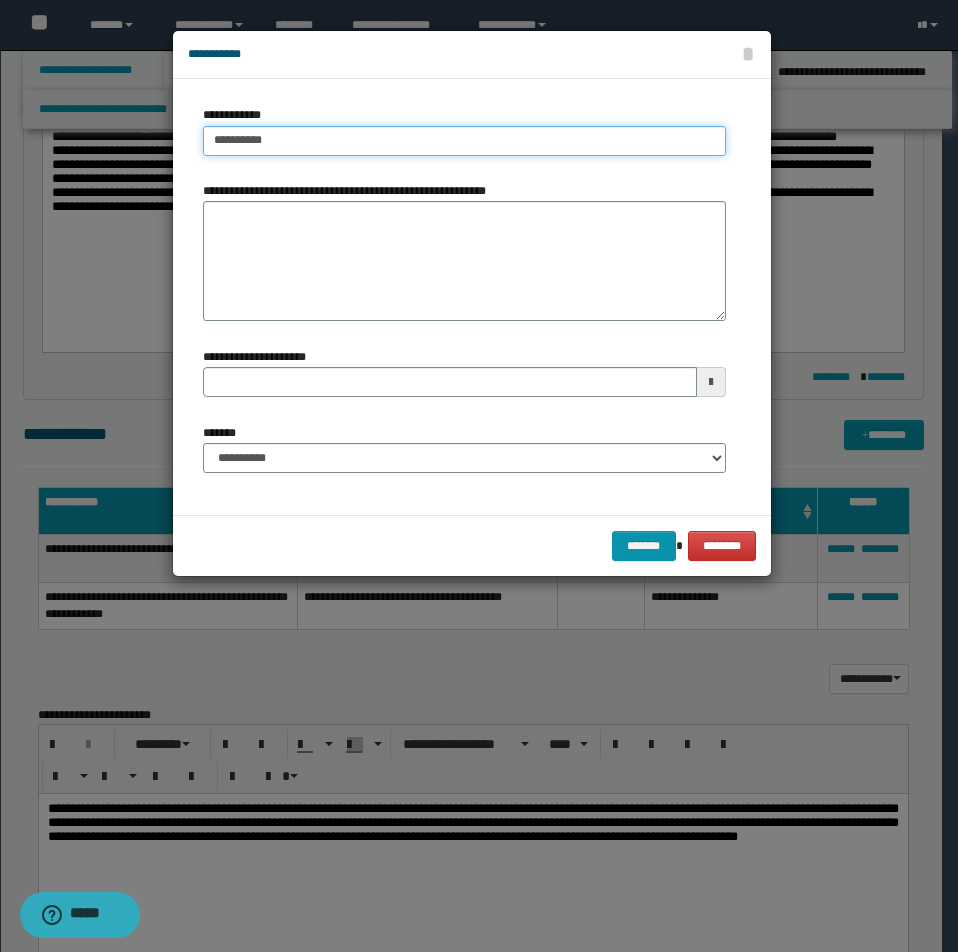 type on "**********" 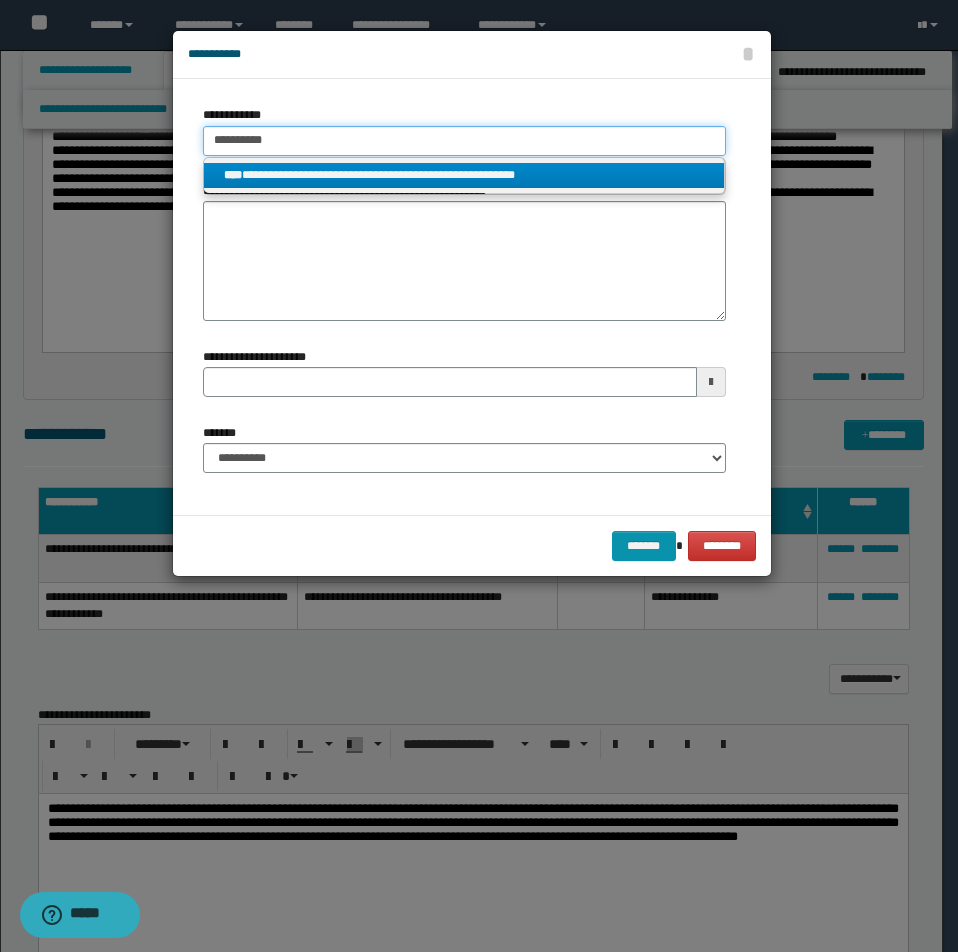 type on "**********" 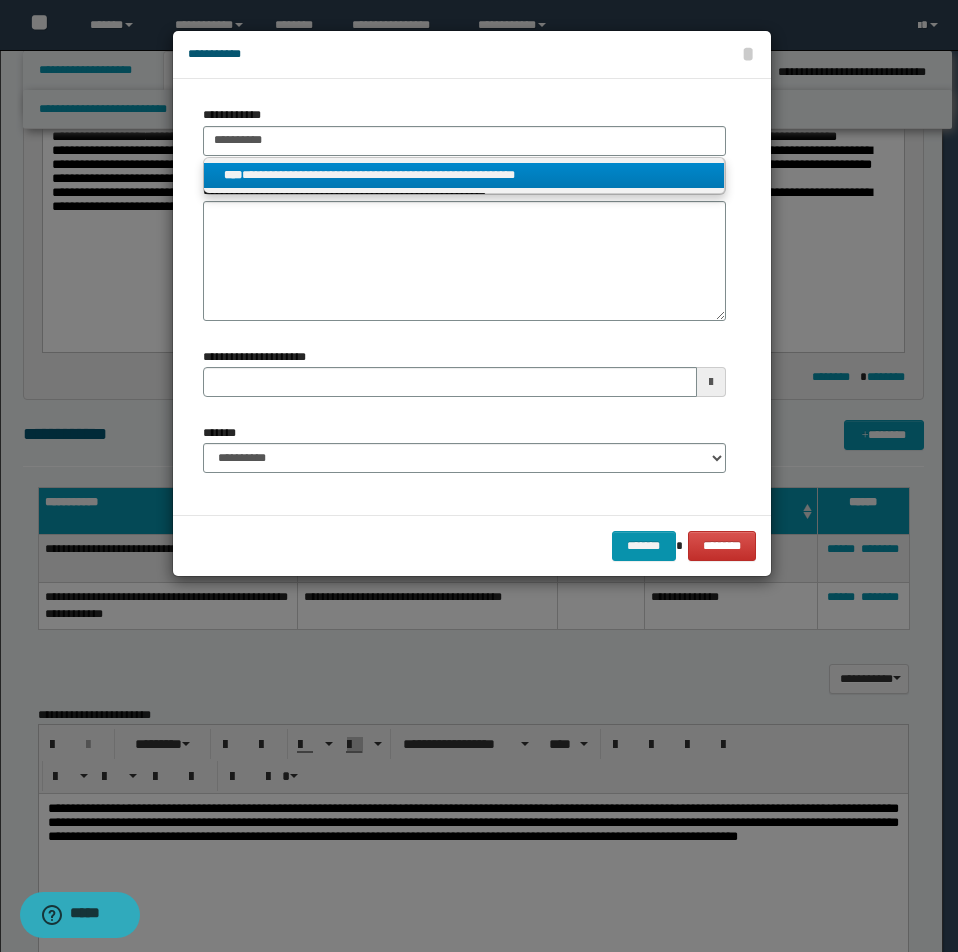 click on "**********" at bounding box center (464, 175) 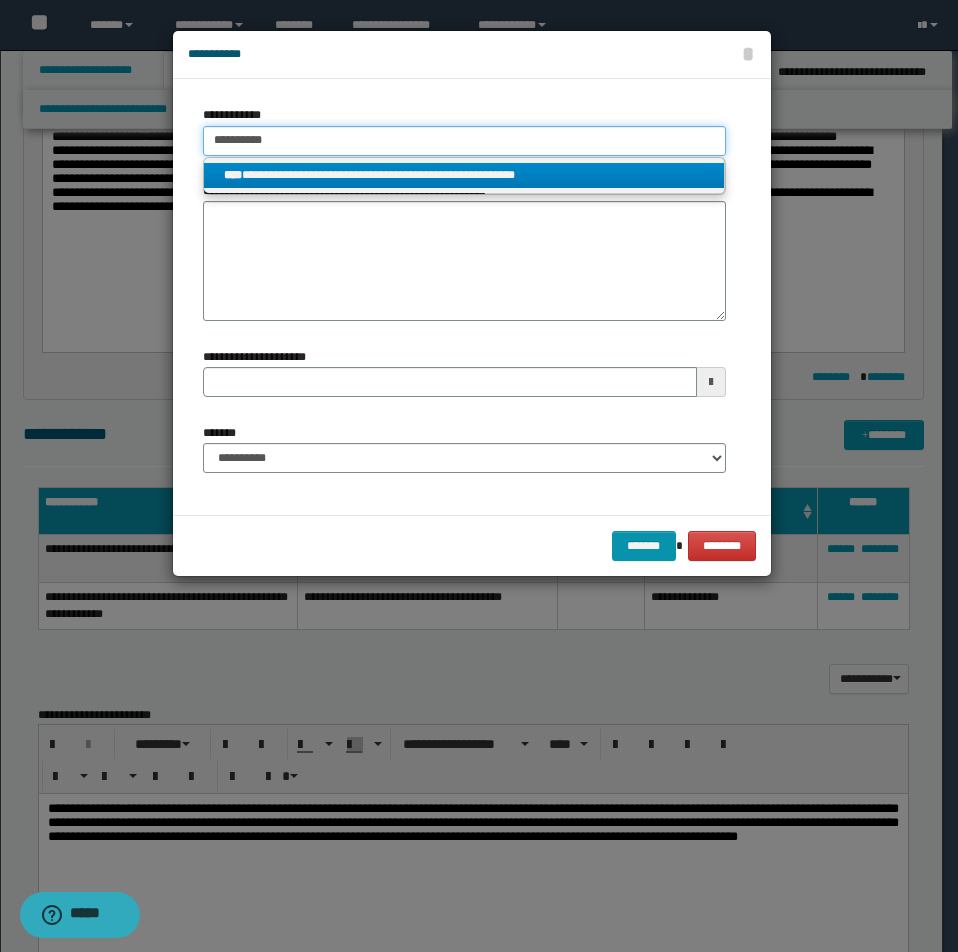 type 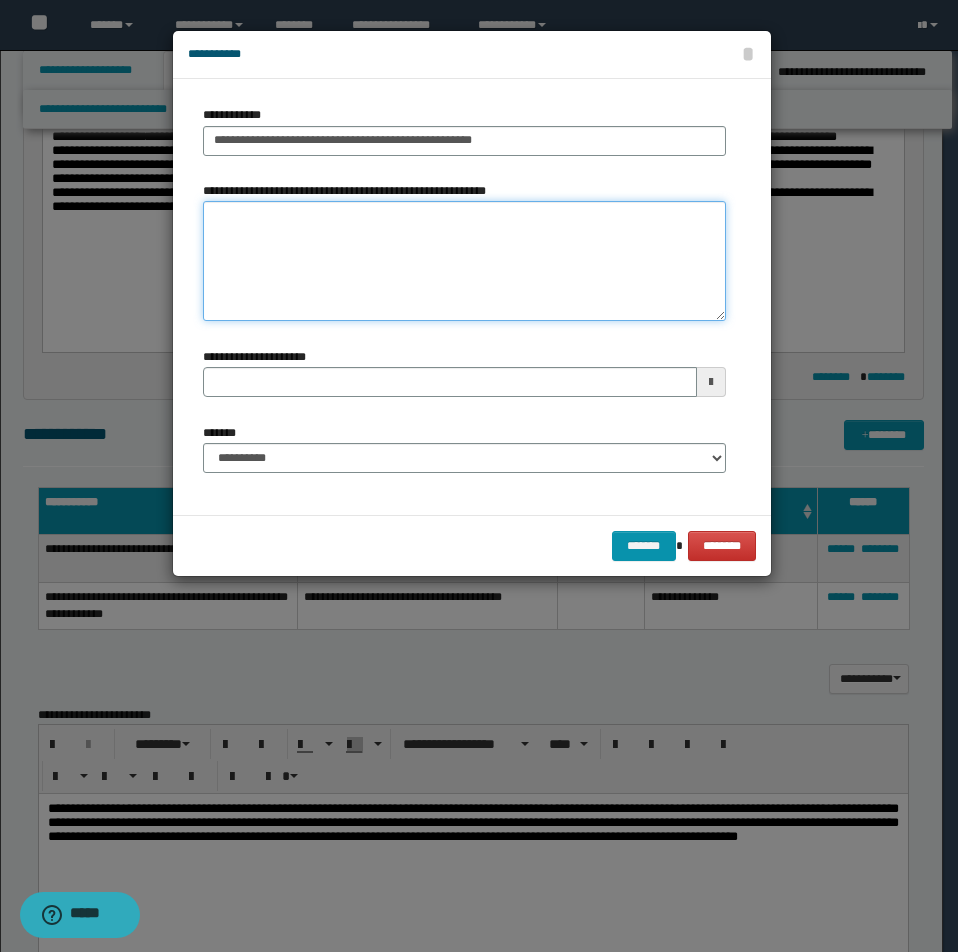 click on "**********" at bounding box center [464, 261] 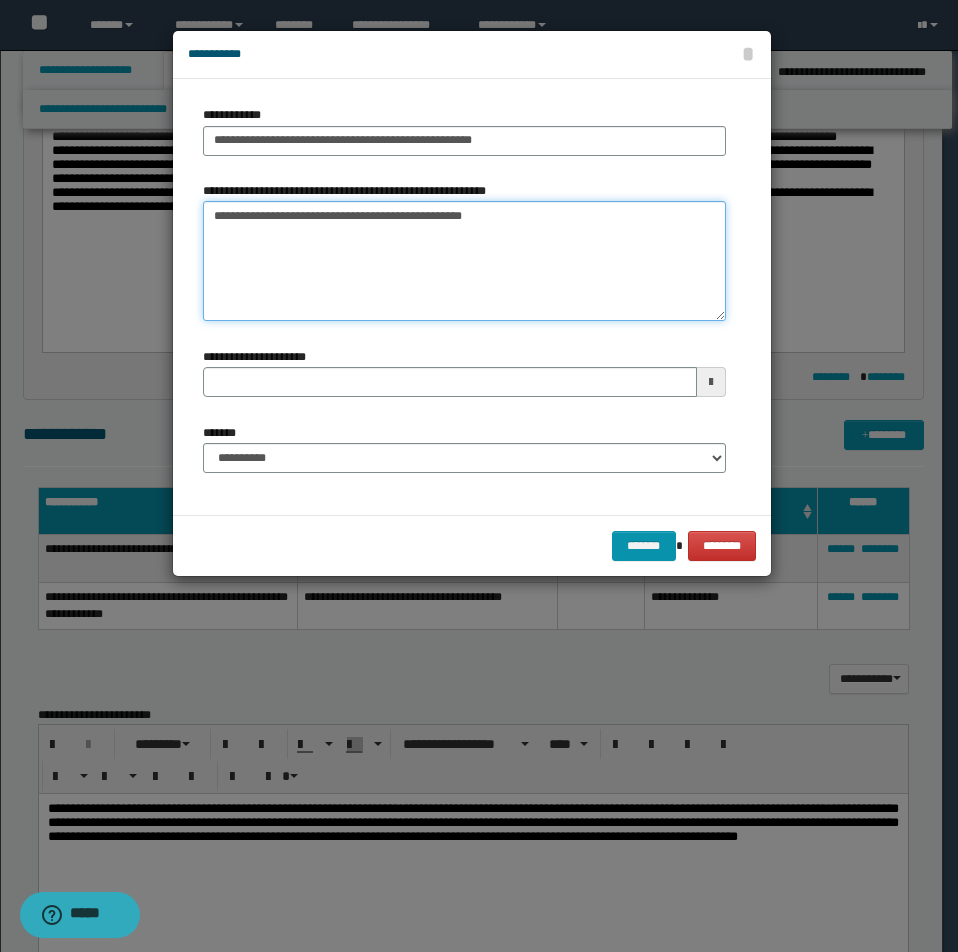 type on "**********" 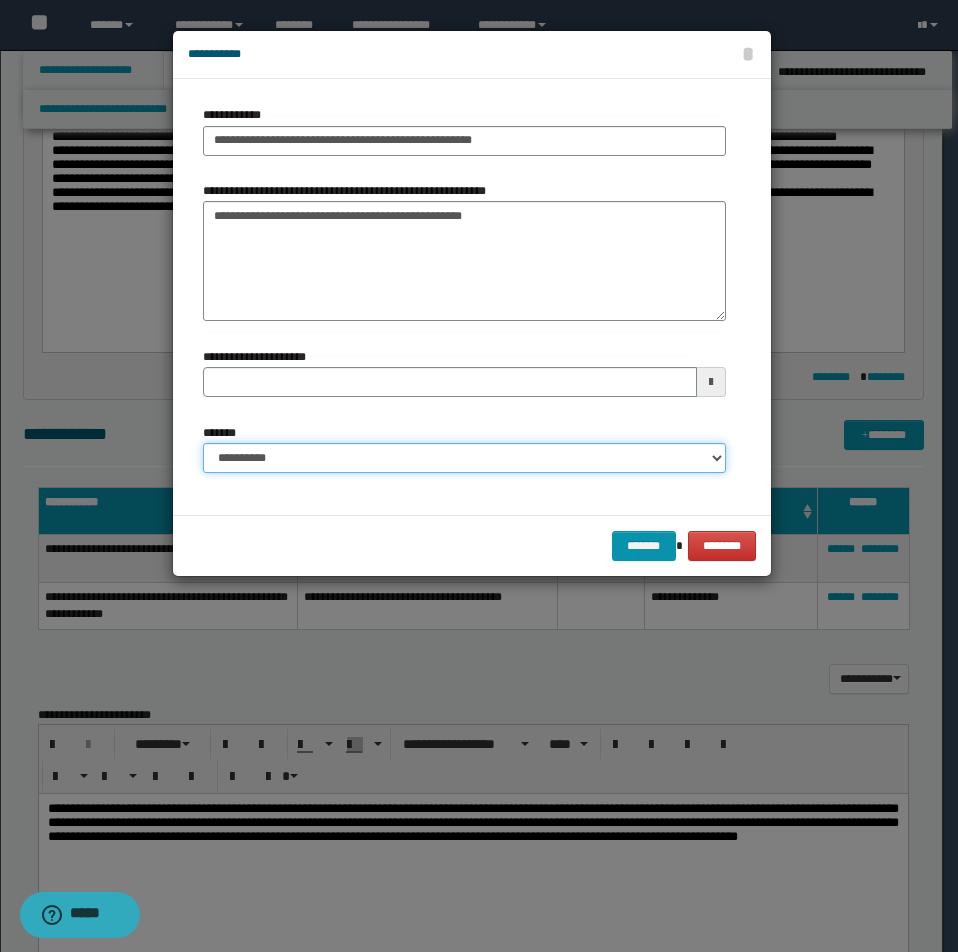 click on "**********" at bounding box center [464, 458] 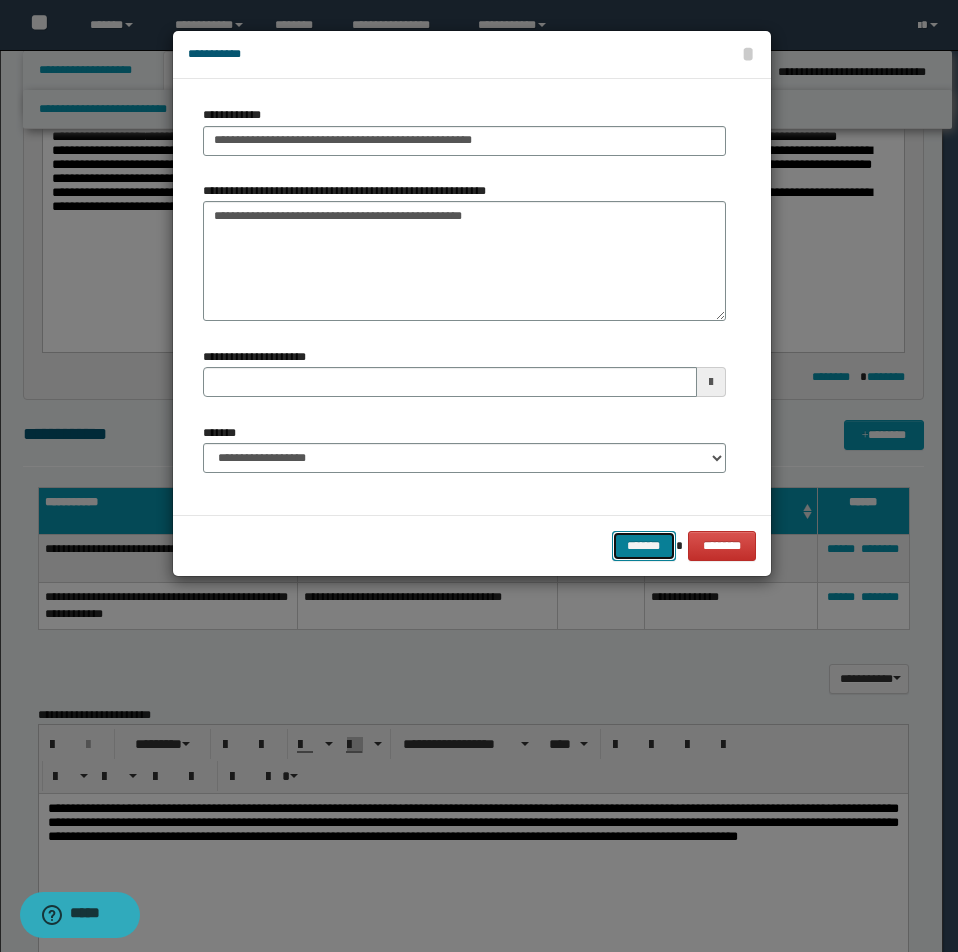 click on "*******" at bounding box center [644, 546] 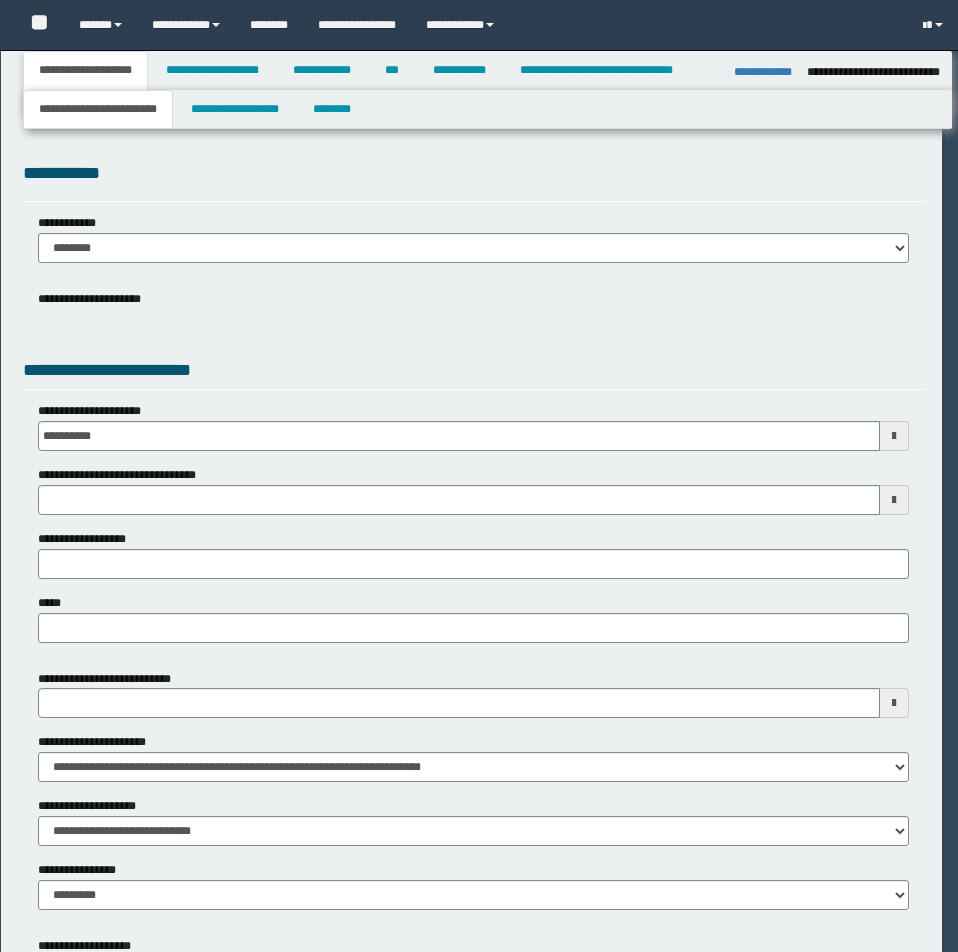 select on "**" 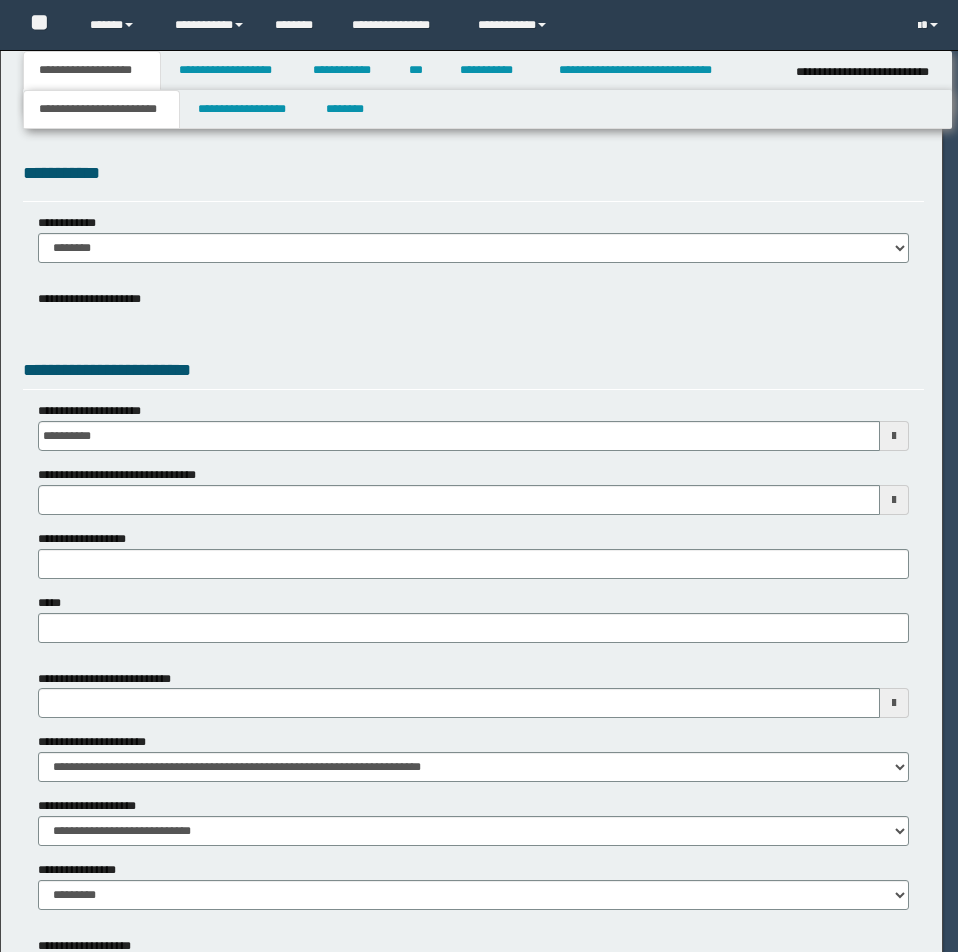 scroll, scrollTop: 0, scrollLeft: 0, axis: both 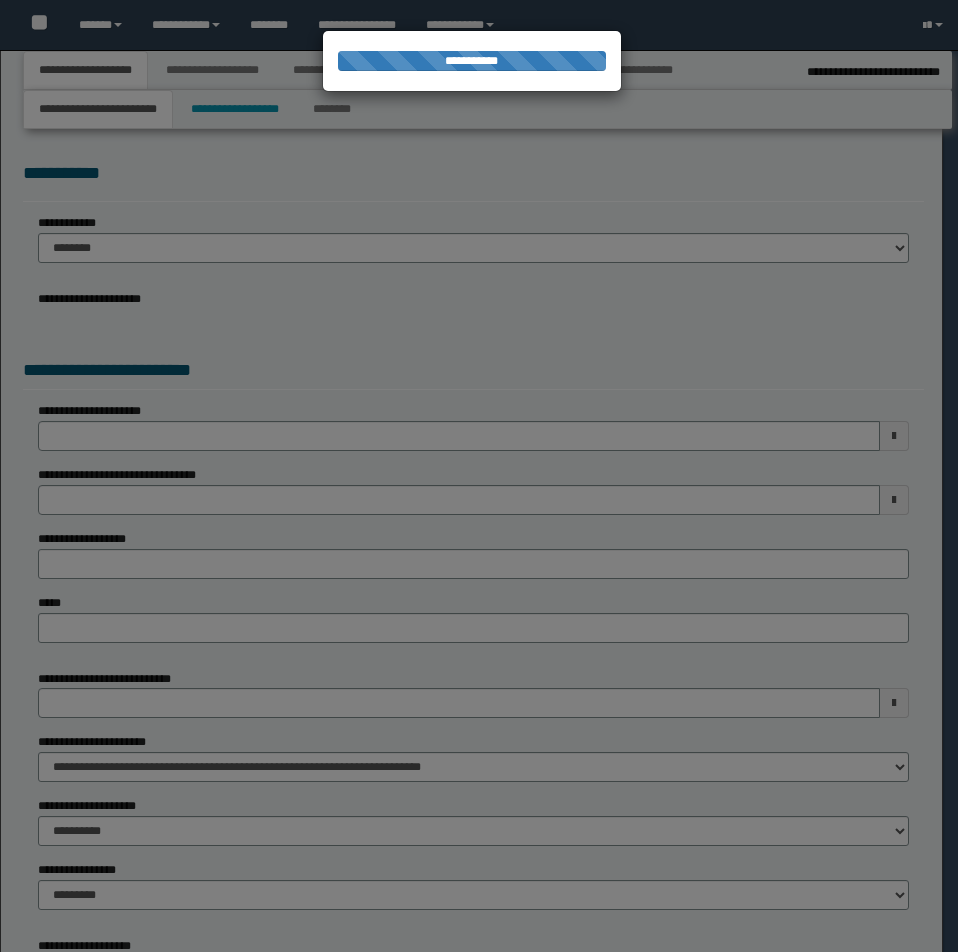 select on "**" 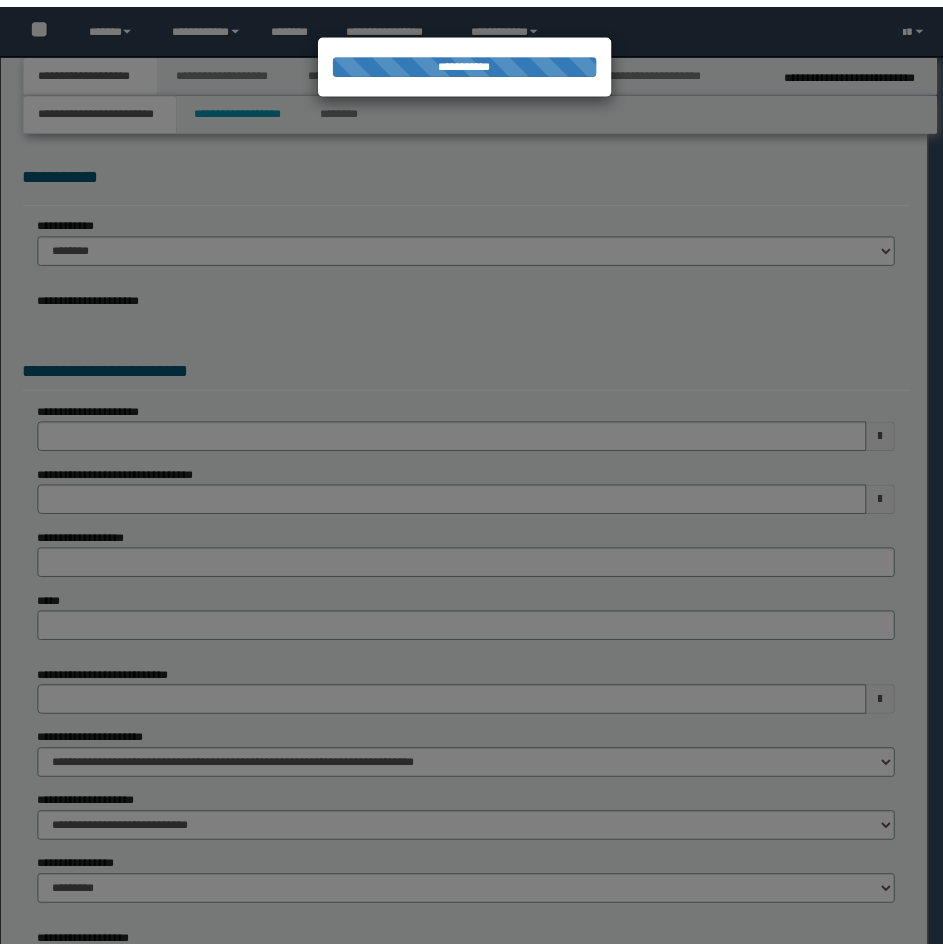 scroll, scrollTop: 0, scrollLeft: 0, axis: both 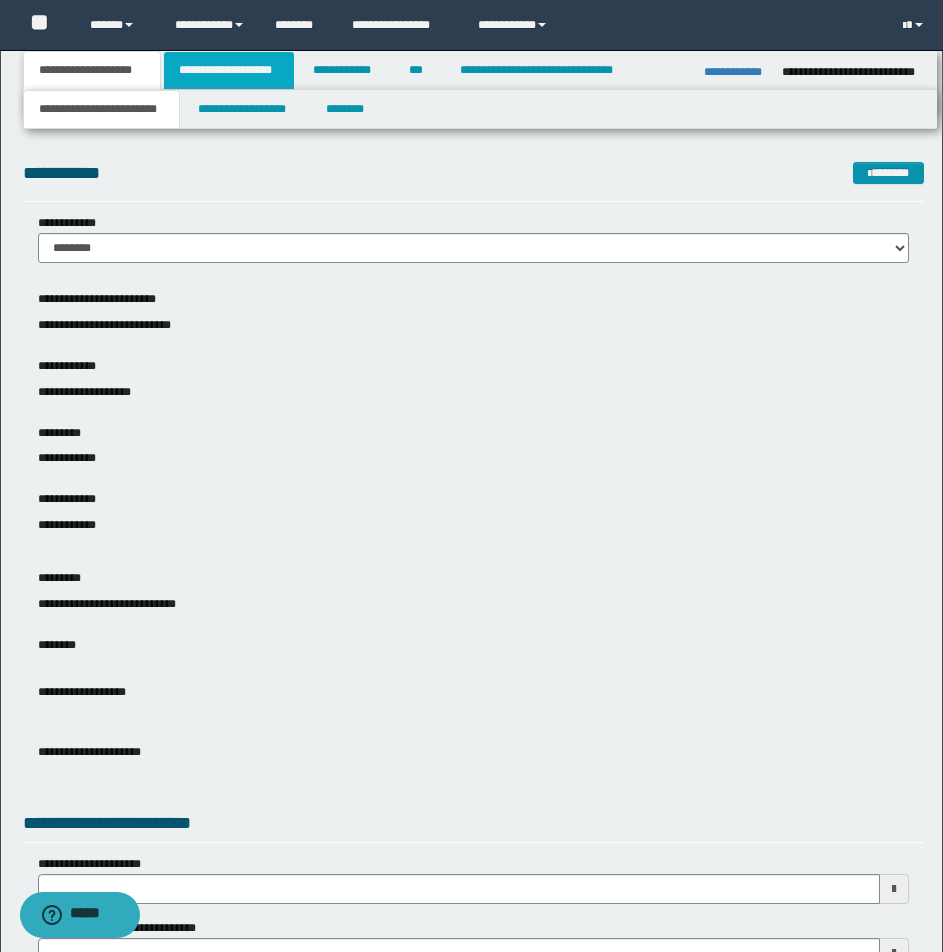 click on "**********" at bounding box center [229, 70] 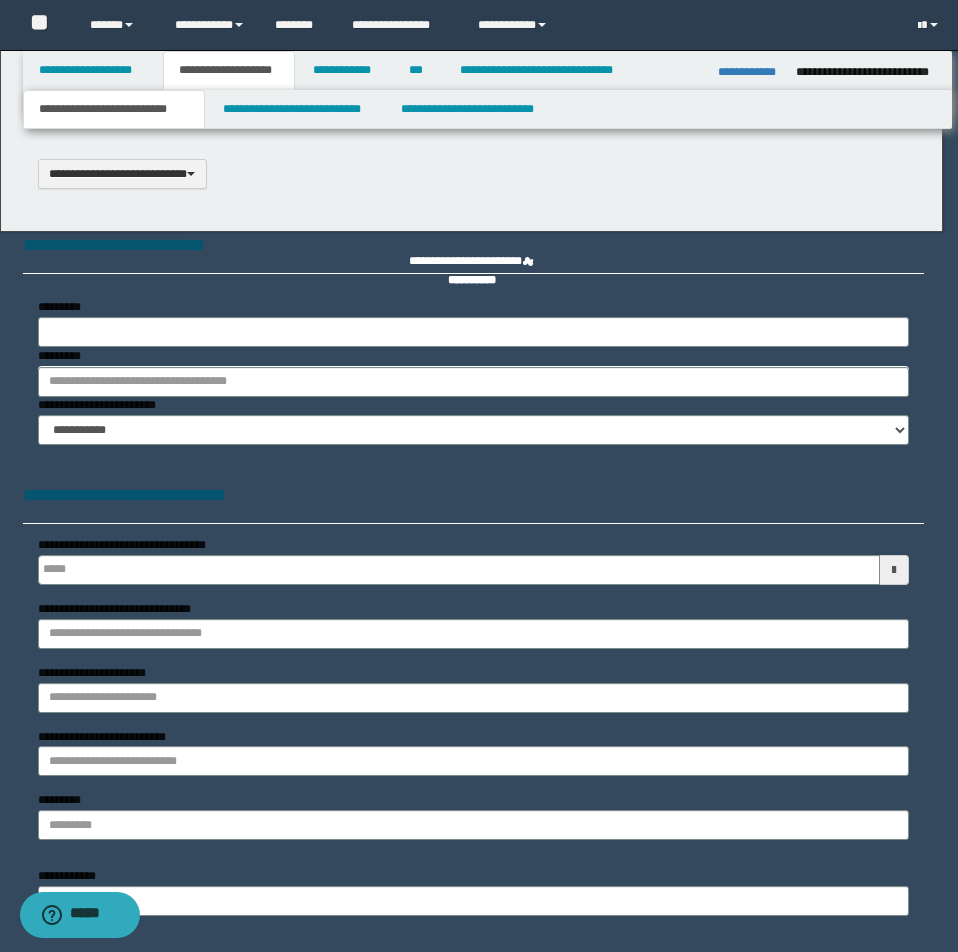 type 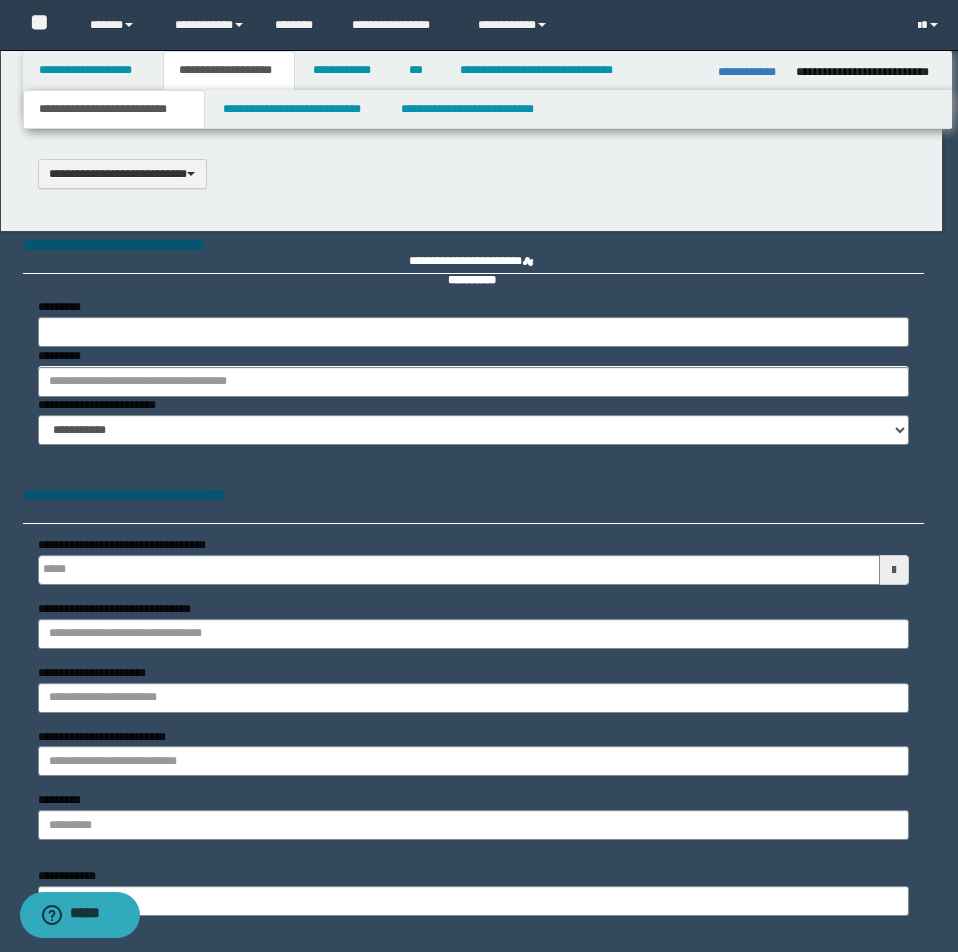 select on "*" 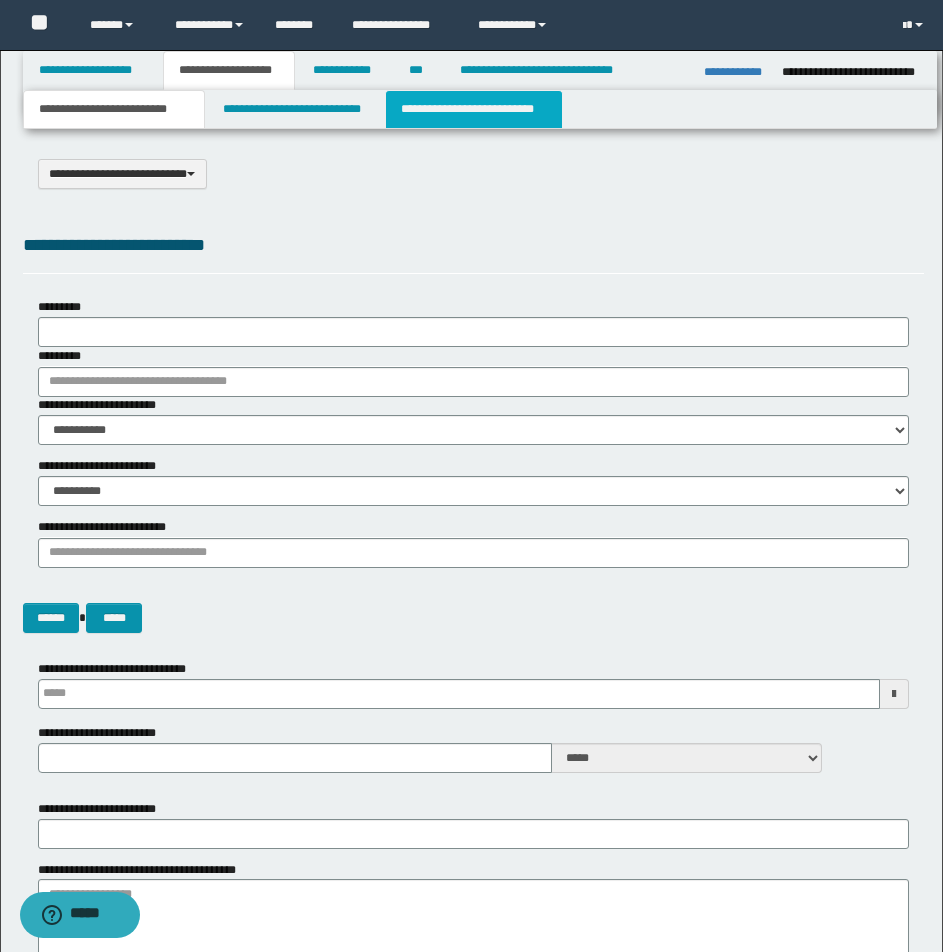 scroll, scrollTop: 0, scrollLeft: 0, axis: both 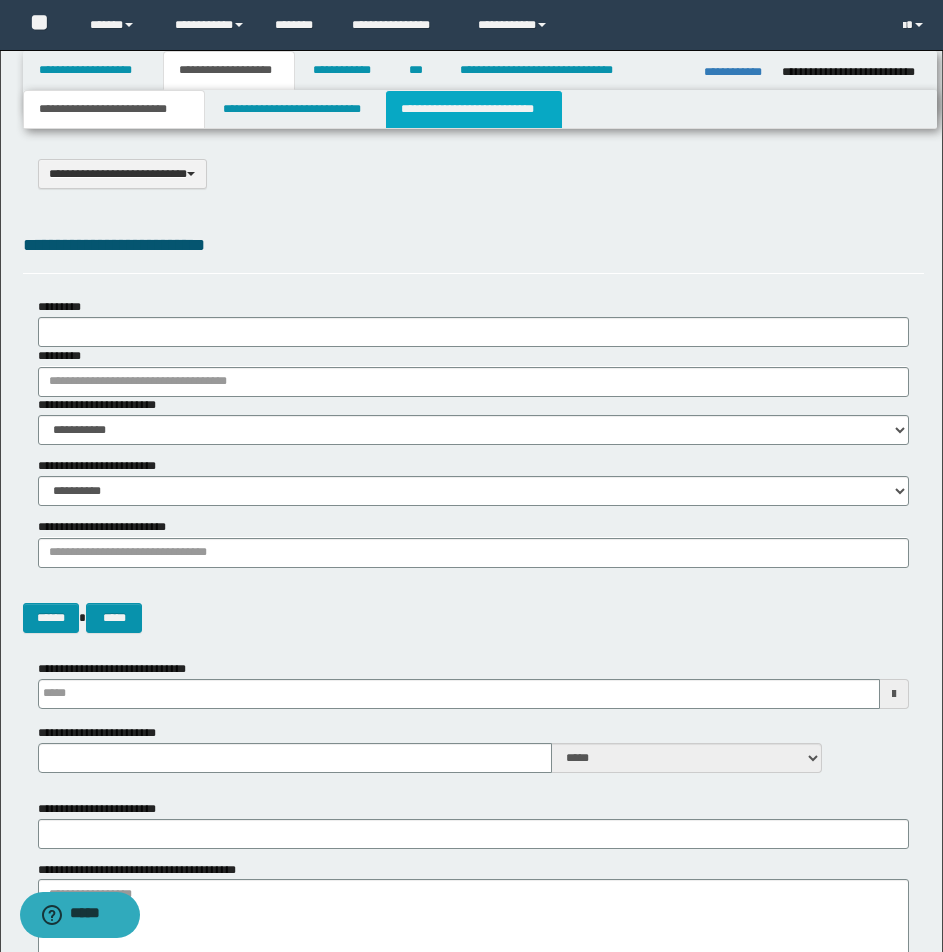click on "**********" at bounding box center [474, 109] 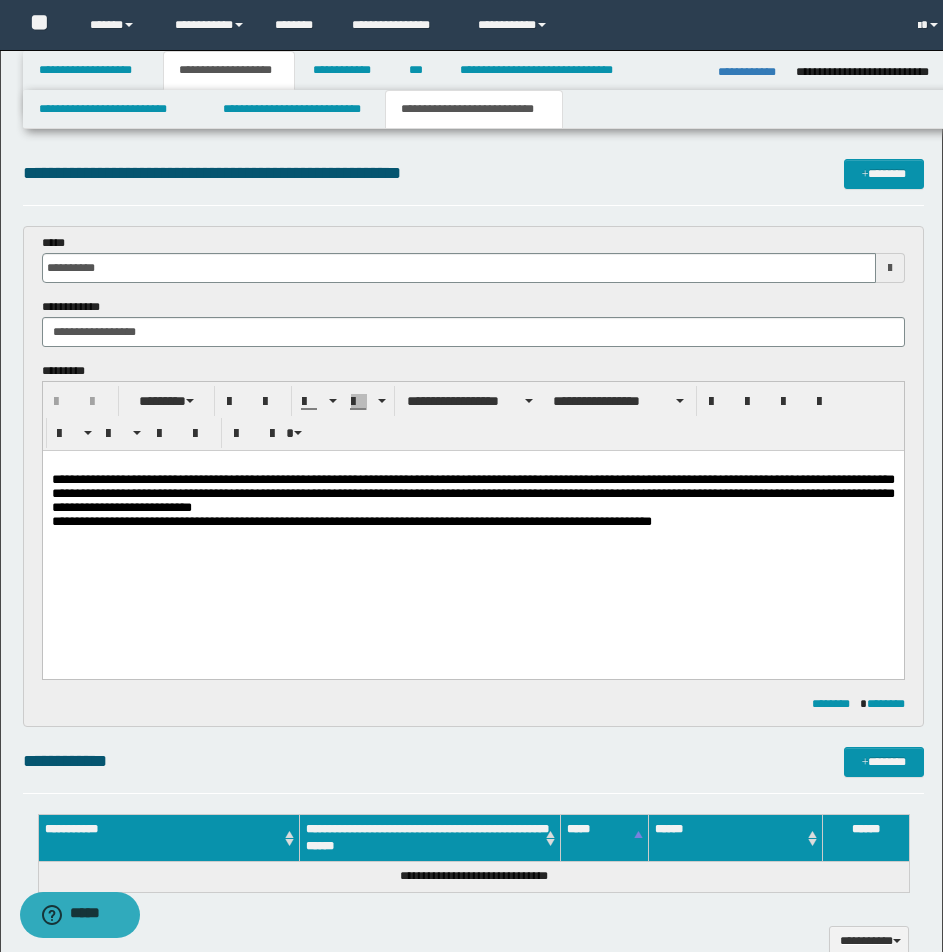 scroll, scrollTop: 0, scrollLeft: 0, axis: both 